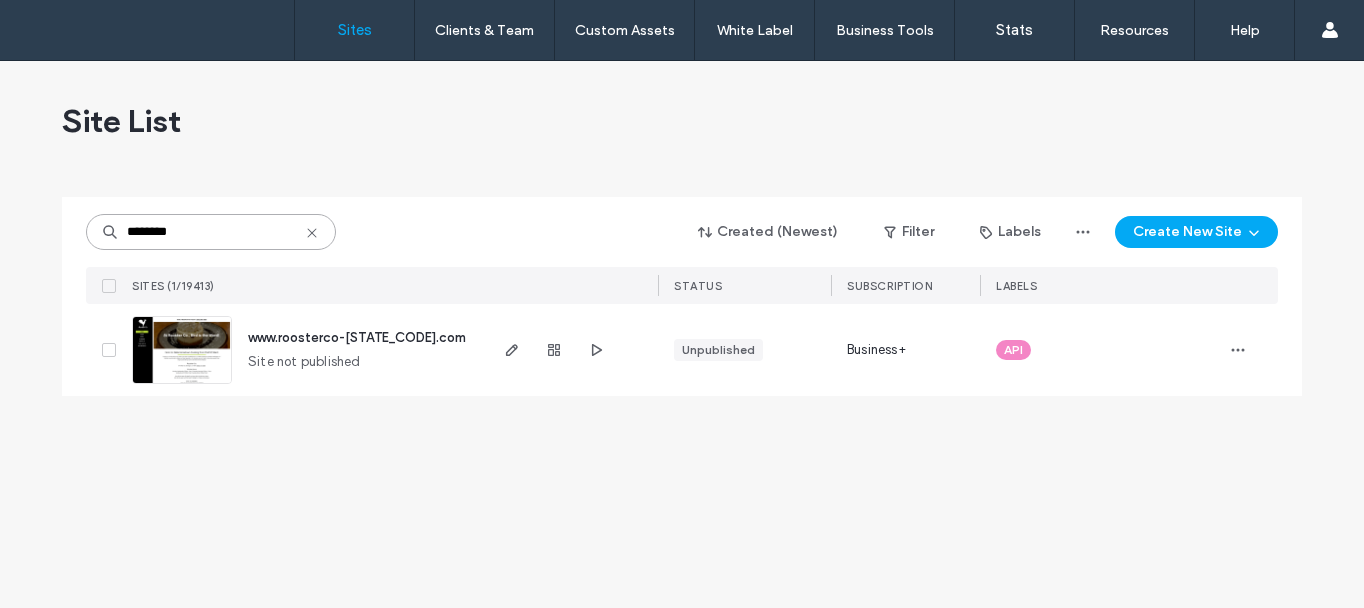 scroll, scrollTop: 0, scrollLeft: 0, axis: both 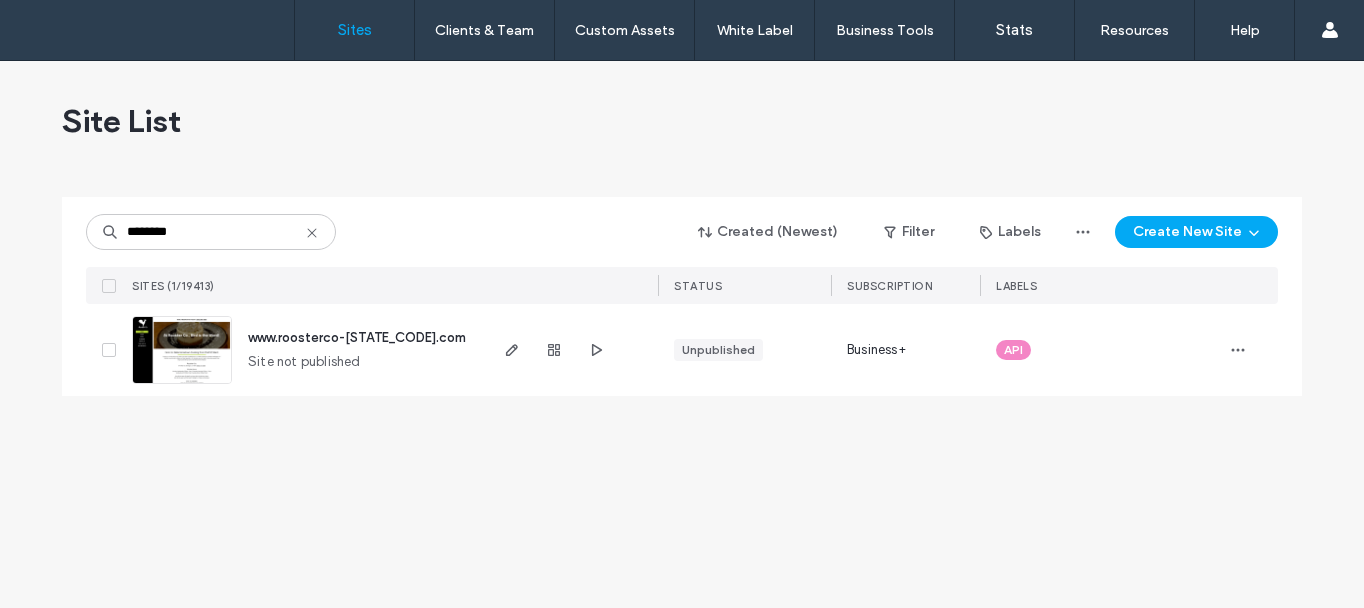click at bounding box center [182, 385] 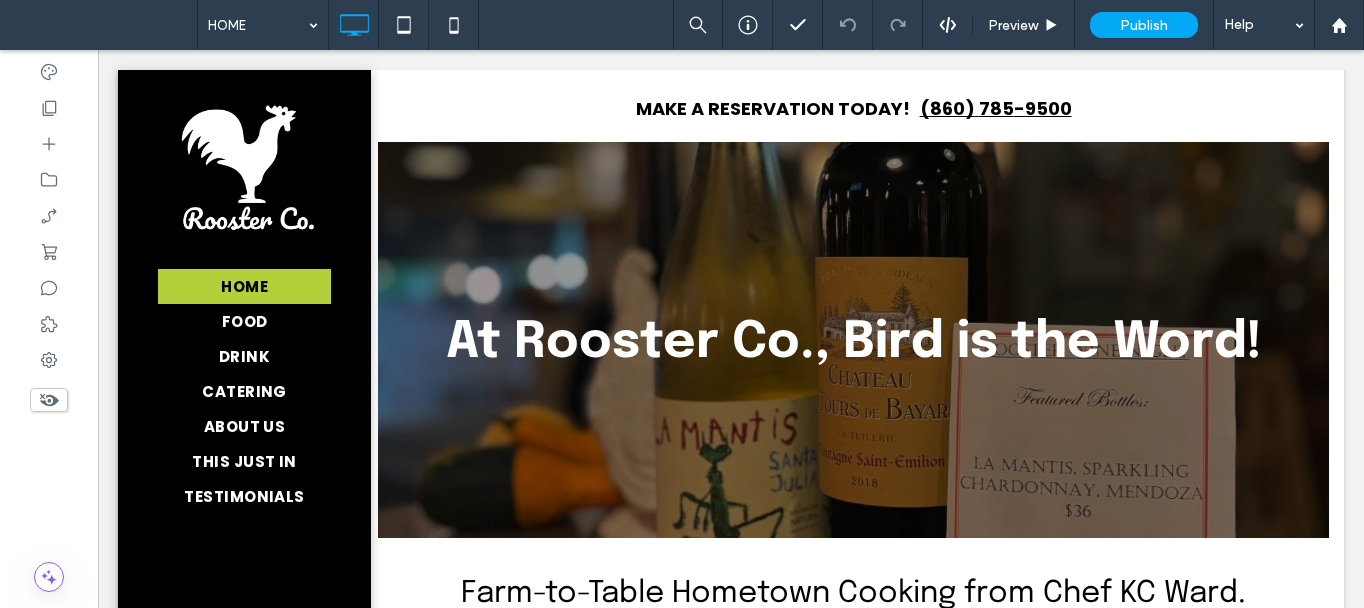 scroll, scrollTop: 0, scrollLeft: 0, axis: both 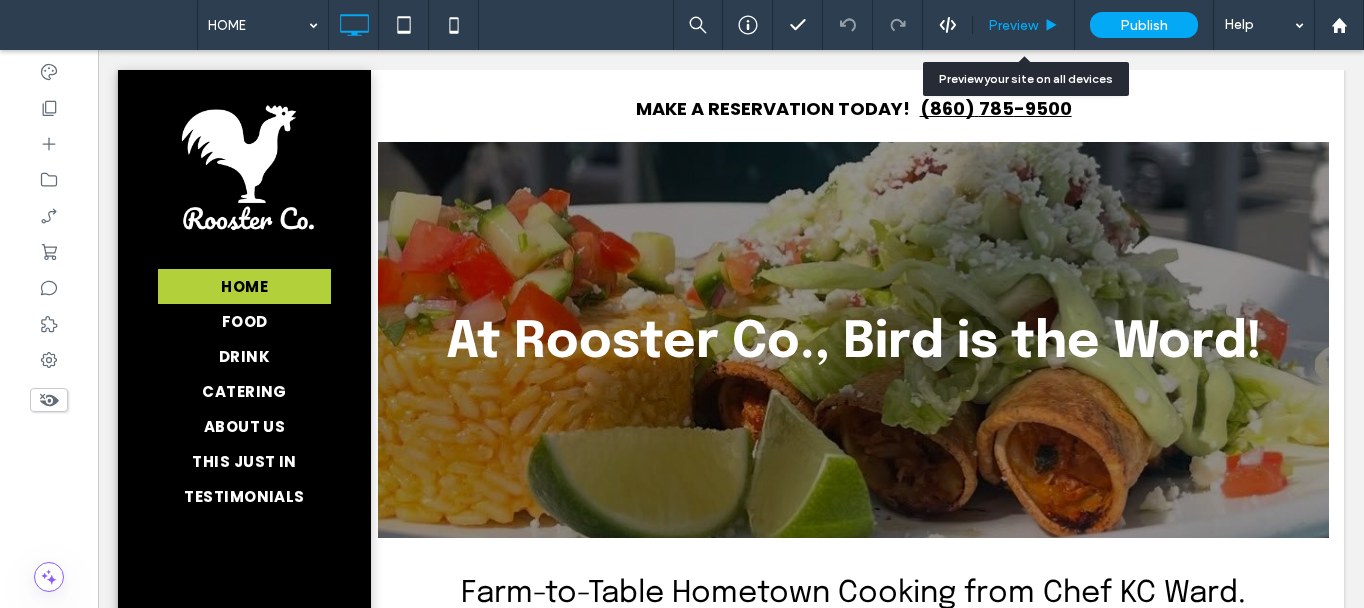 drag, startPoint x: 1011, startPoint y: 16, endPoint x: 901, endPoint y: 0, distance: 111.15755 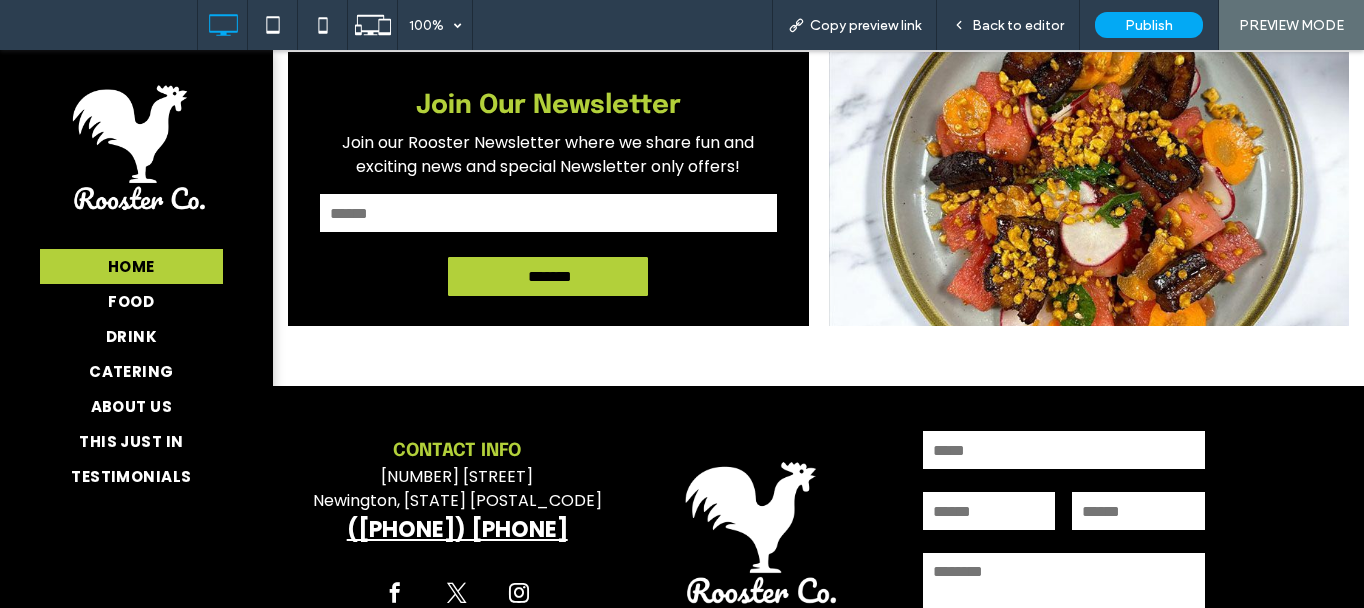 scroll, scrollTop: 1629, scrollLeft: 0, axis: vertical 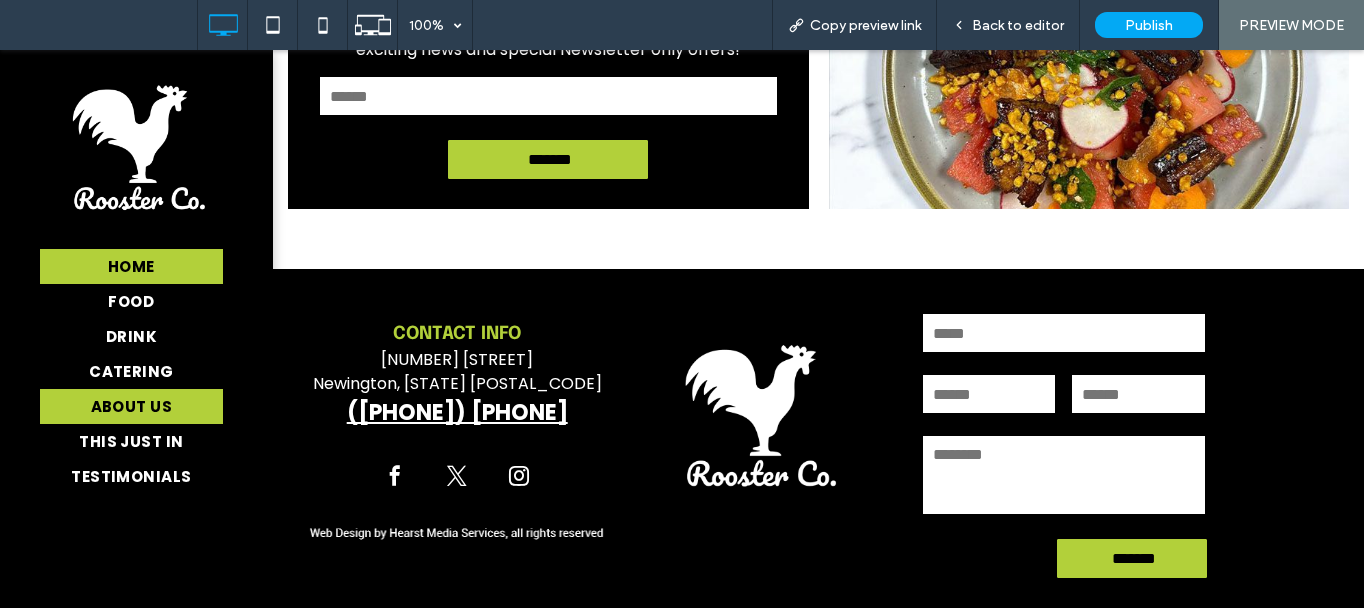 click on "ABOUT US" at bounding box center (132, 406) 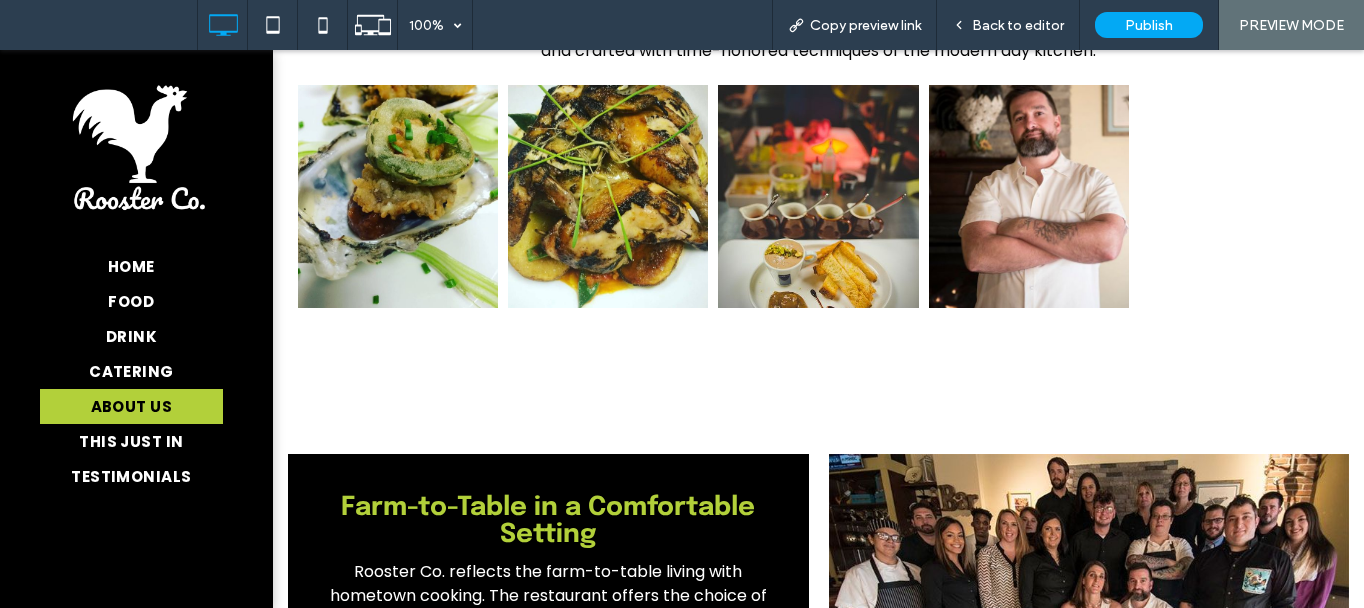 scroll, scrollTop: 800, scrollLeft: 0, axis: vertical 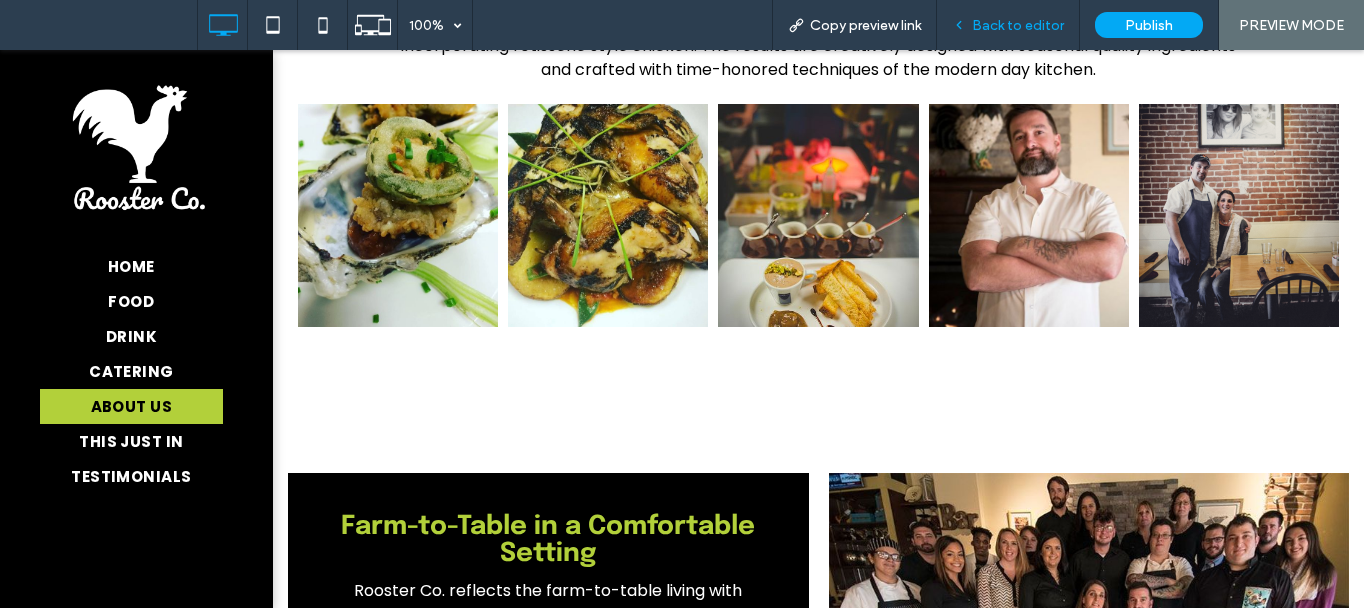 click on "Back to editor" at bounding box center (1018, 25) 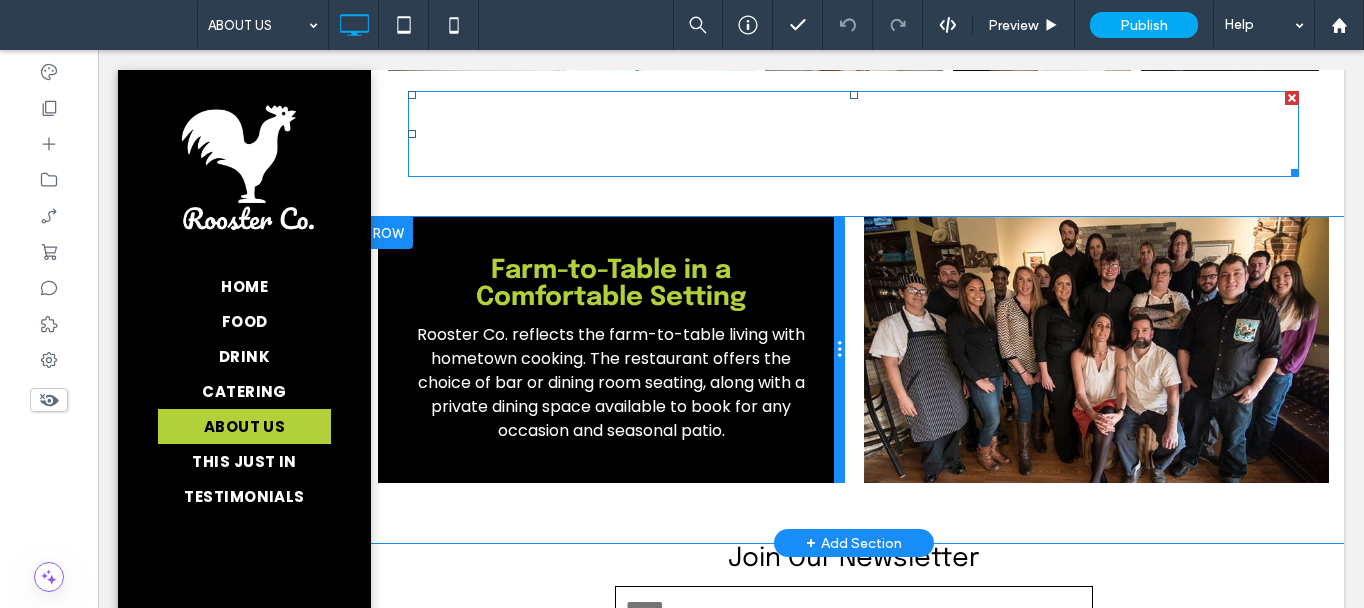 scroll, scrollTop: 1100, scrollLeft: 0, axis: vertical 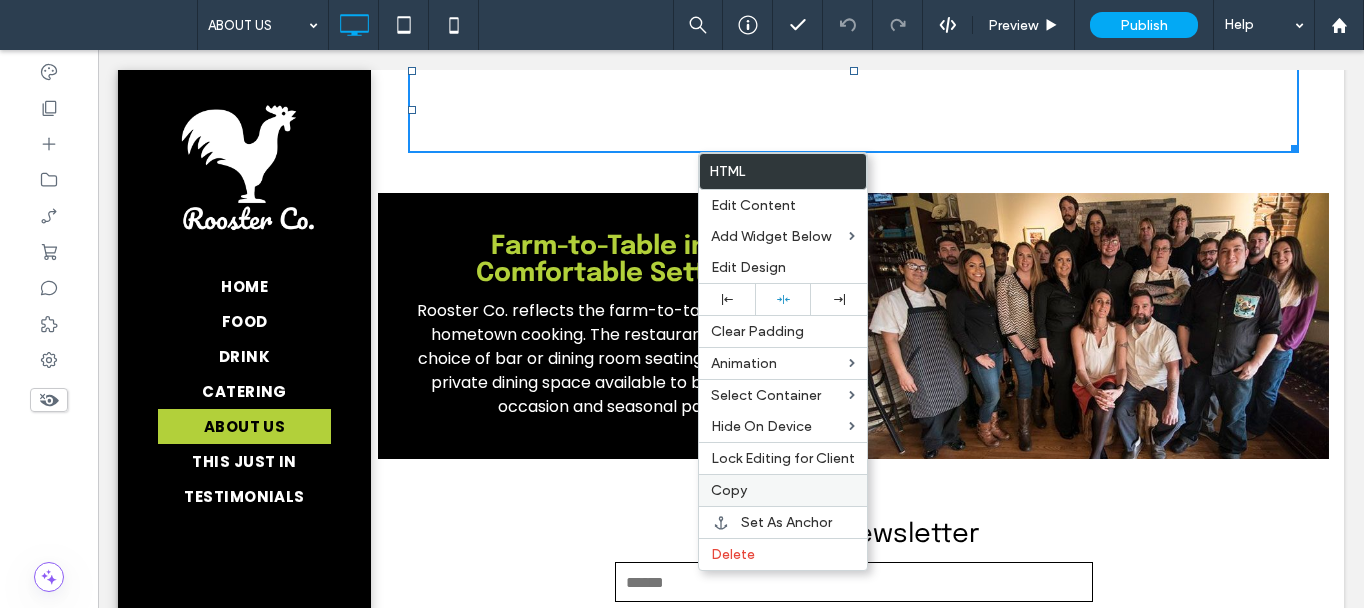 click on "Copy" at bounding box center [783, 490] 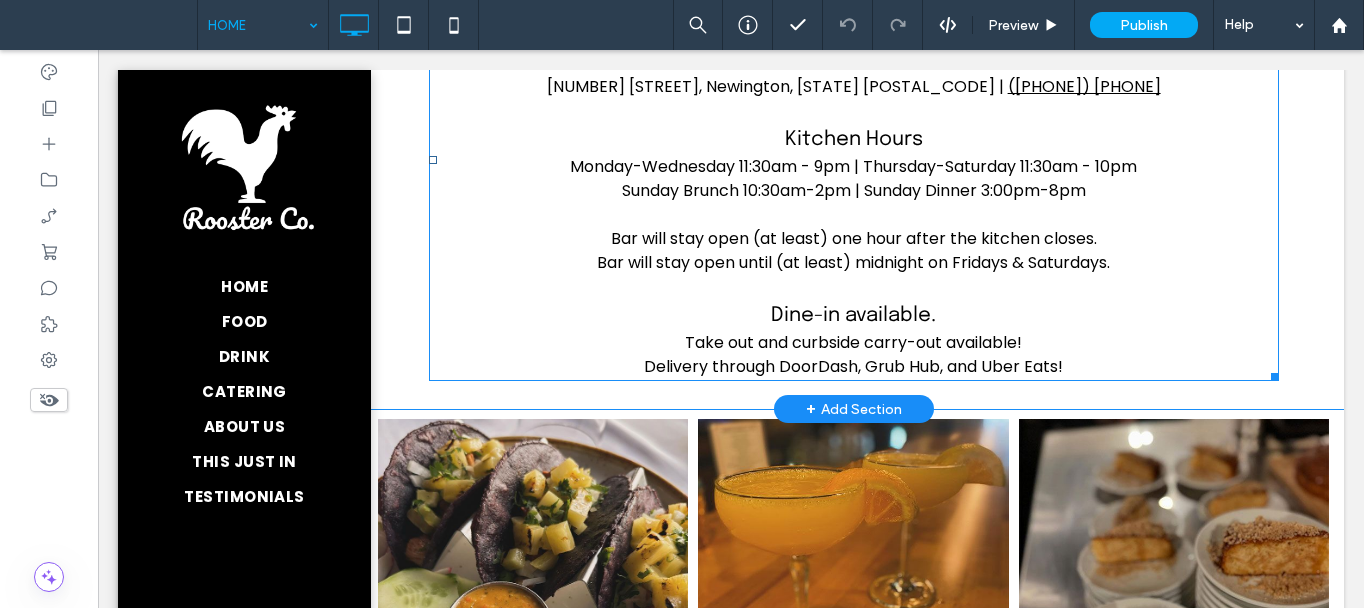 scroll, scrollTop: 700, scrollLeft: 0, axis: vertical 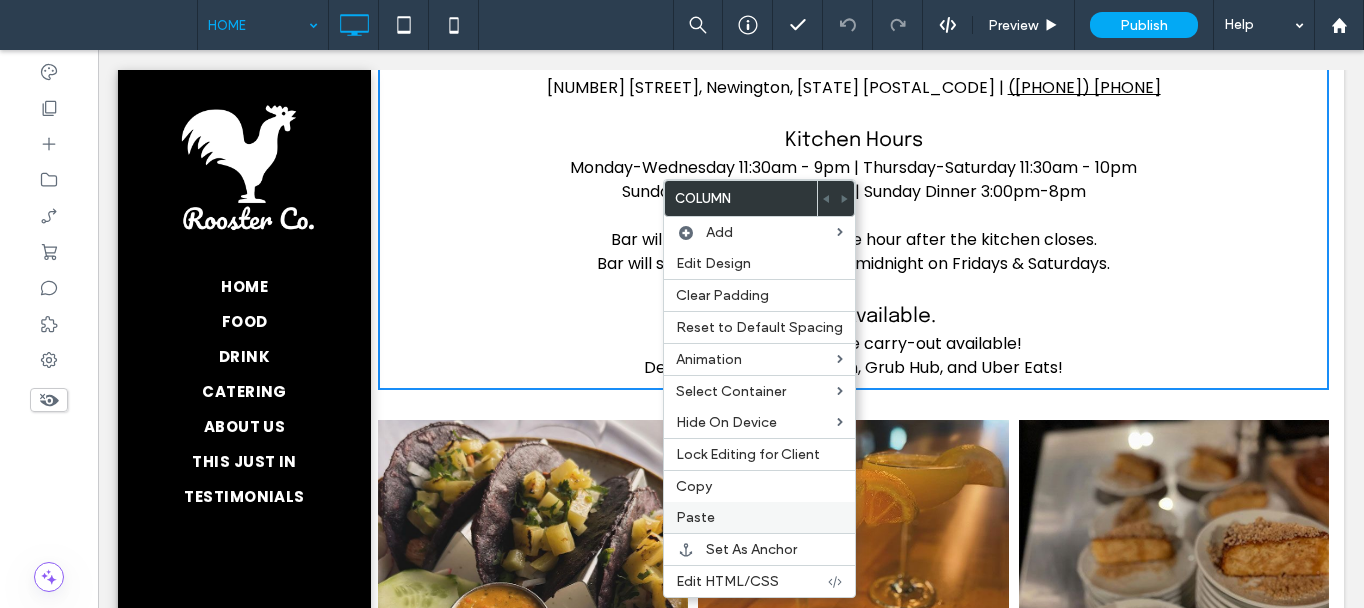 click on "Paste" at bounding box center (759, 517) 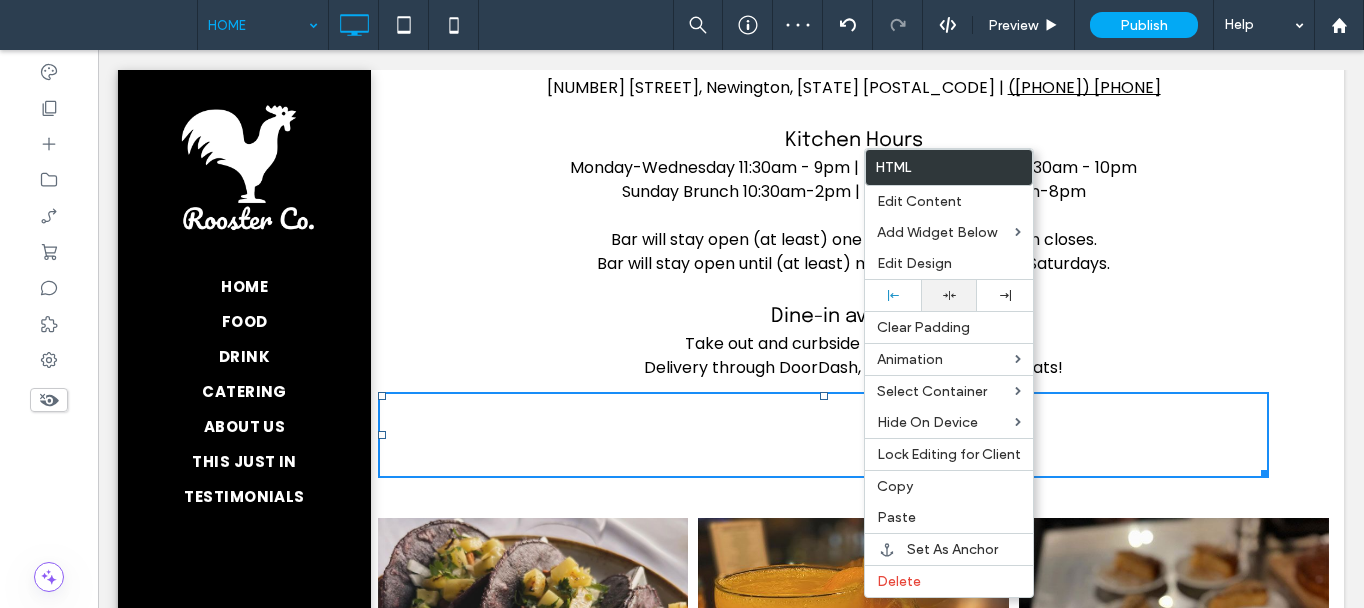 click at bounding box center (949, 295) 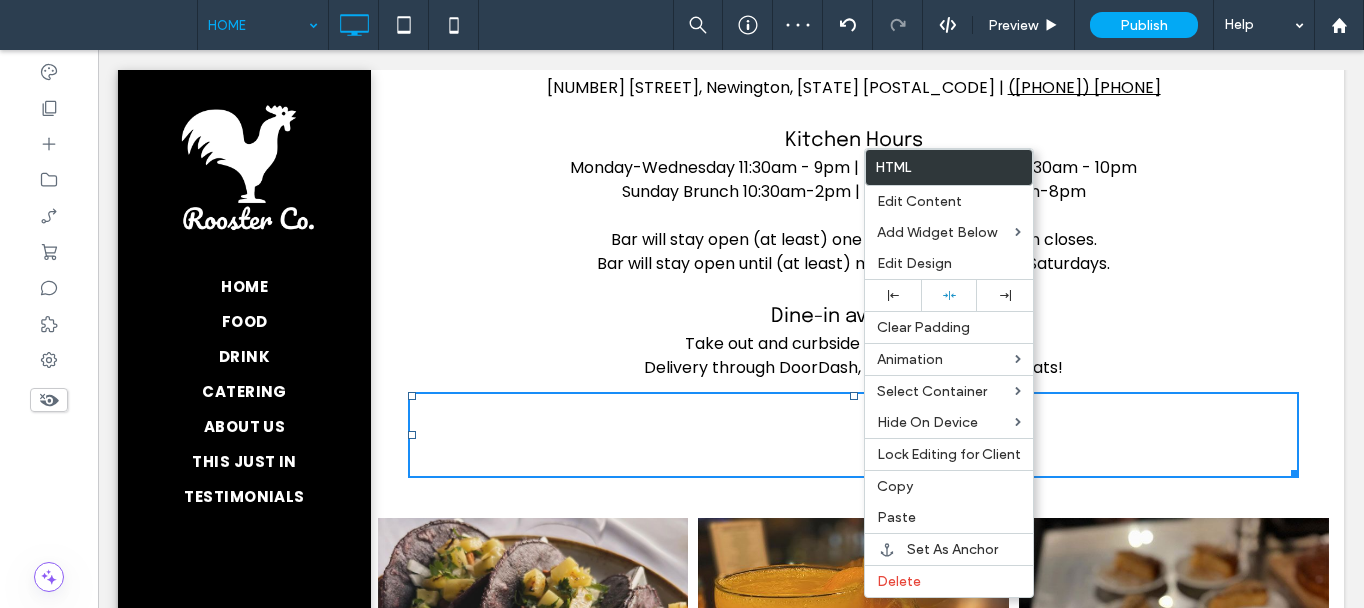 click on "Dine-in available." at bounding box center [854, 316] 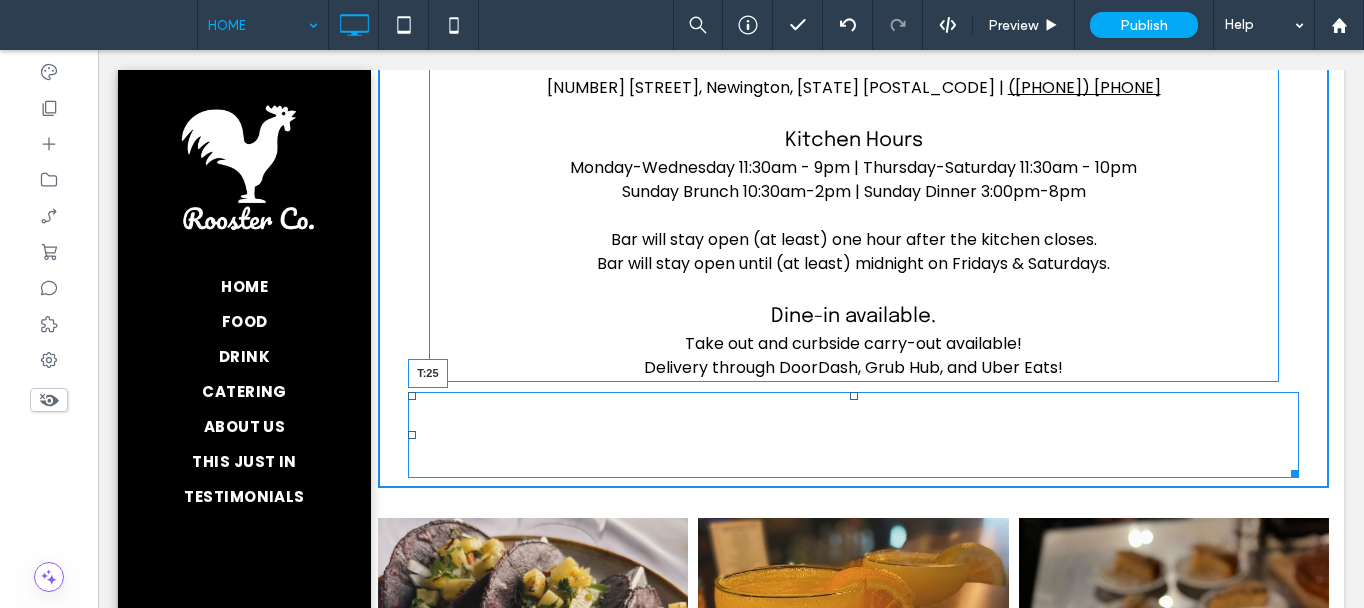 drag, startPoint x: 847, startPoint y: 396, endPoint x: 851, endPoint y: 412, distance: 16.492422 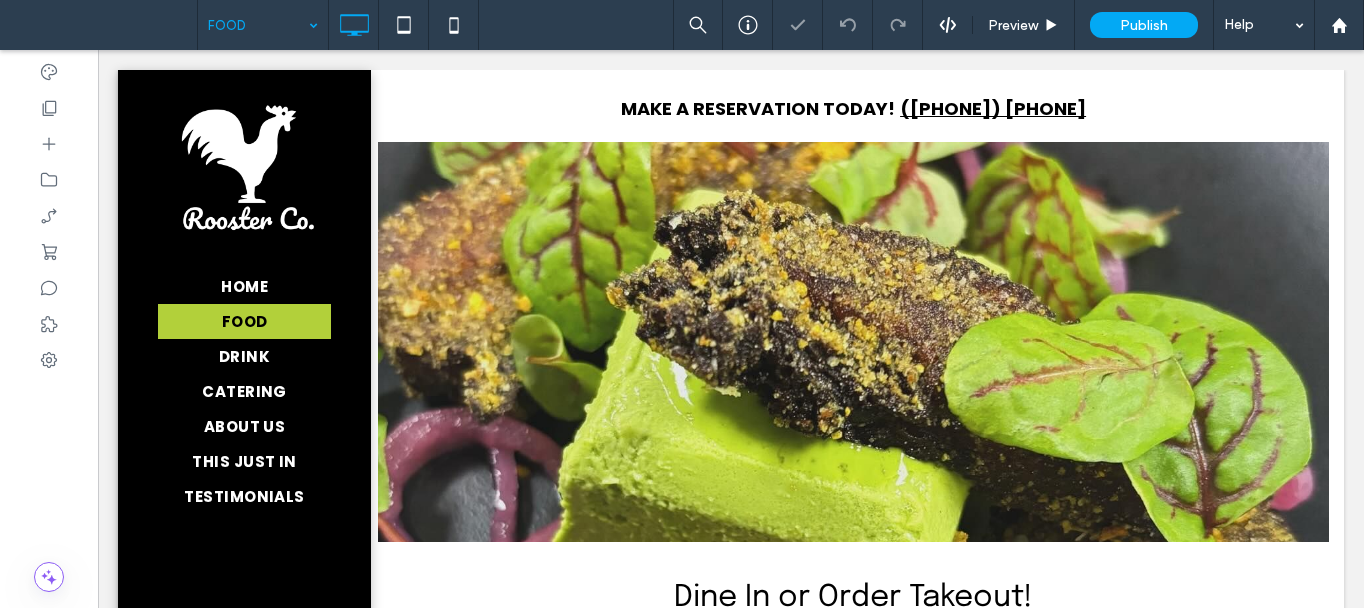 scroll, scrollTop: 1100, scrollLeft: 0, axis: vertical 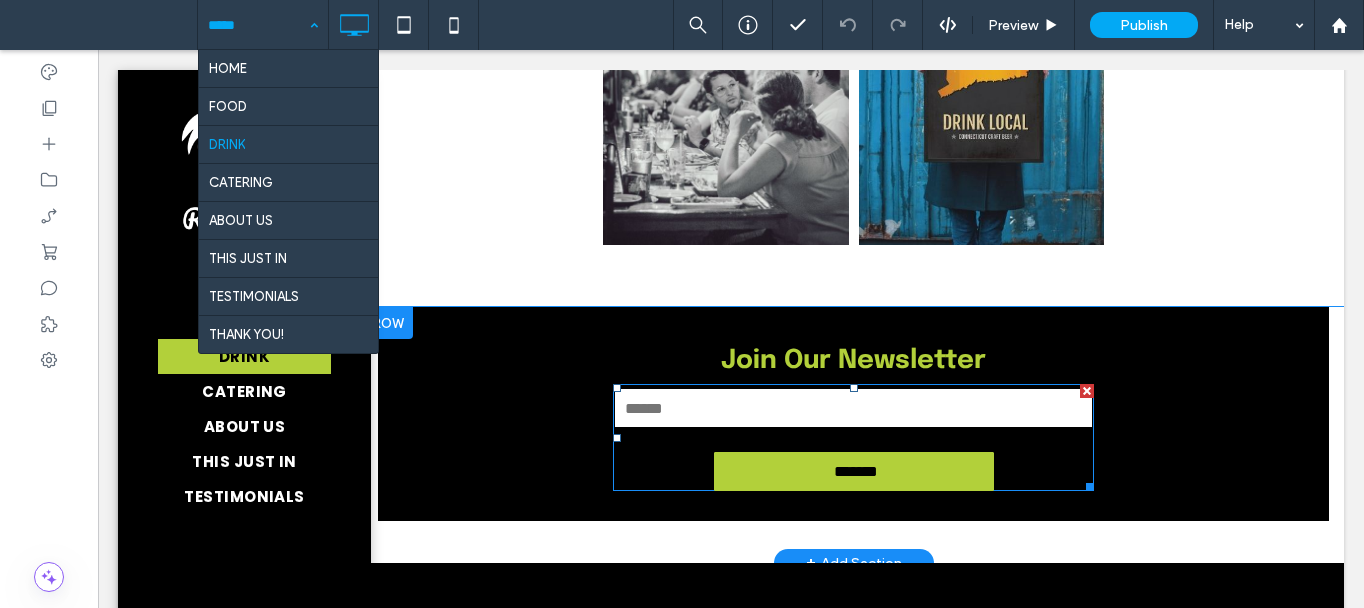 click at bounding box center [853, 408] 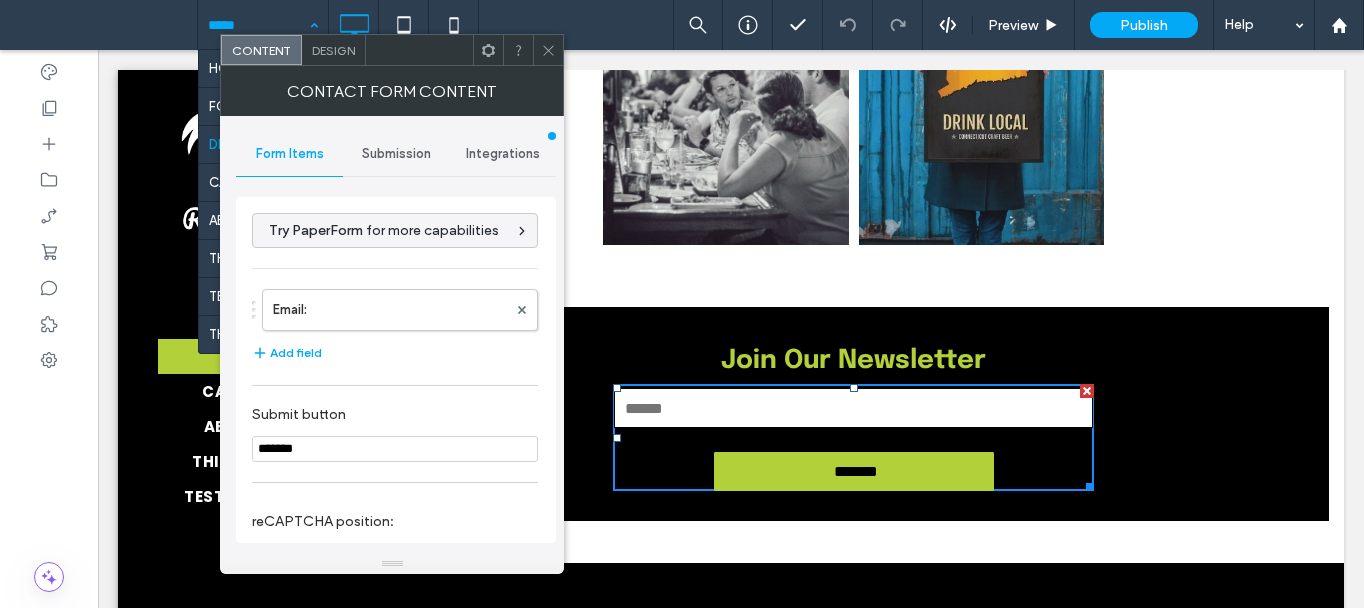 scroll, scrollTop: 0, scrollLeft: 0, axis: both 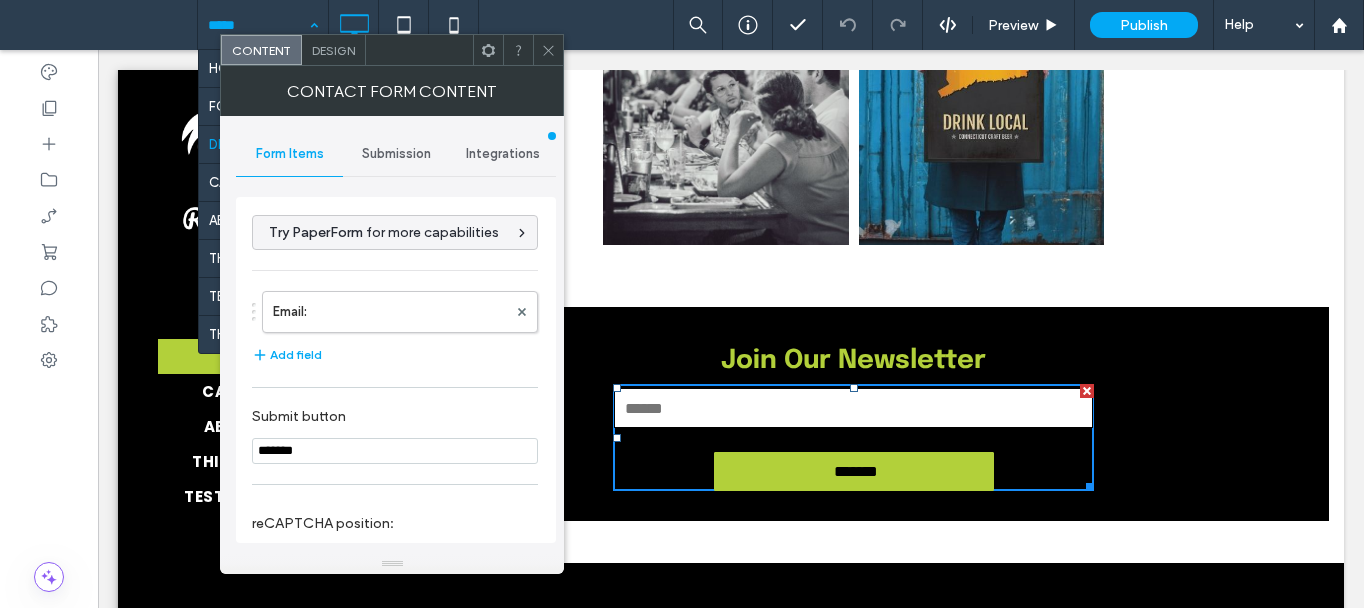 drag, startPoint x: 398, startPoint y: 152, endPoint x: 418, endPoint y: 179, distance: 33.600594 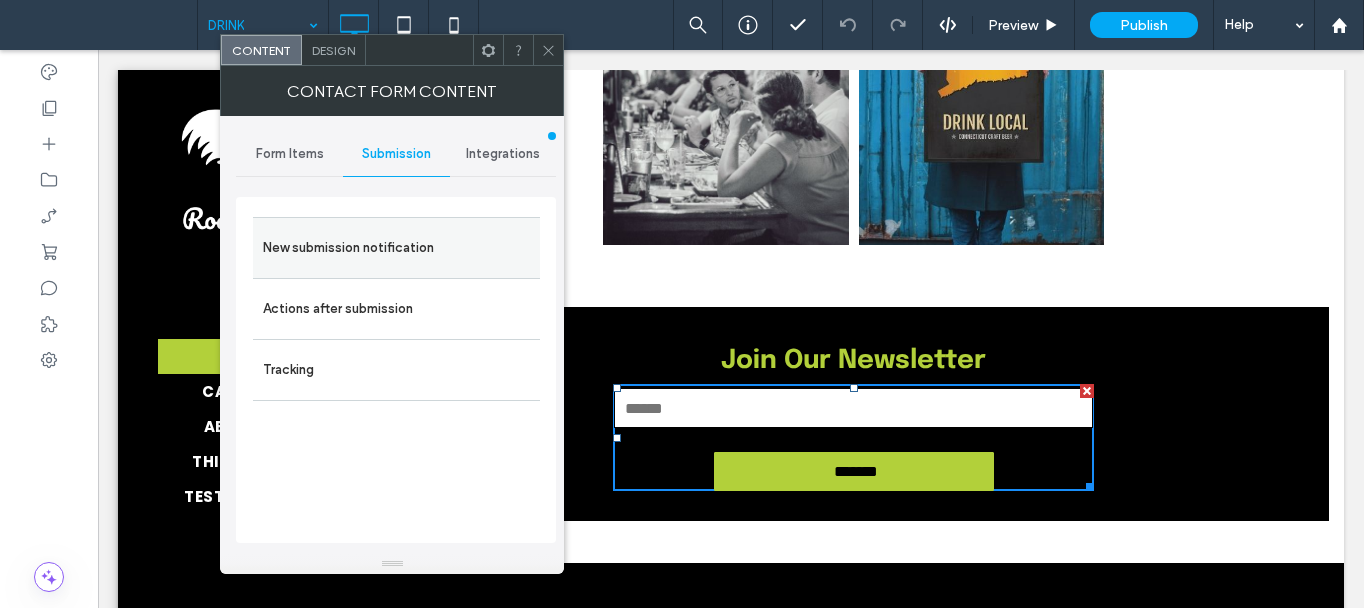 click on "New submission notification" at bounding box center (396, 248) 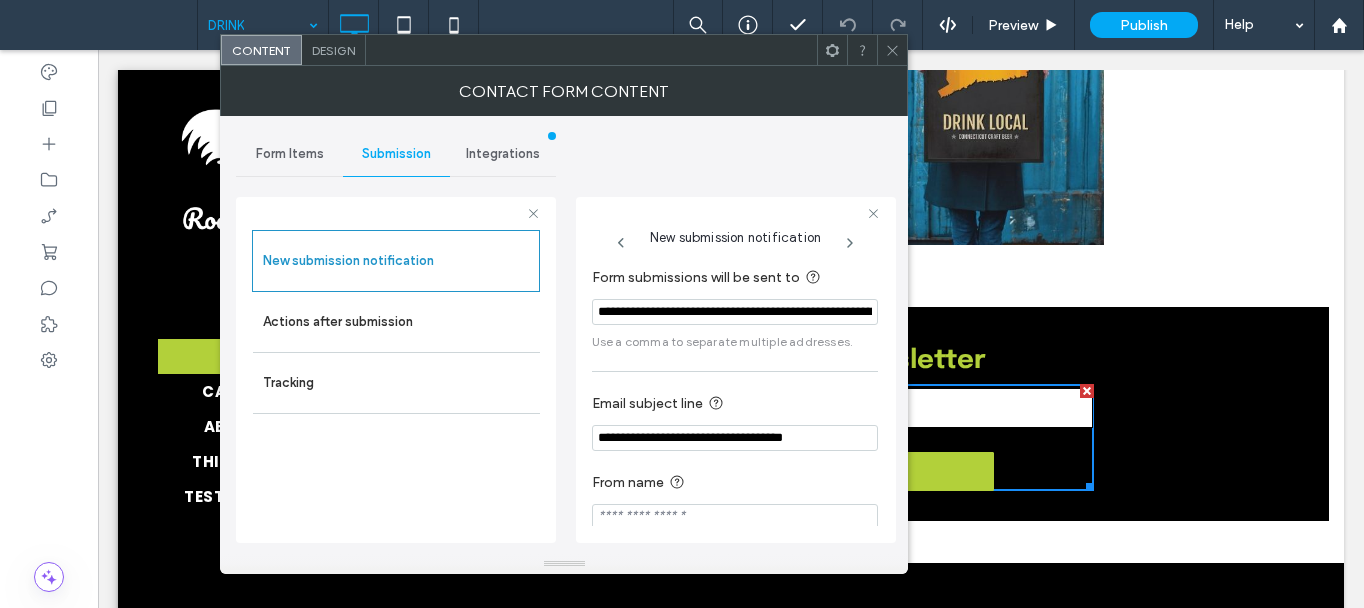 click 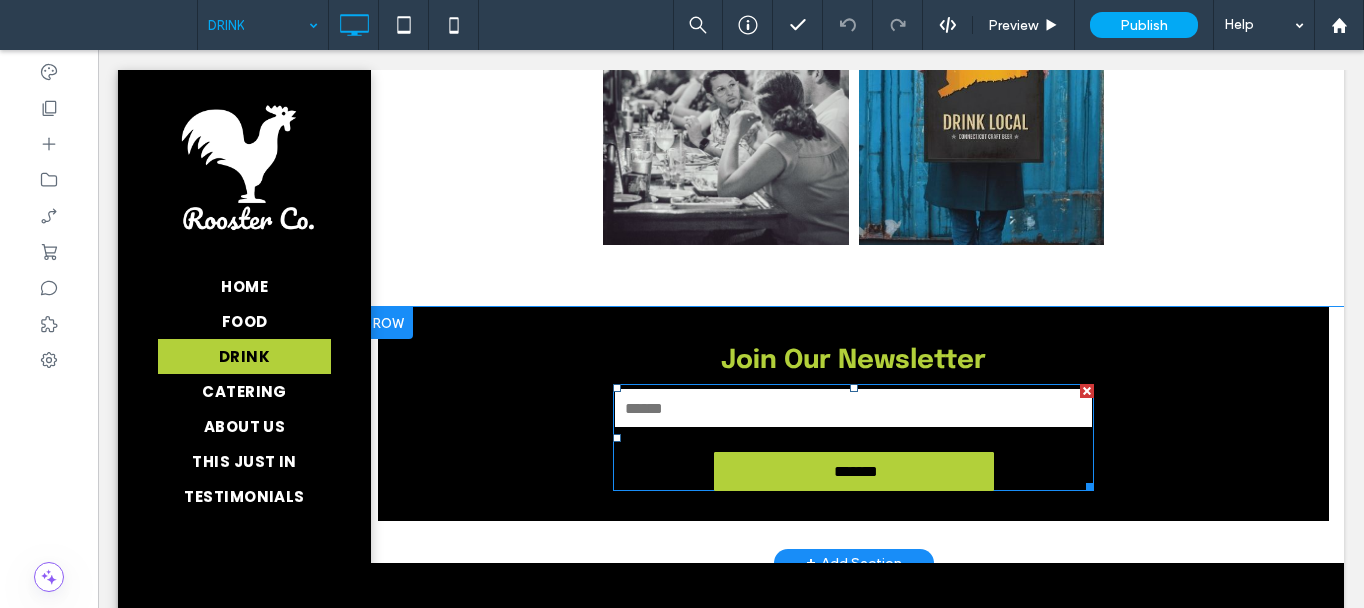scroll, scrollTop: 500, scrollLeft: 0, axis: vertical 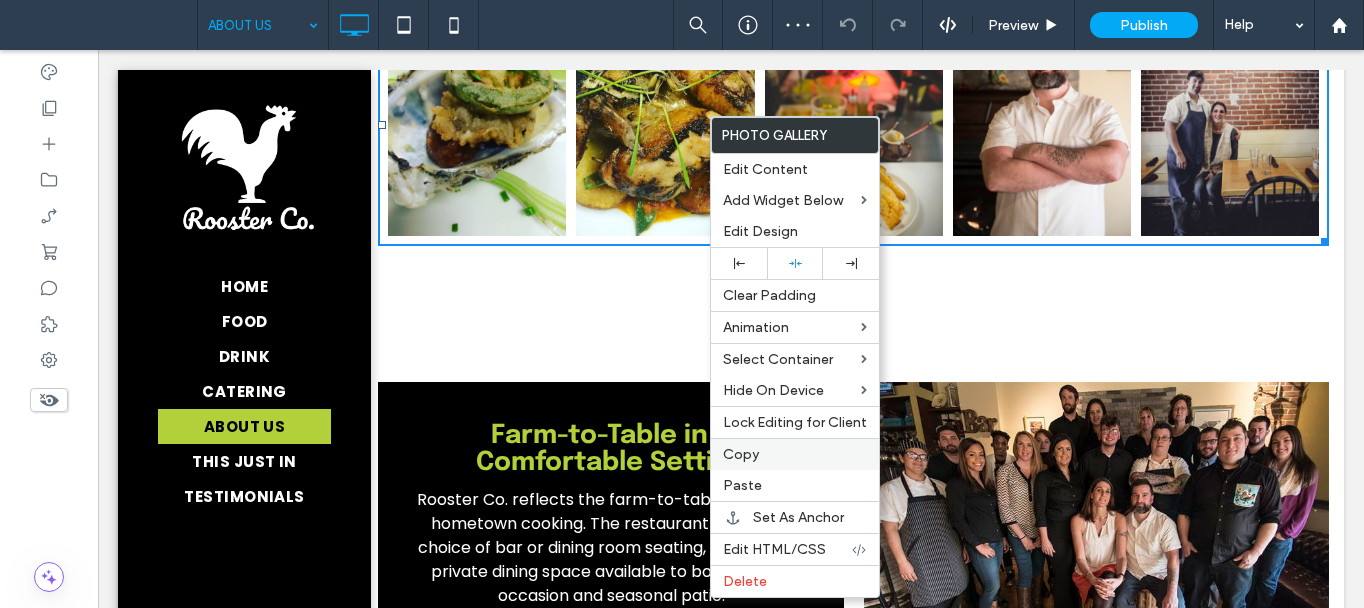 click on "Copy" at bounding box center [795, 454] 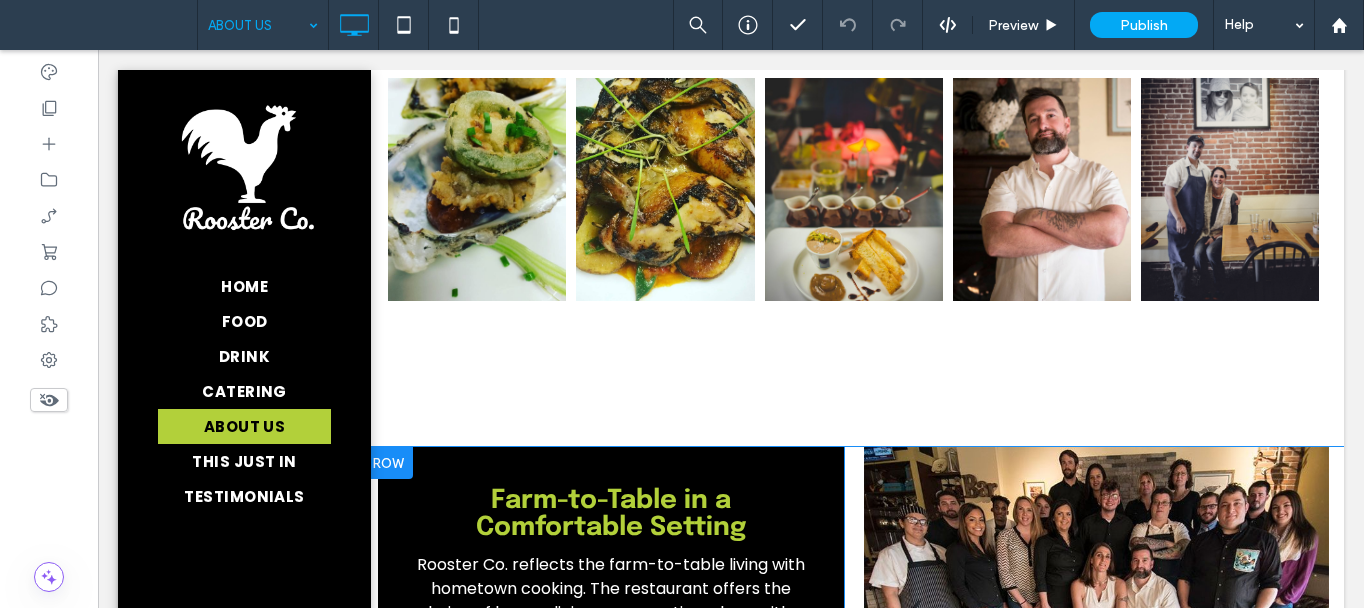scroll, scrollTop: 811, scrollLeft: 0, axis: vertical 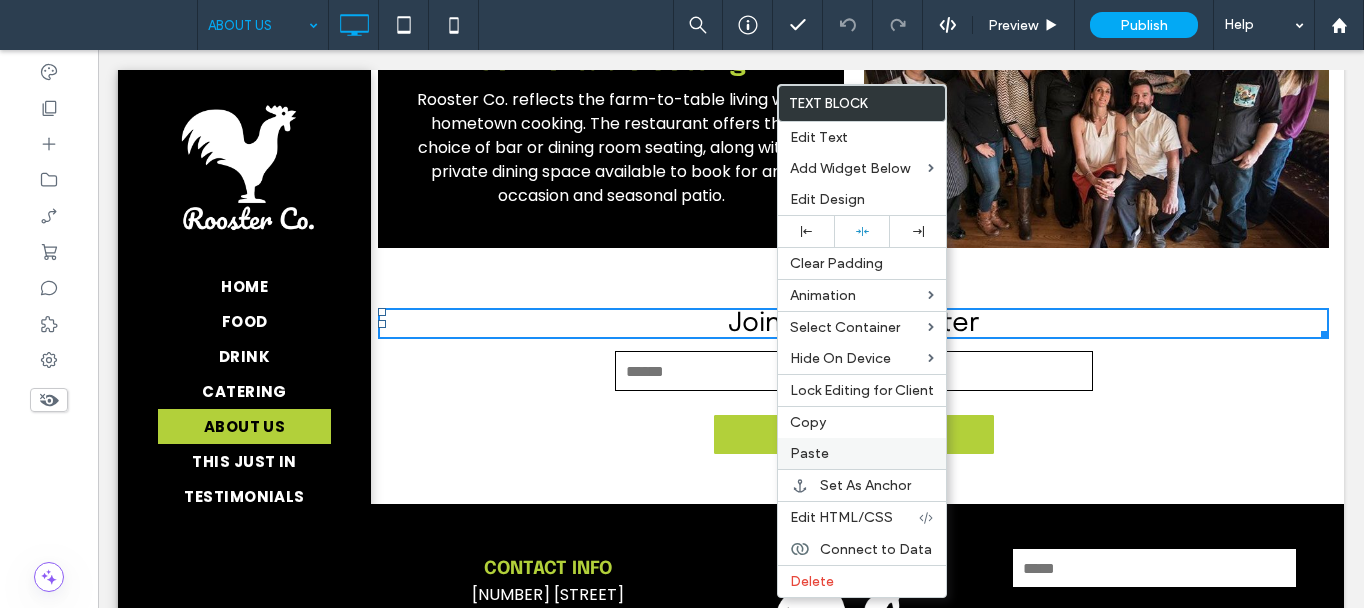 click on "Paste" at bounding box center [862, 453] 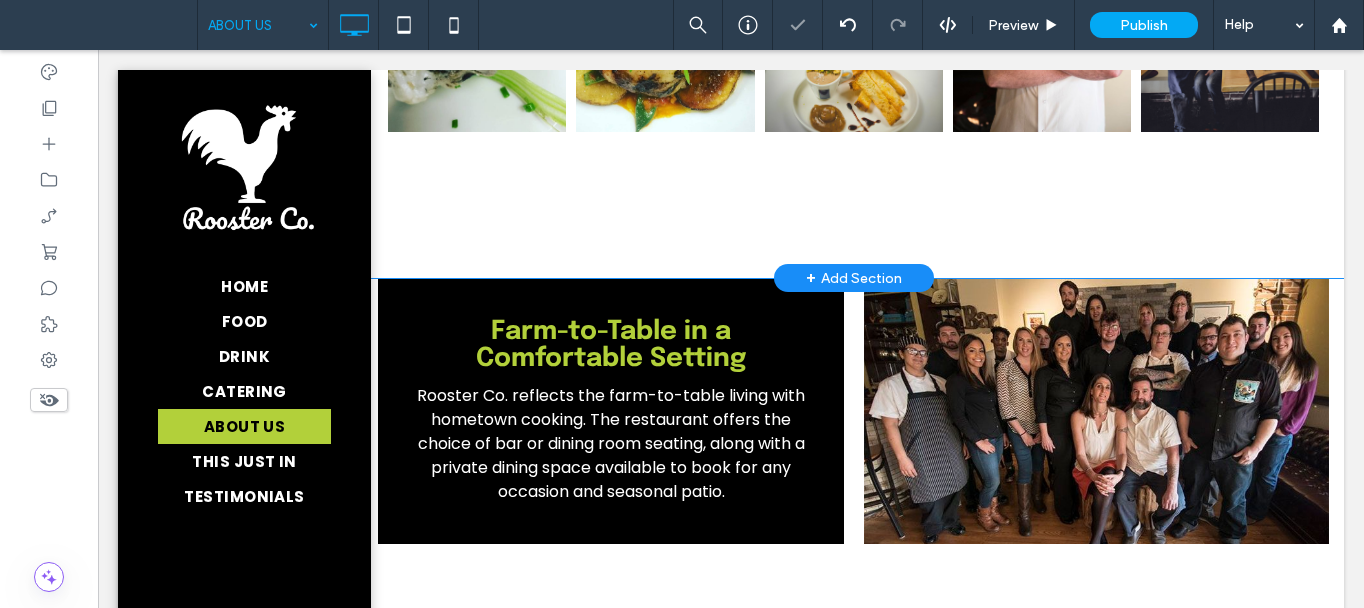 scroll, scrollTop: 1011, scrollLeft: 0, axis: vertical 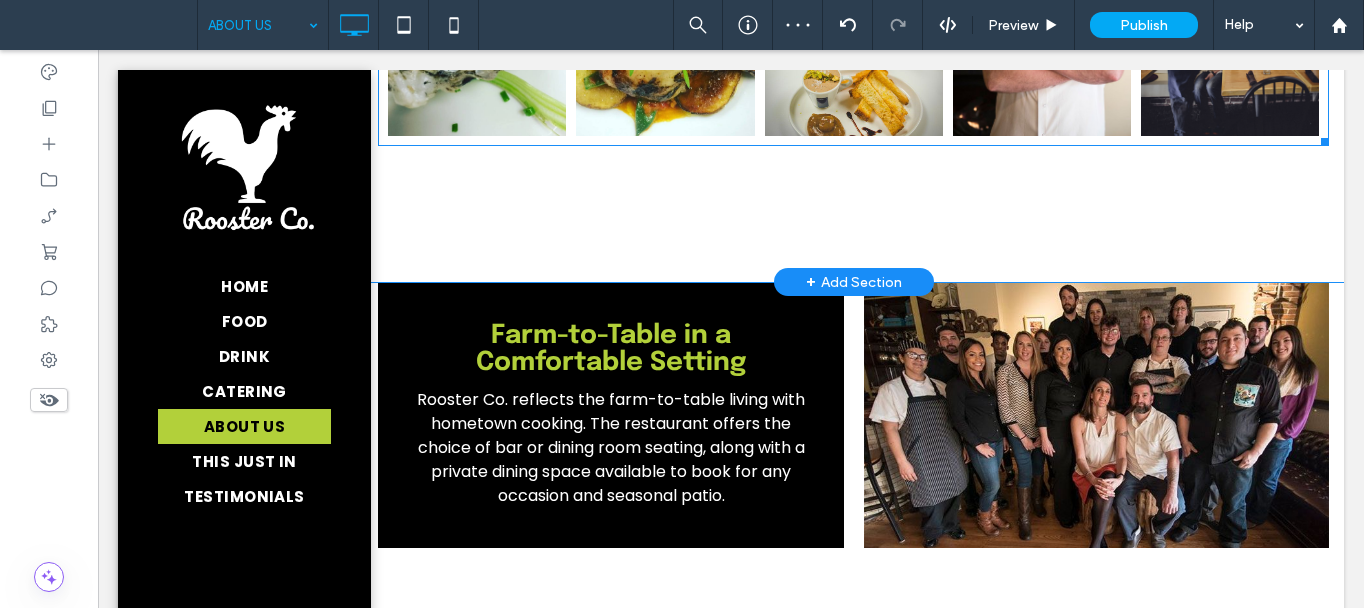 click at bounding box center (853, 24) 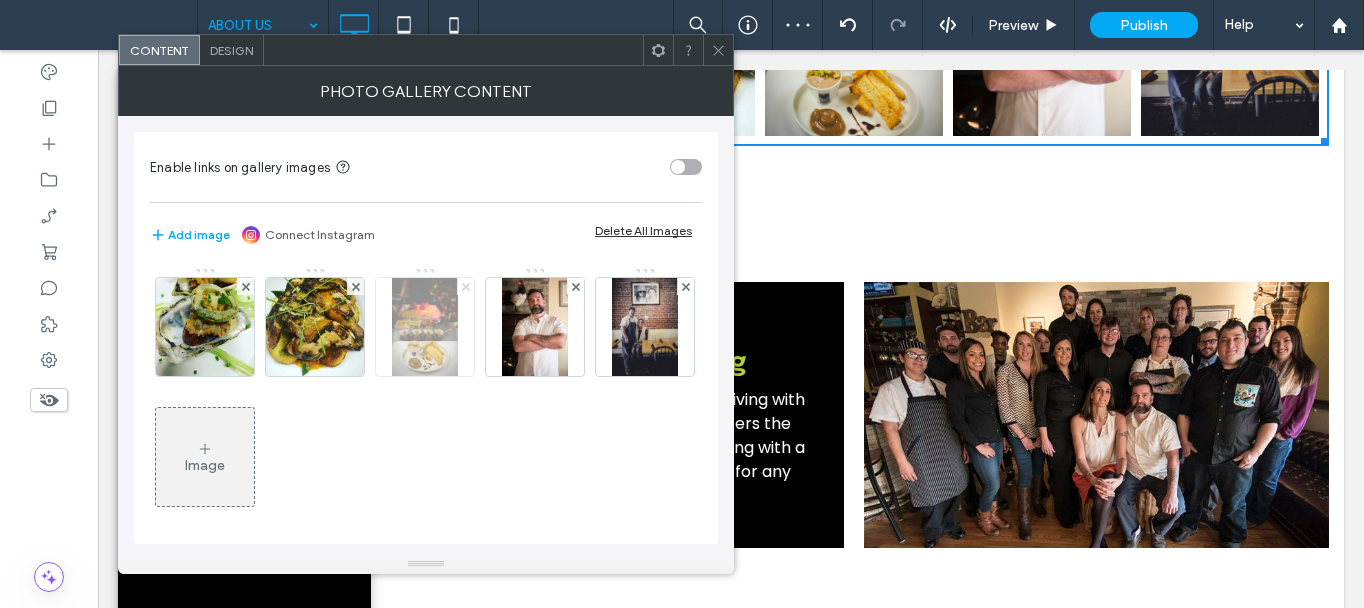 click 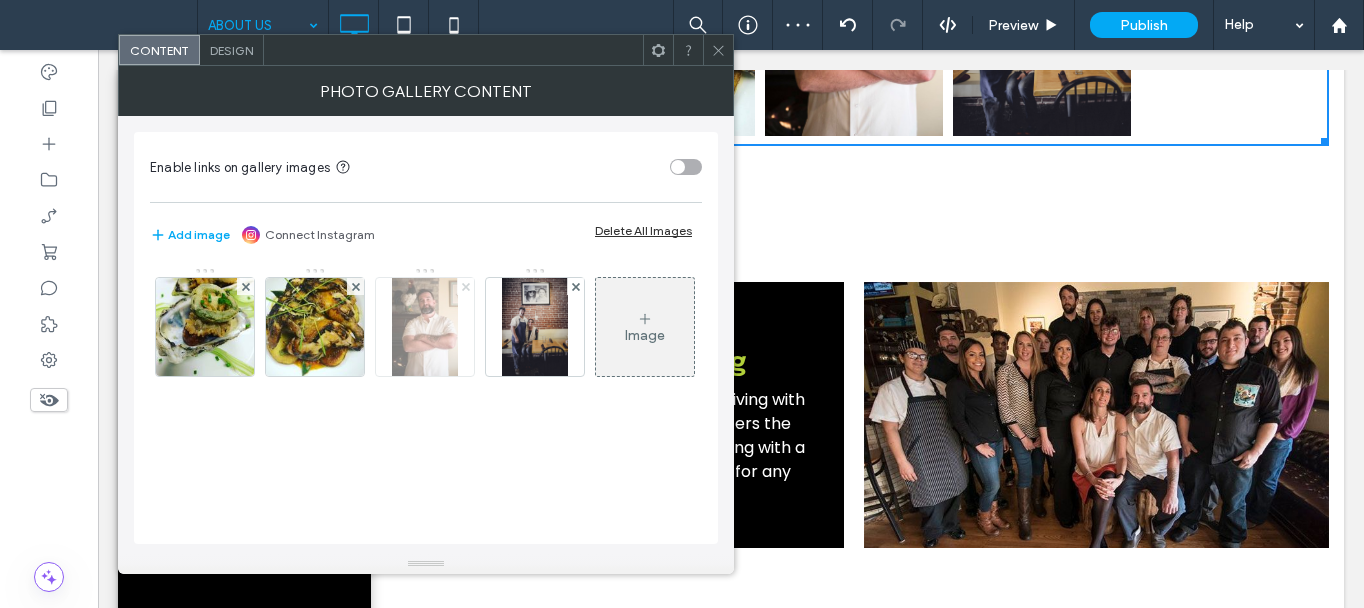 click 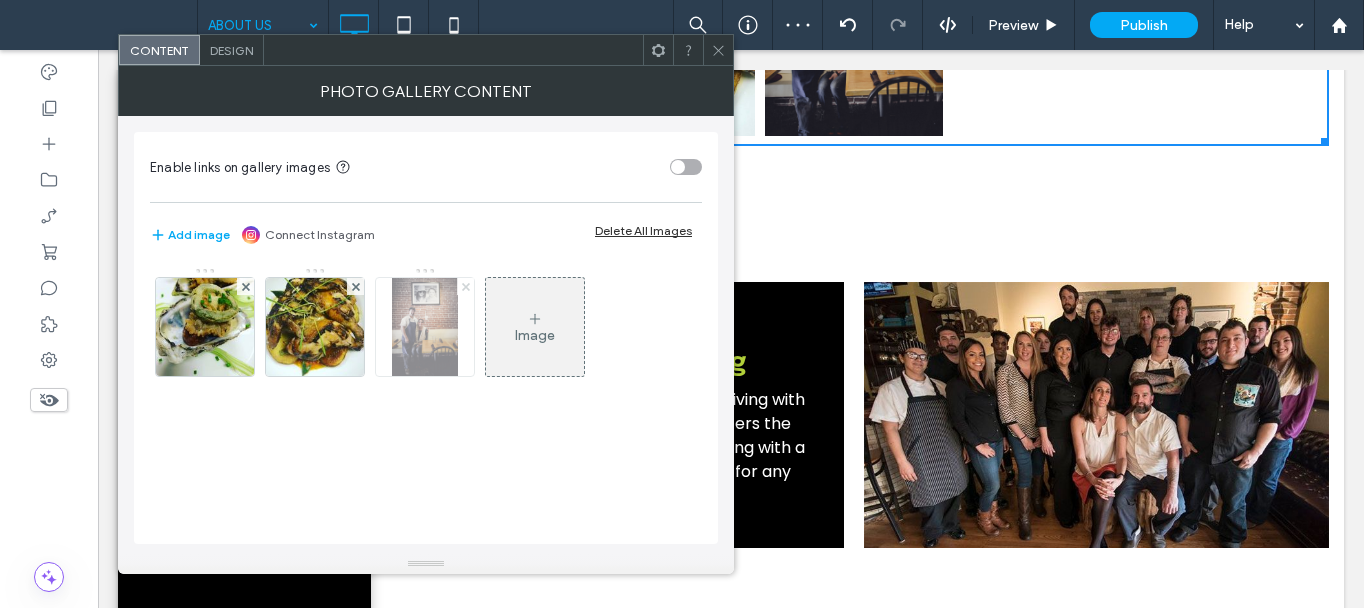 click 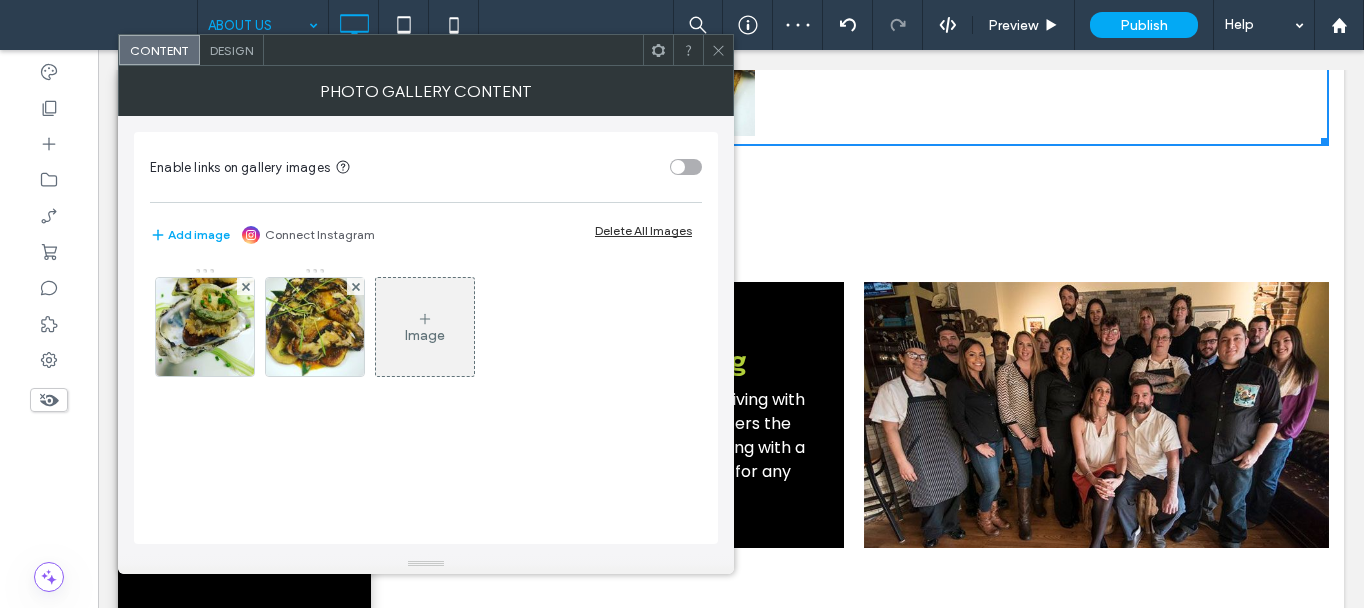 click on "Design" at bounding box center [231, 50] 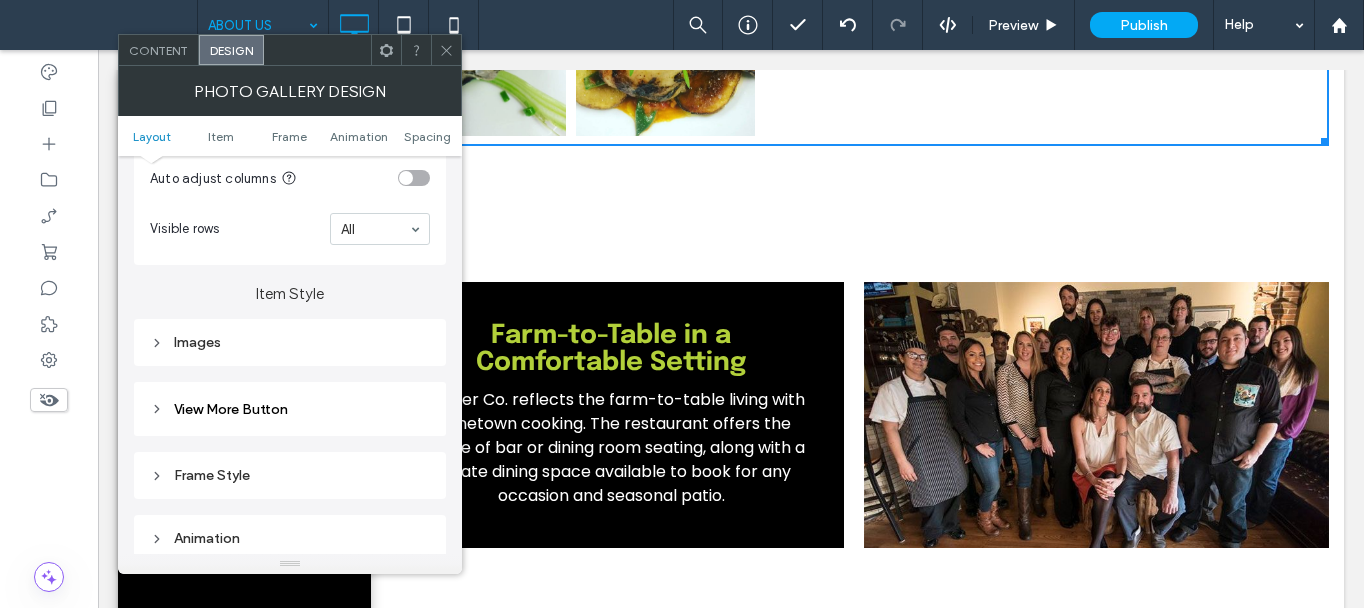 scroll, scrollTop: 400, scrollLeft: 0, axis: vertical 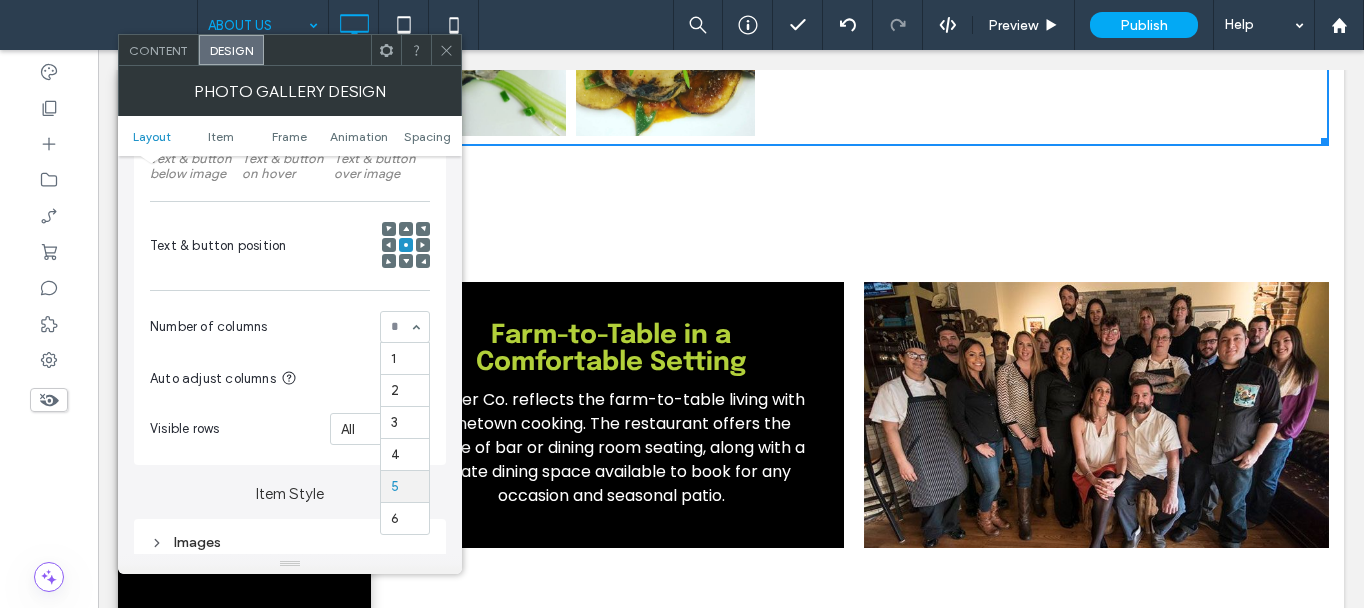 type on "*" 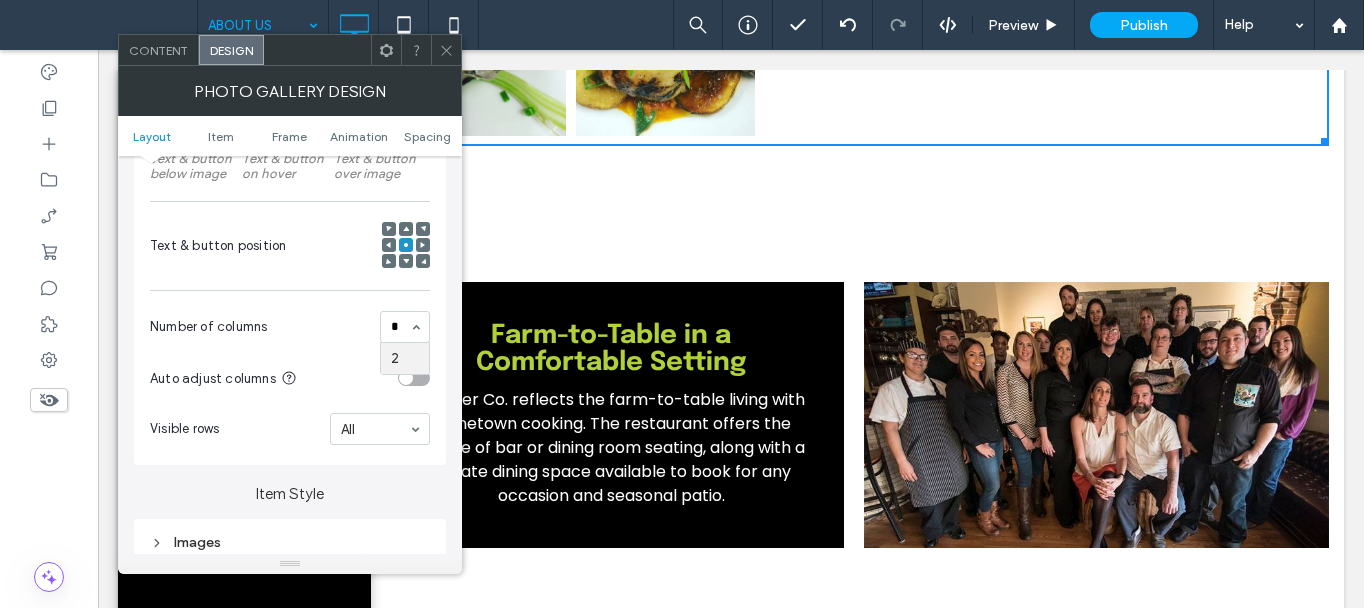 type 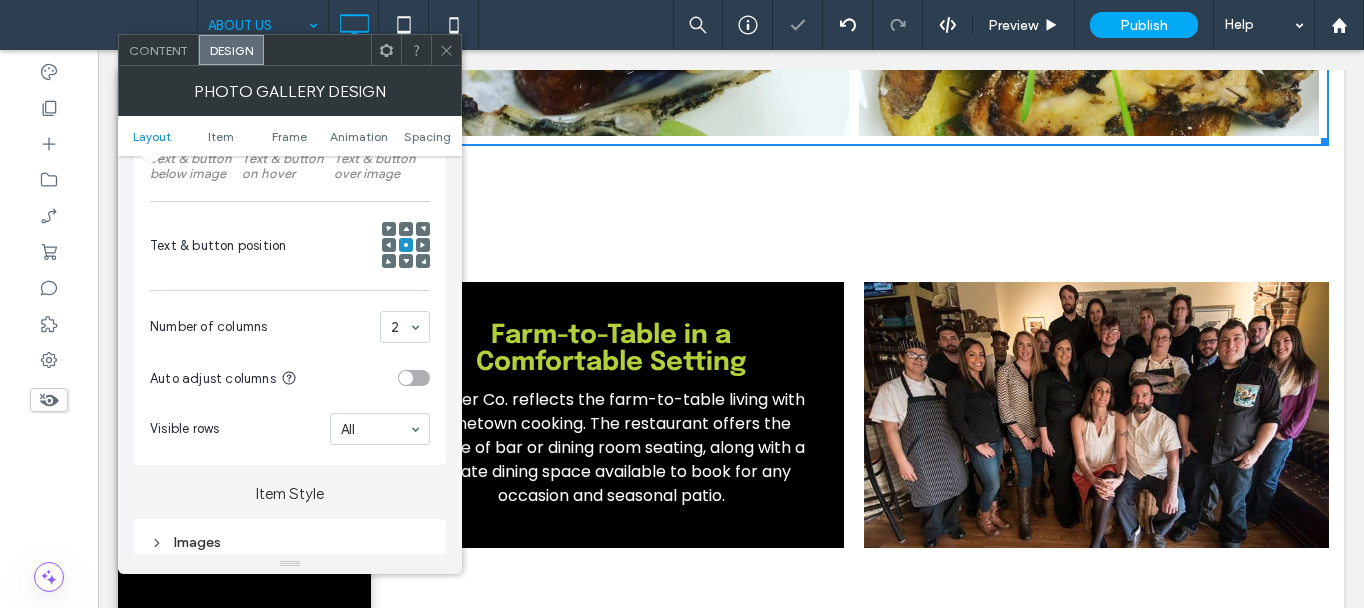 click 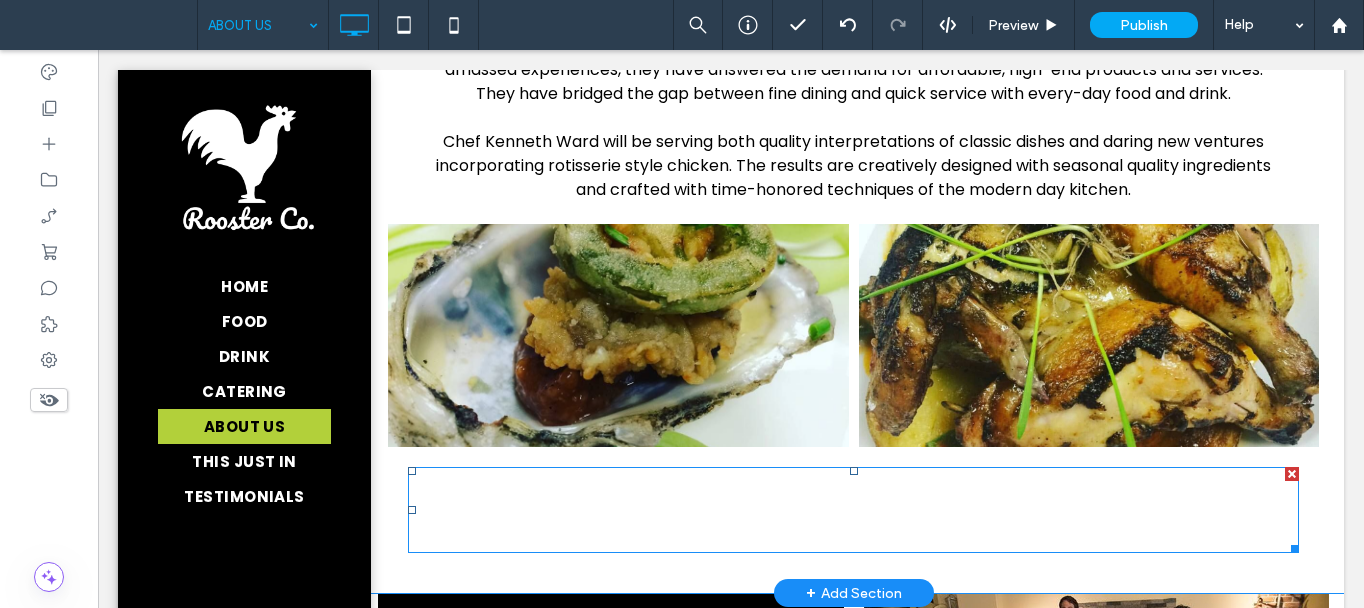 scroll, scrollTop: 711, scrollLeft: 0, axis: vertical 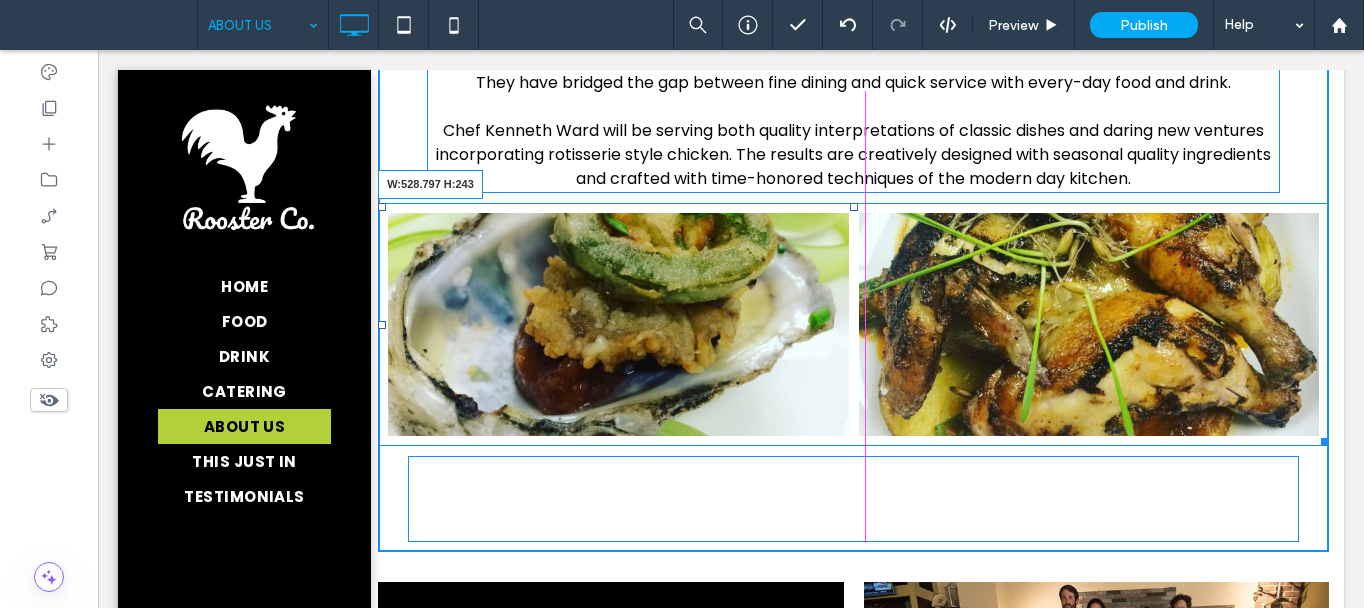 drag, startPoint x: 1310, startPoint y: 460, endPoint x: 1105, endPoint y: 491, distance: 207.33066 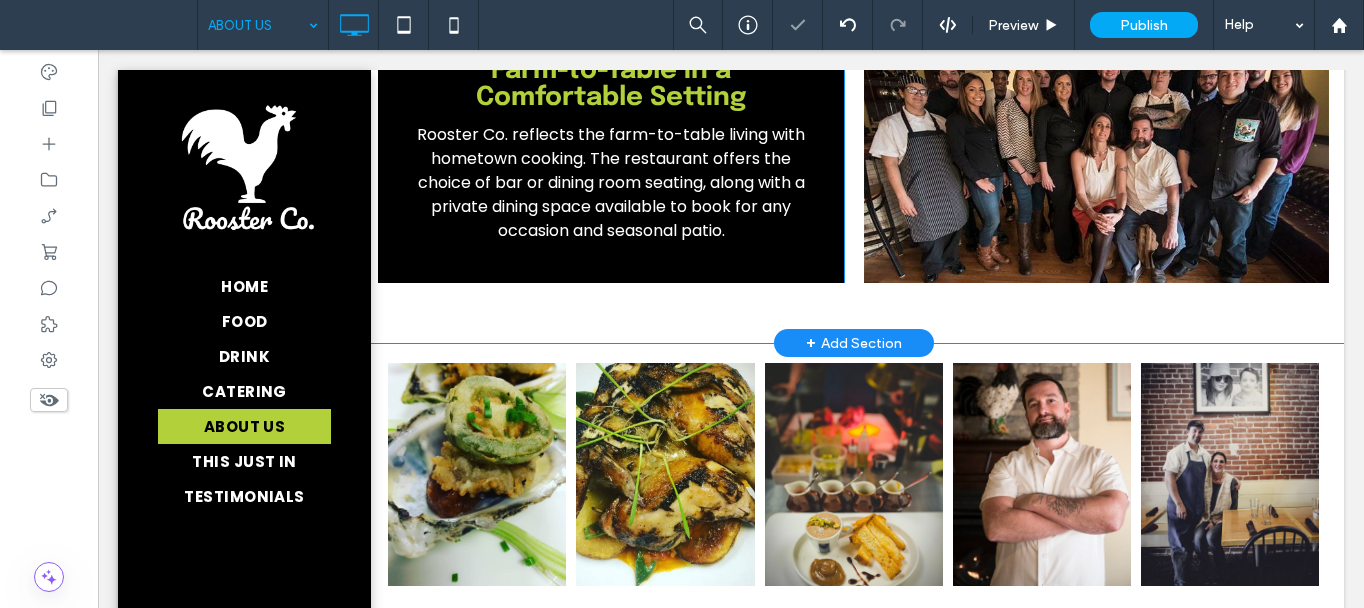 scroll, scrollTop: 1311, scrollLeft: 0, axis: vertical 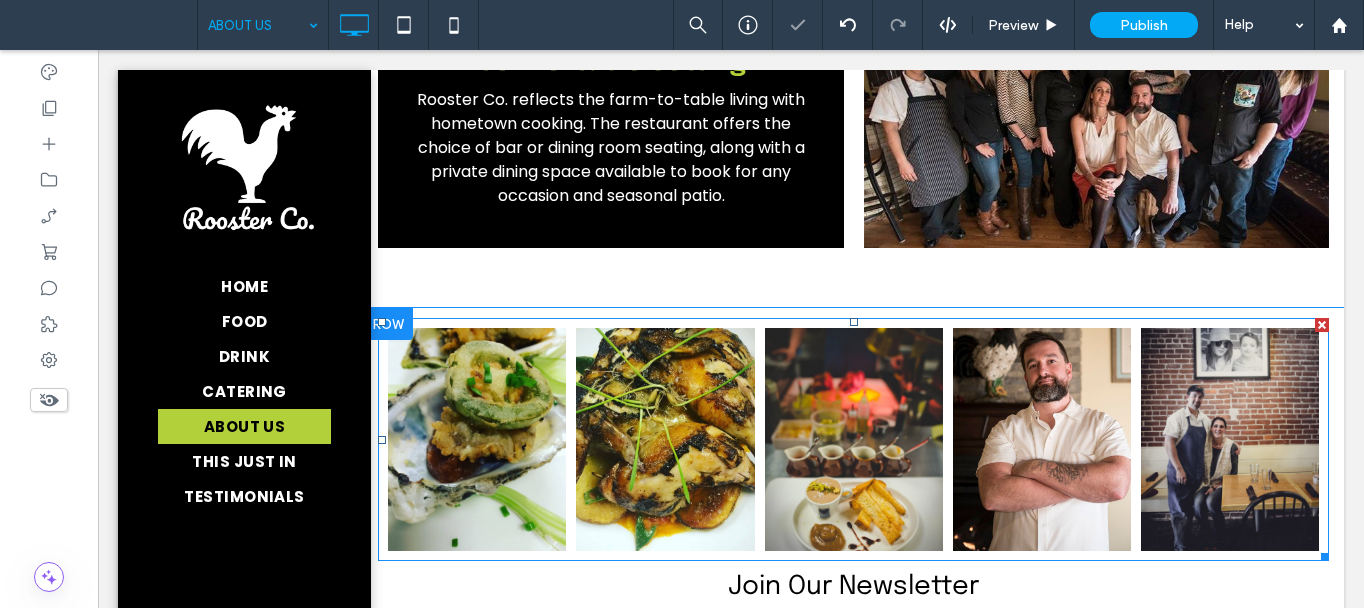 click at bounding box center [1041, 439] 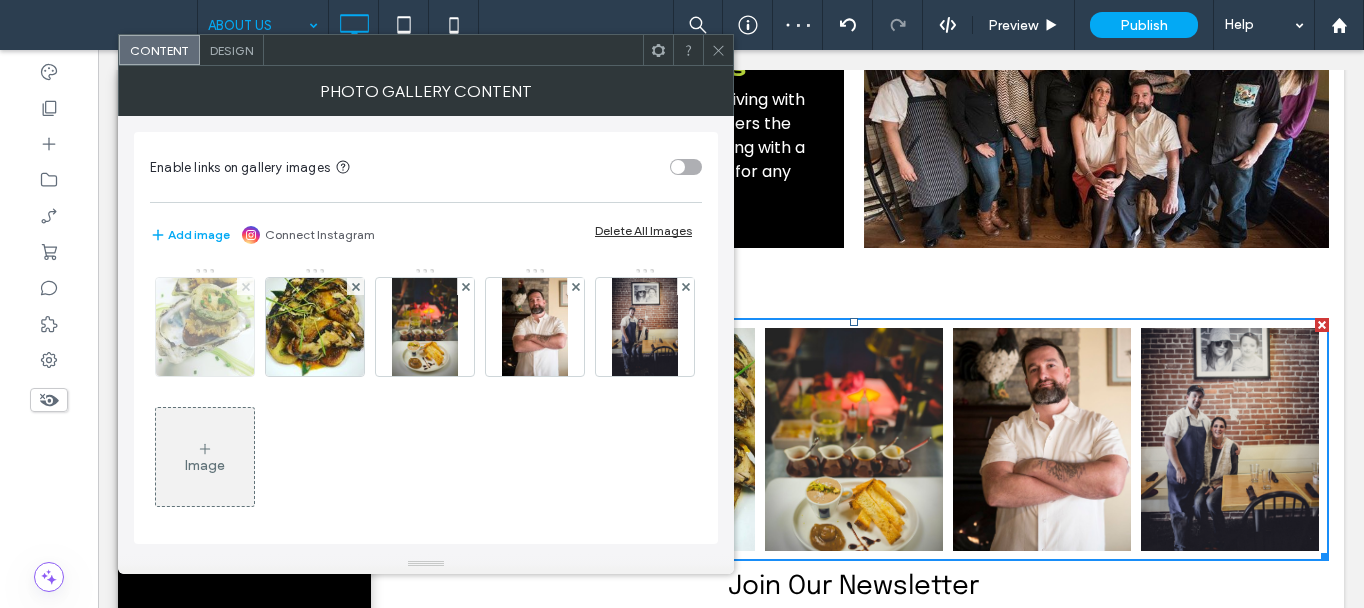 click 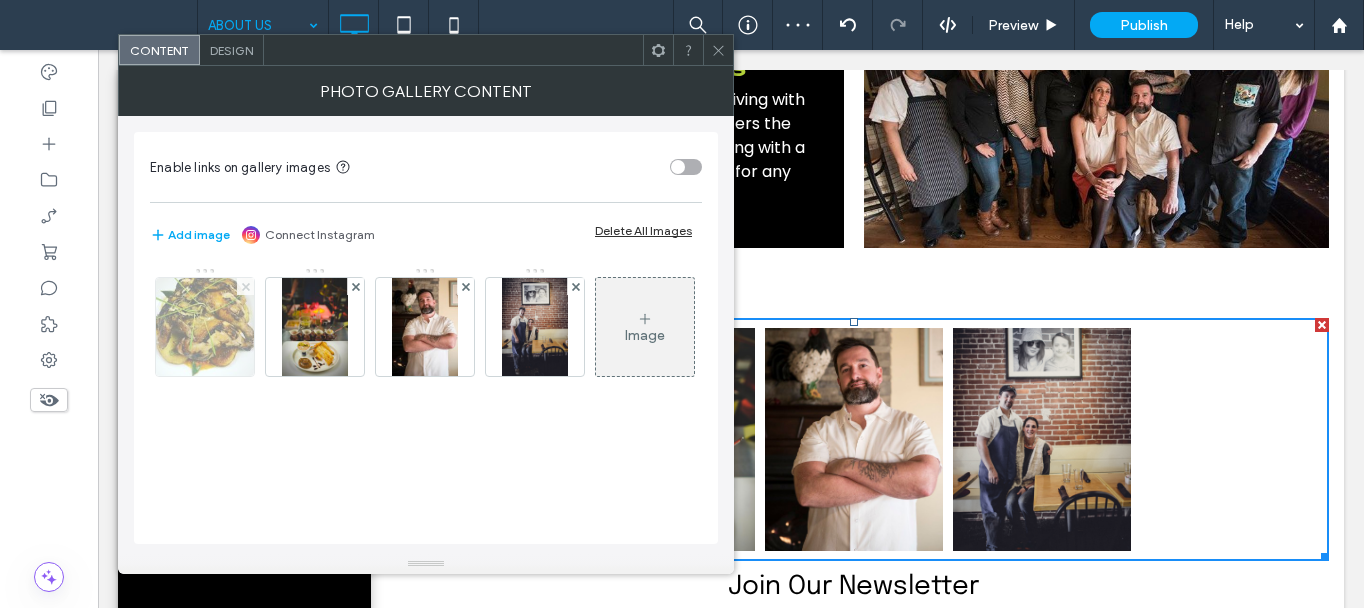 click 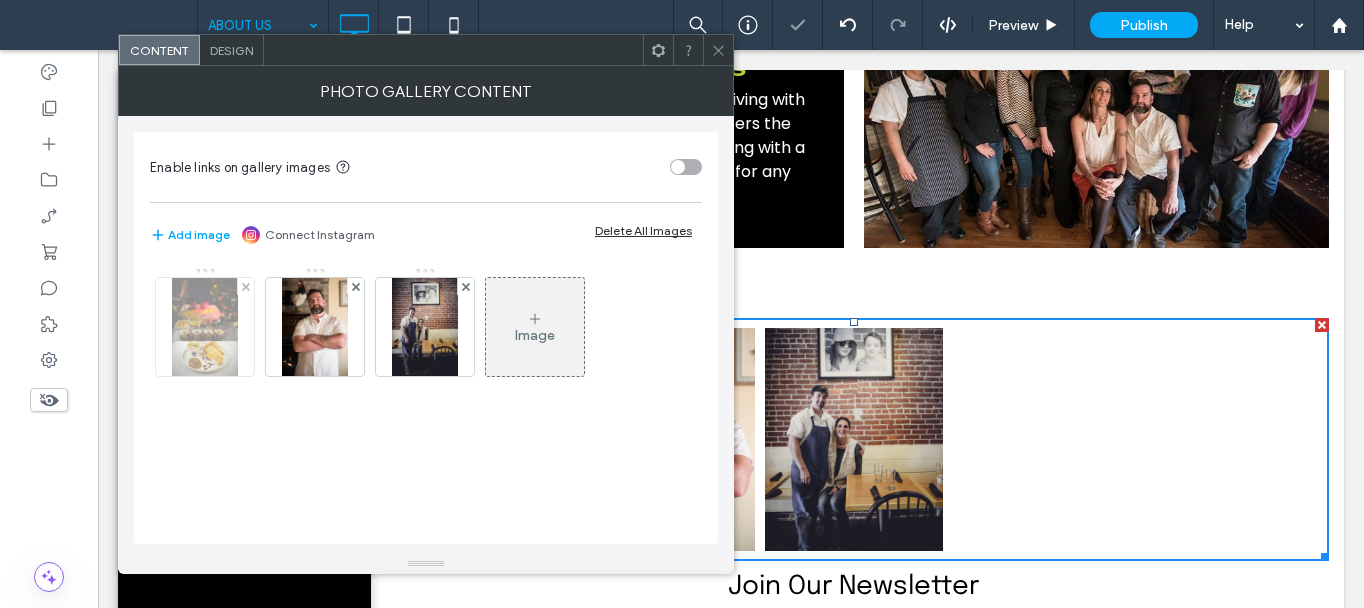 click at bounding box center [204, 327] 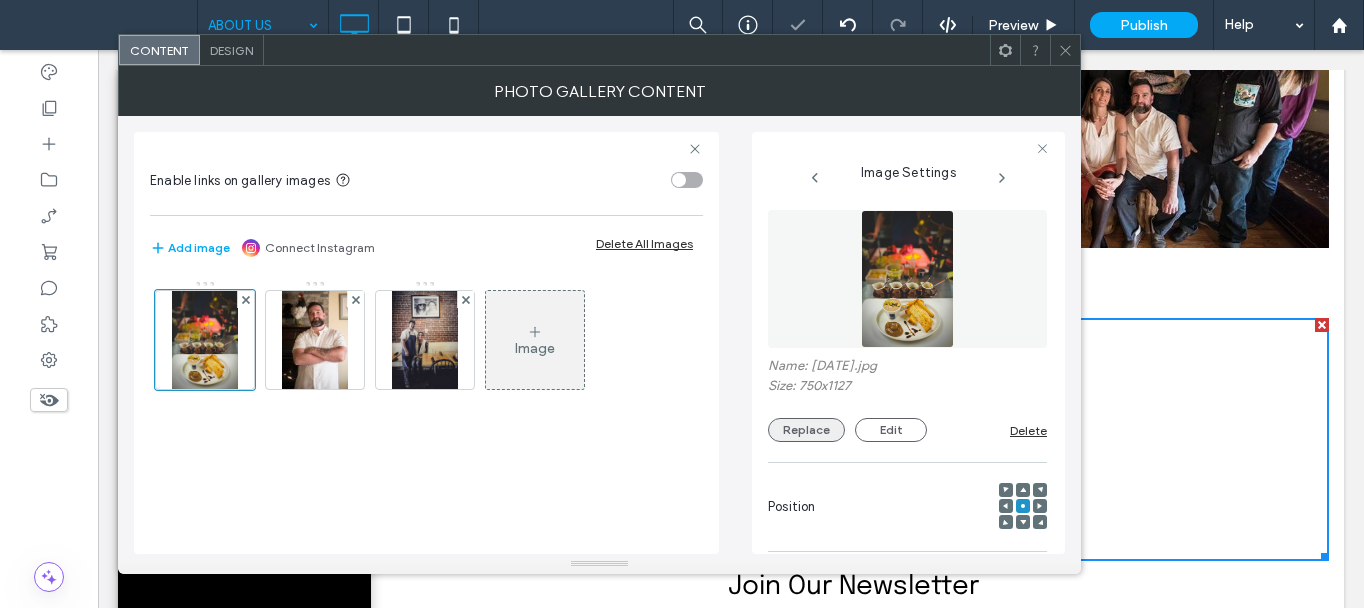 click on "Replace" at bounding box center [806, 430] 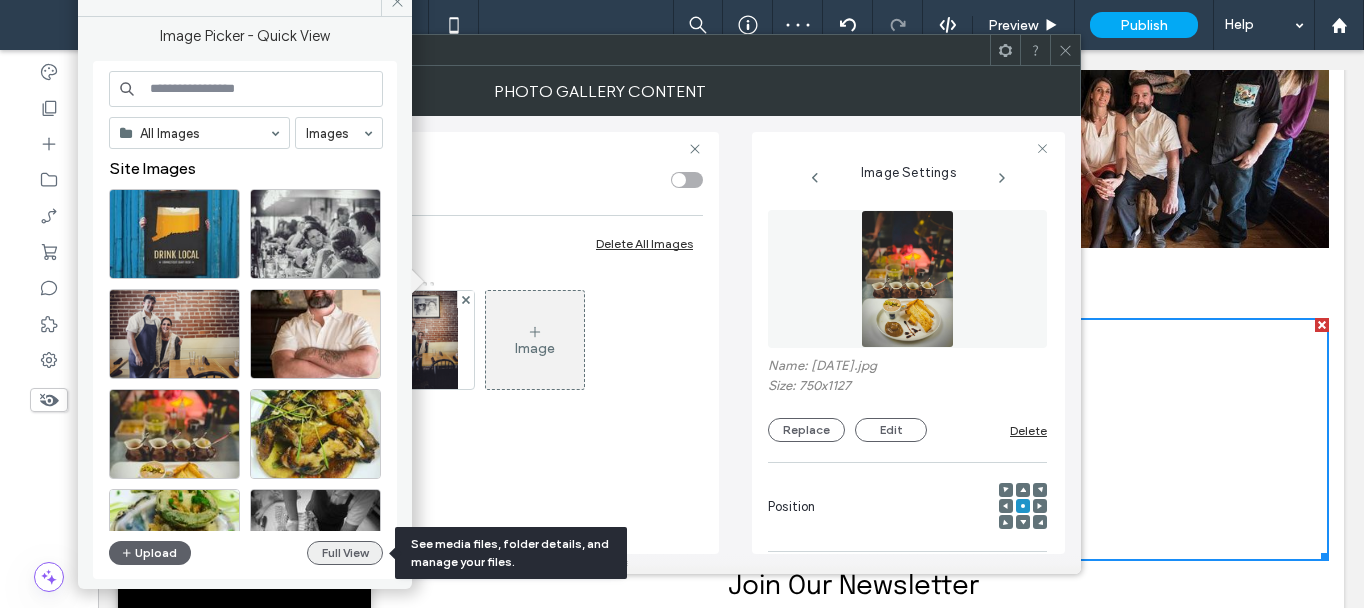 click on "Full View" at bounding box center (345, 553) 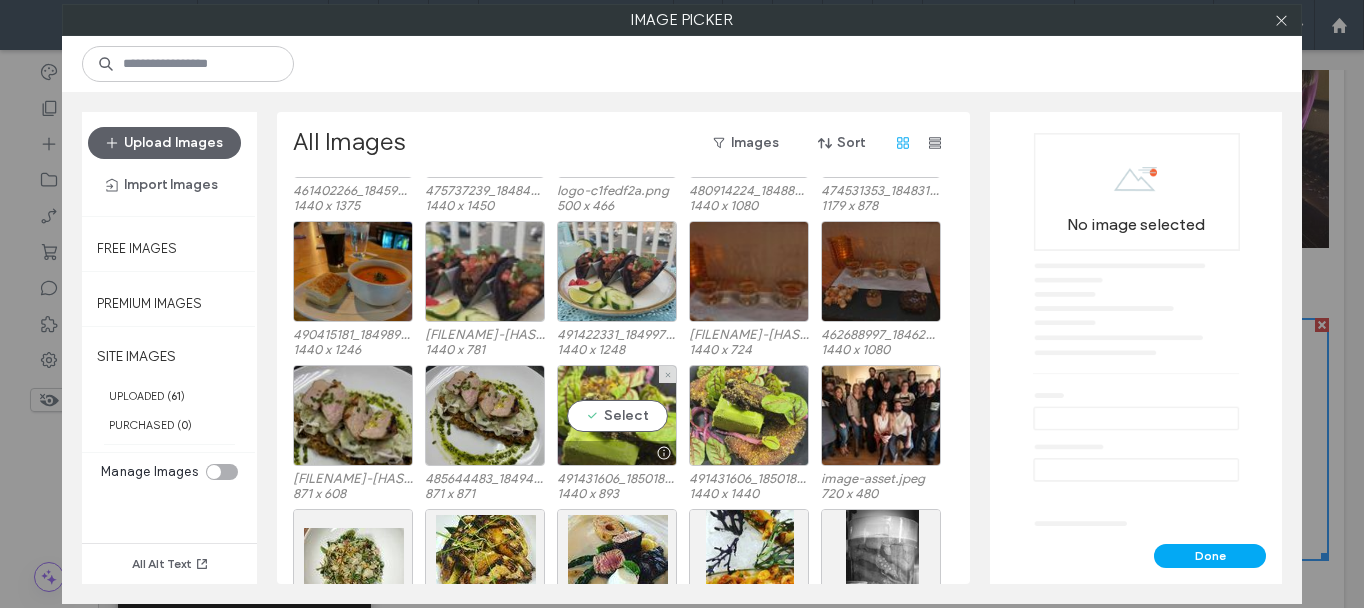 scroll, scrollTop: 528, scrollLeft: 0, axis: vertical 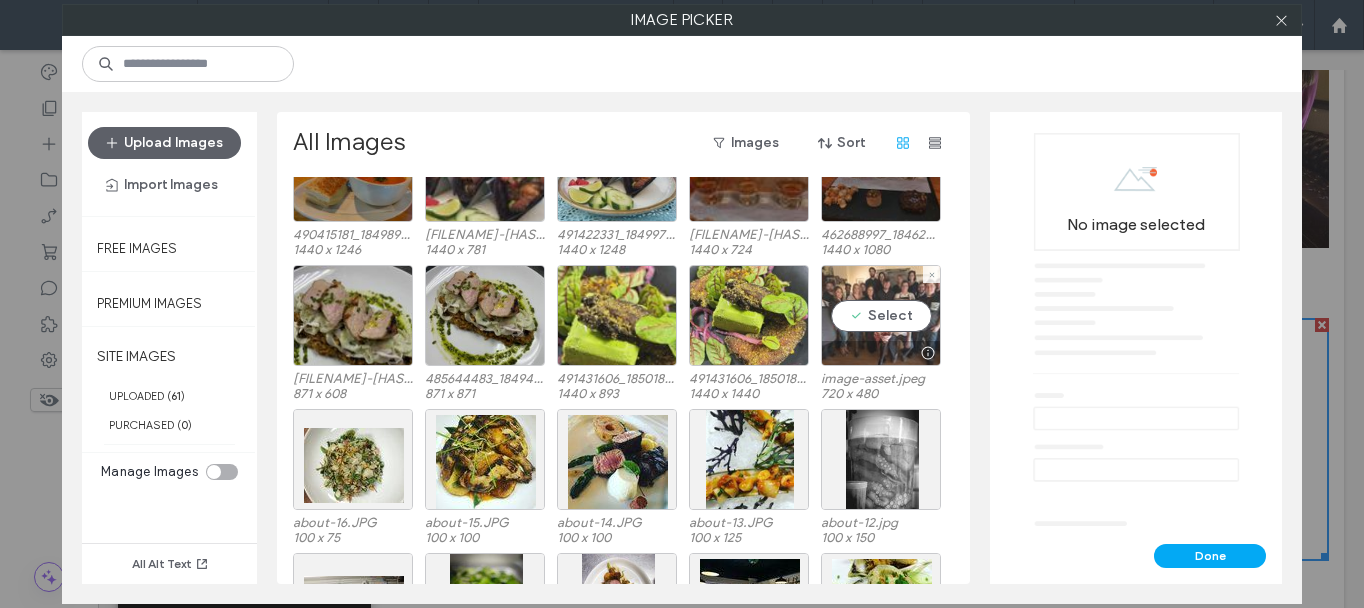 click on "Select" at bounding box center [881, 315] 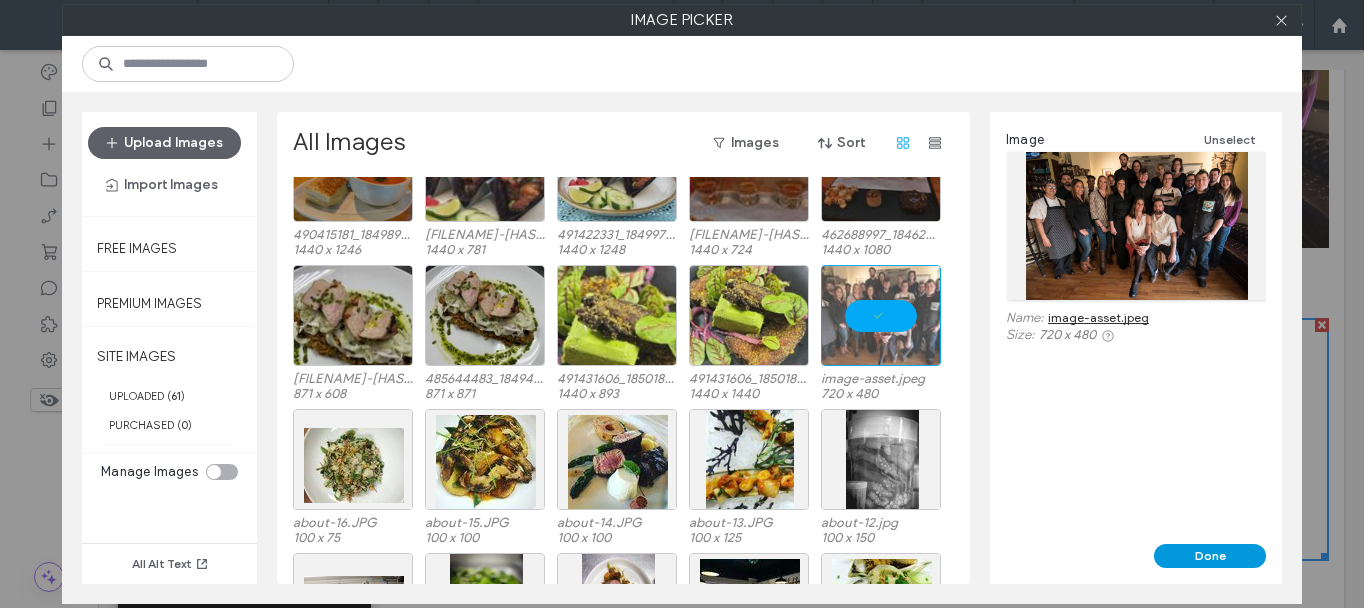 drag, startPoint x: 1247, startPoint y: 560, endPoint x: 1150, endPoint y: 511, distance: 108.67382 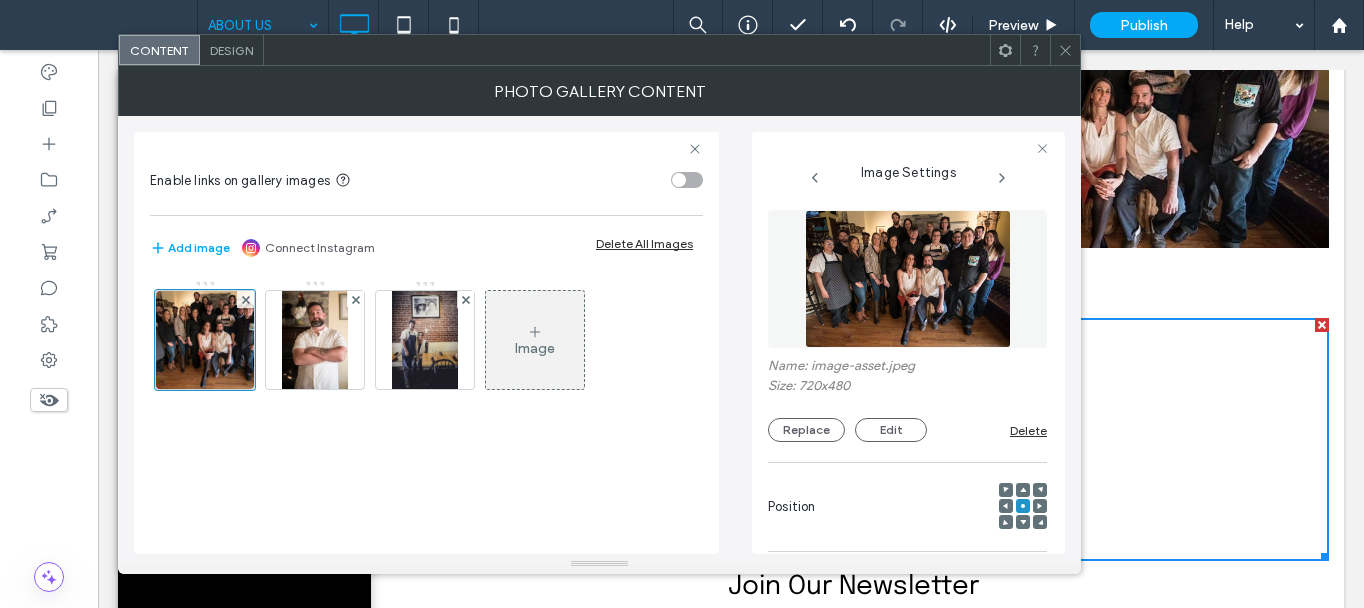 scroll, scrollTop: 300, scrollLeft: 0, axis: vertical 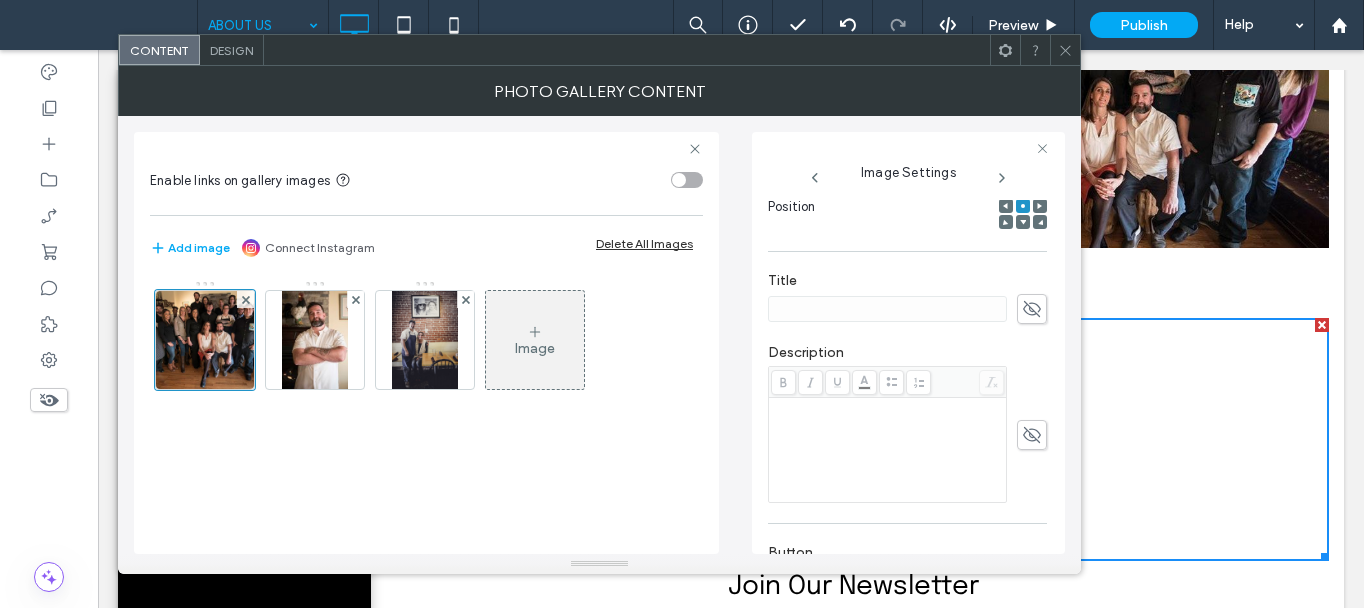 click 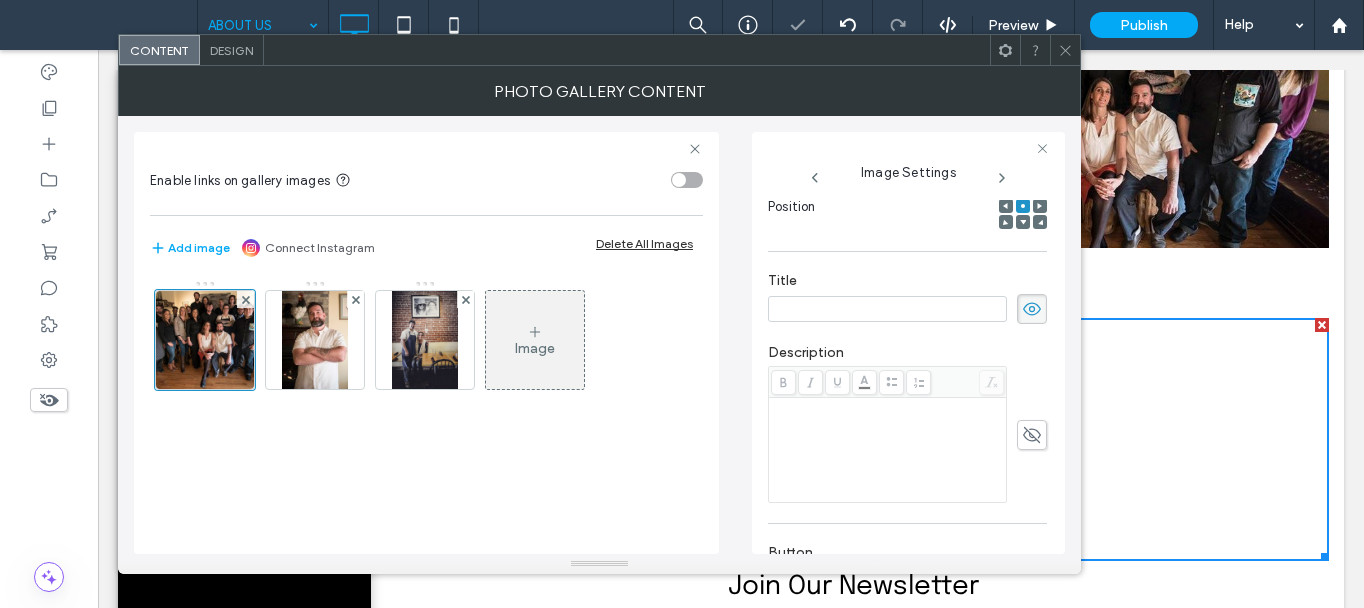 paste on "**********" 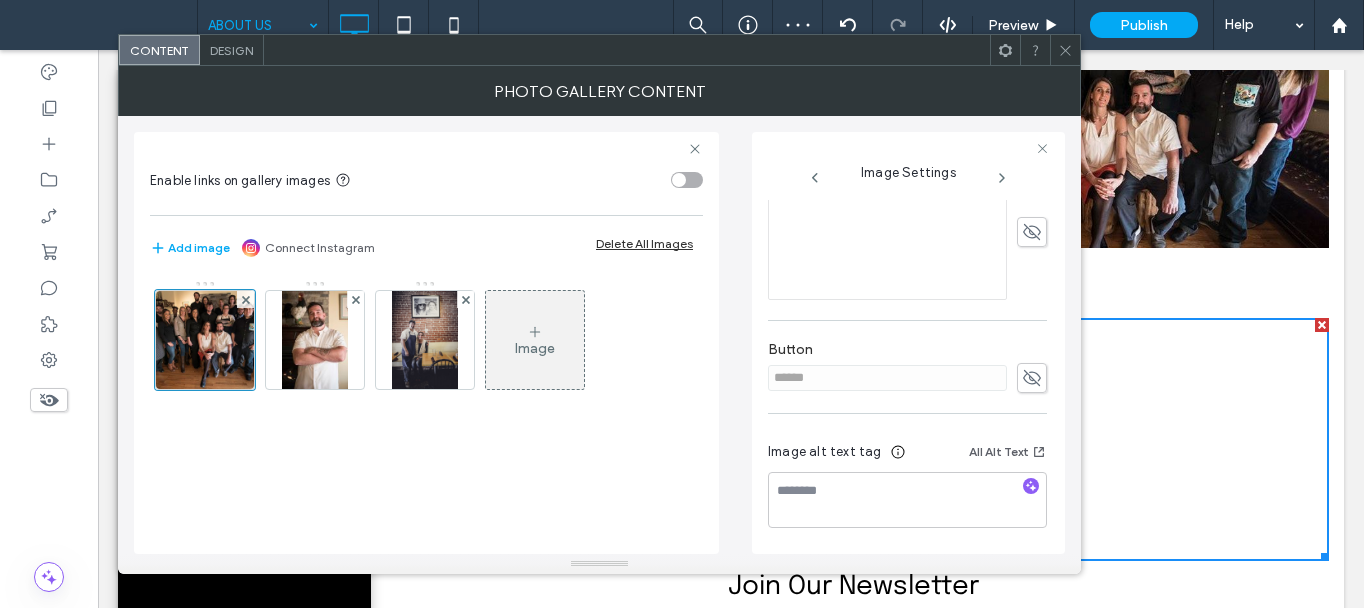 type on "**********" 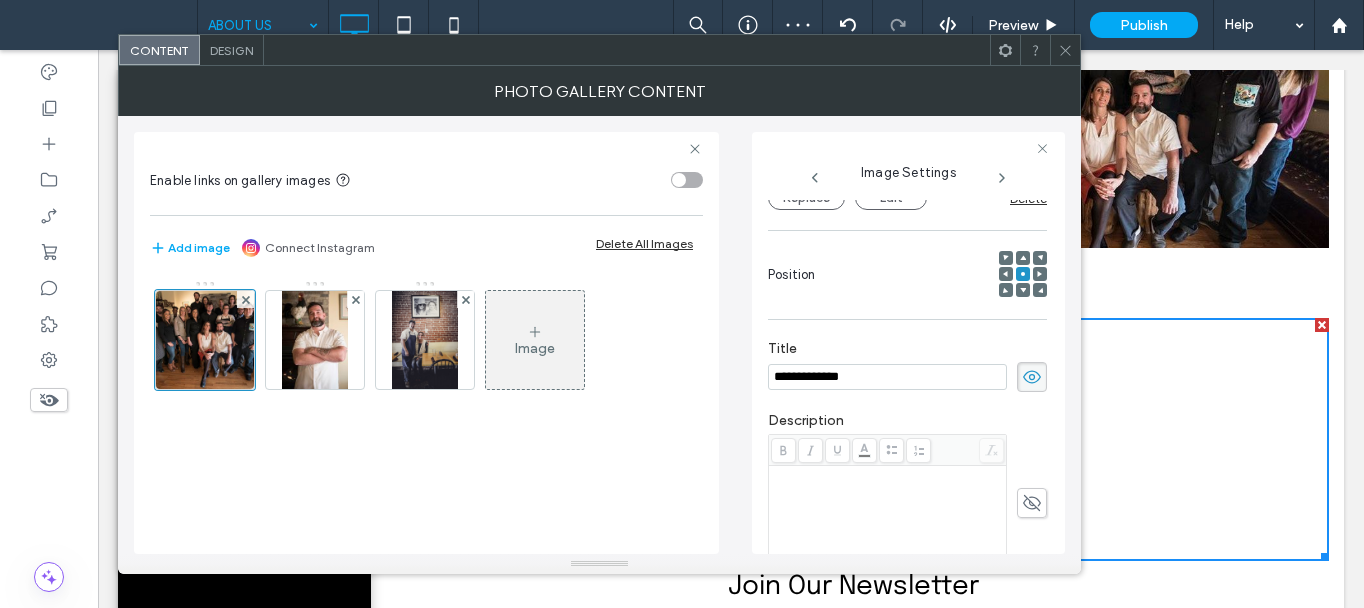 scroll, scrollTop: 503, scrollLeft: 0, axis: vertical 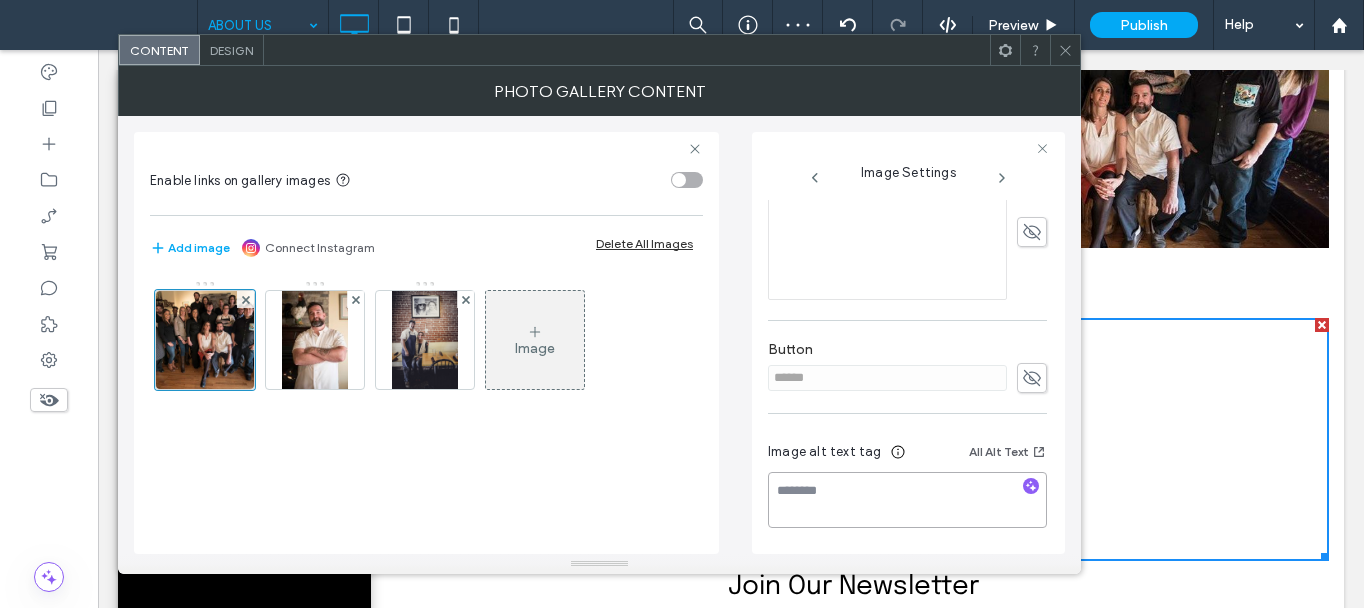 click at bounding box center (907, 500) 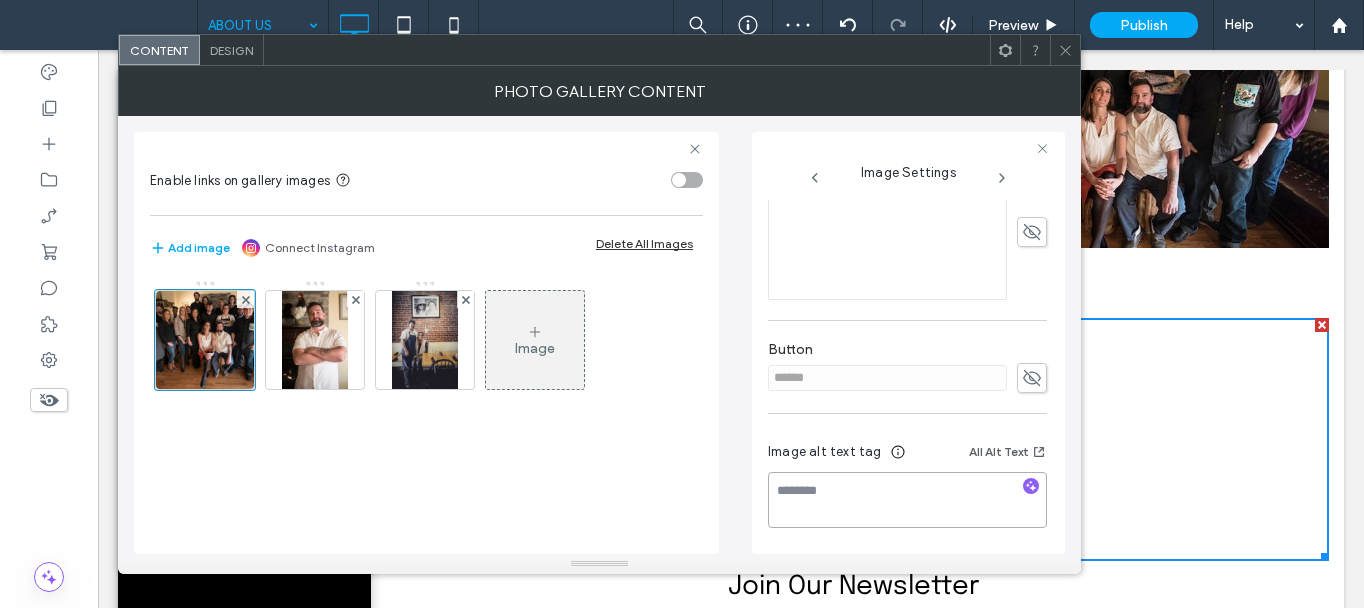 paste on "**********" 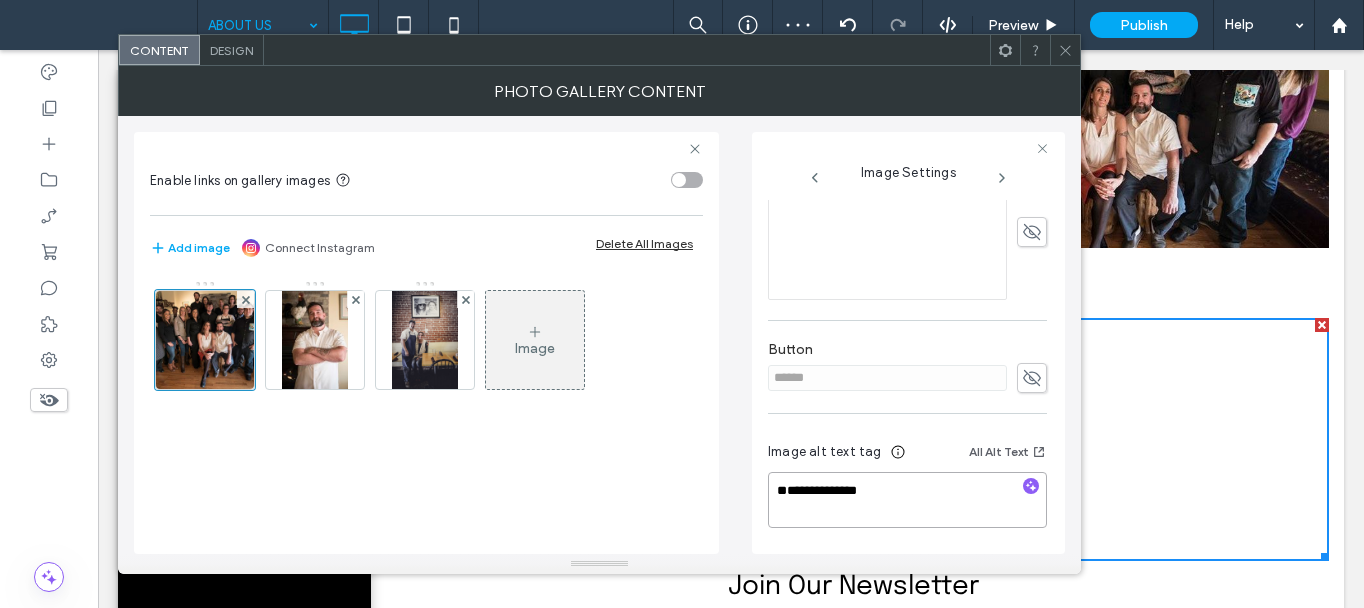 scroll, scrollTop: 2, scrollLeft: 0, axis: vertical 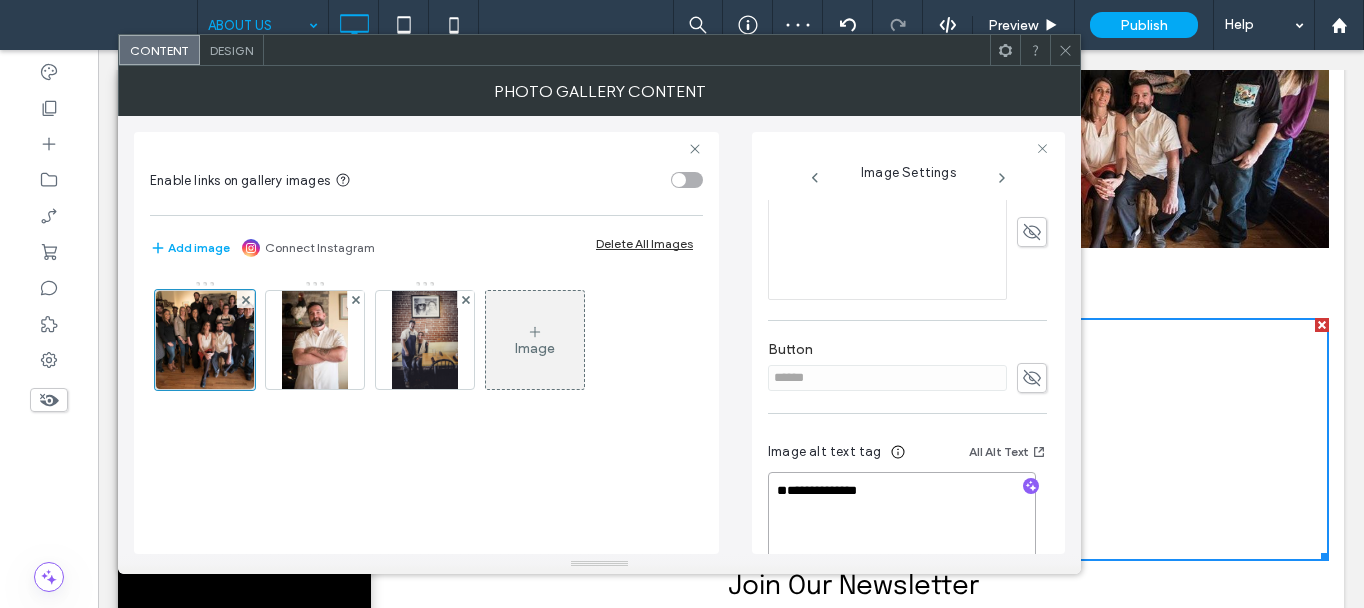 click on "**********" at bounding box center [902, 520] 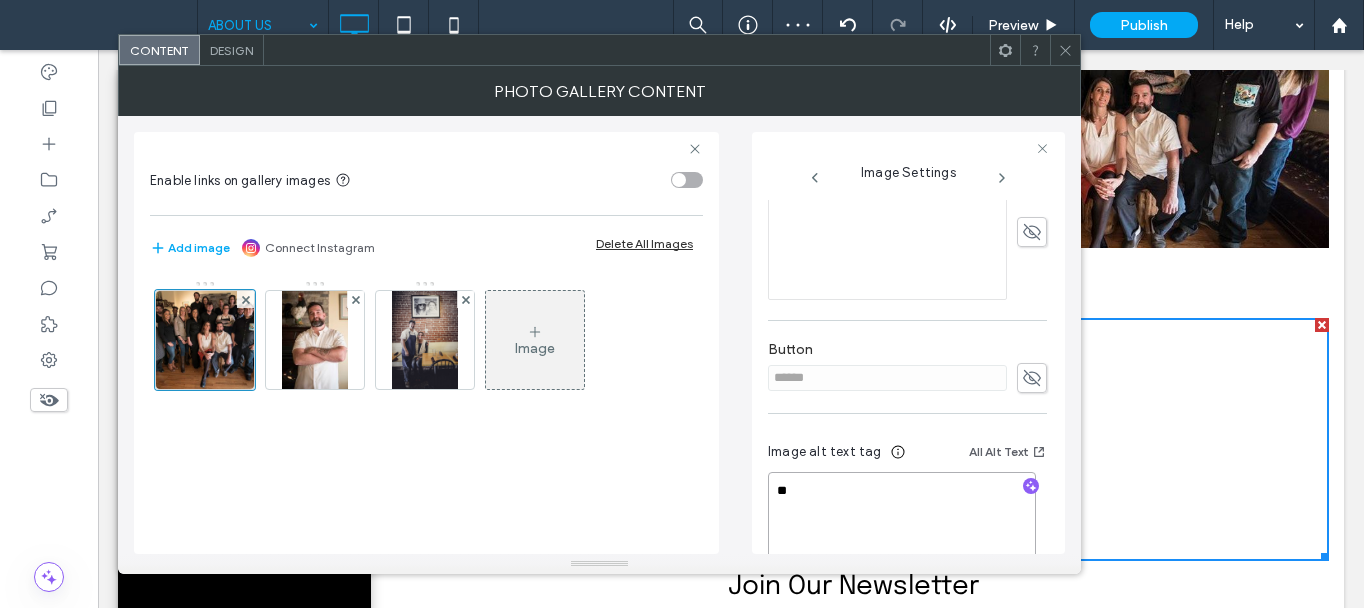 scroll, scrollTop: 0, scrollLeft: 0, axis: both 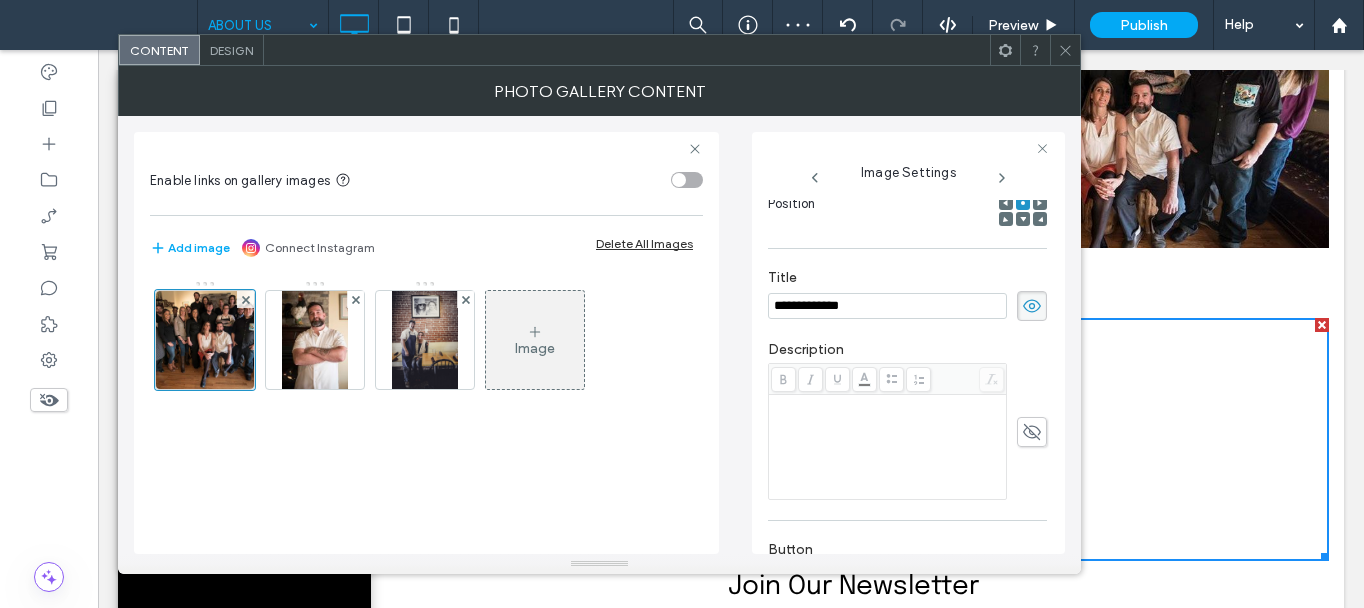 type on "**********" 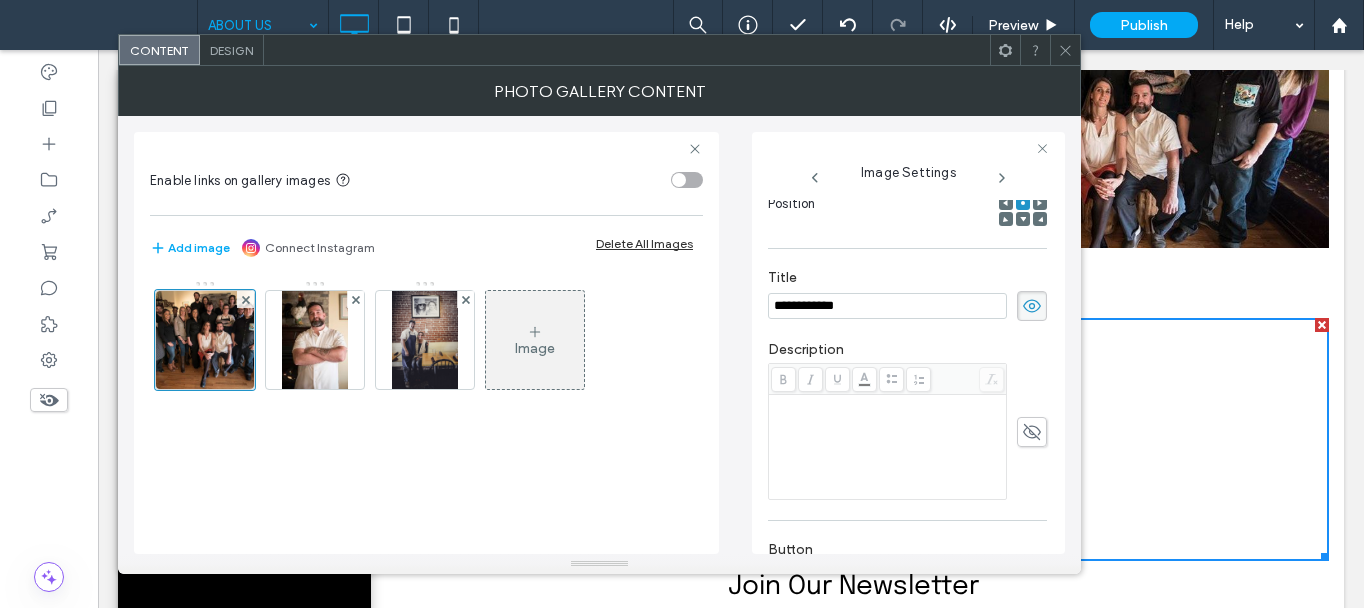 type on "**********" 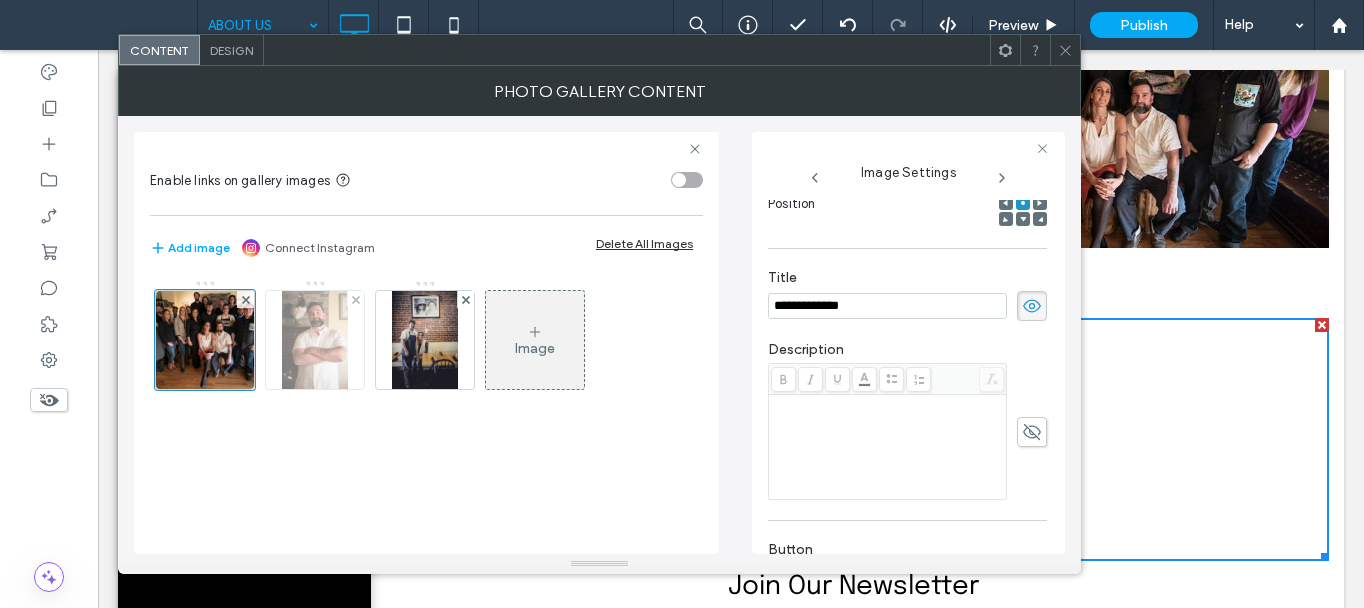 click at bounding box center (315, 340) 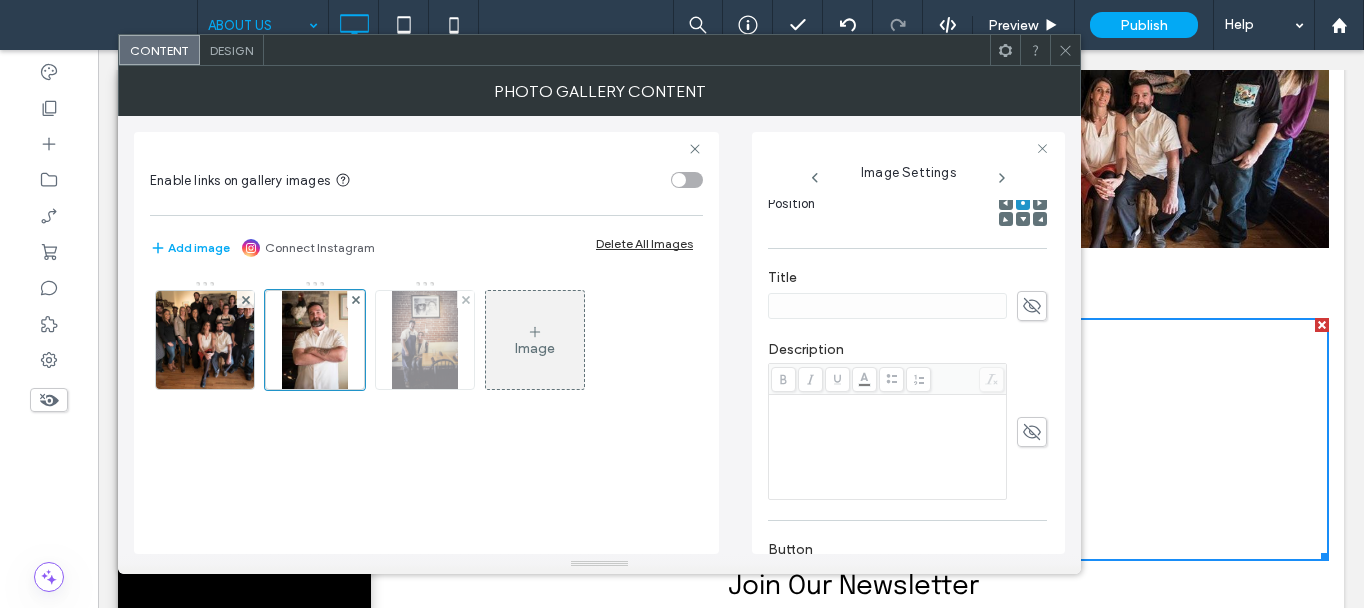 click at bounding box center (424, 340) 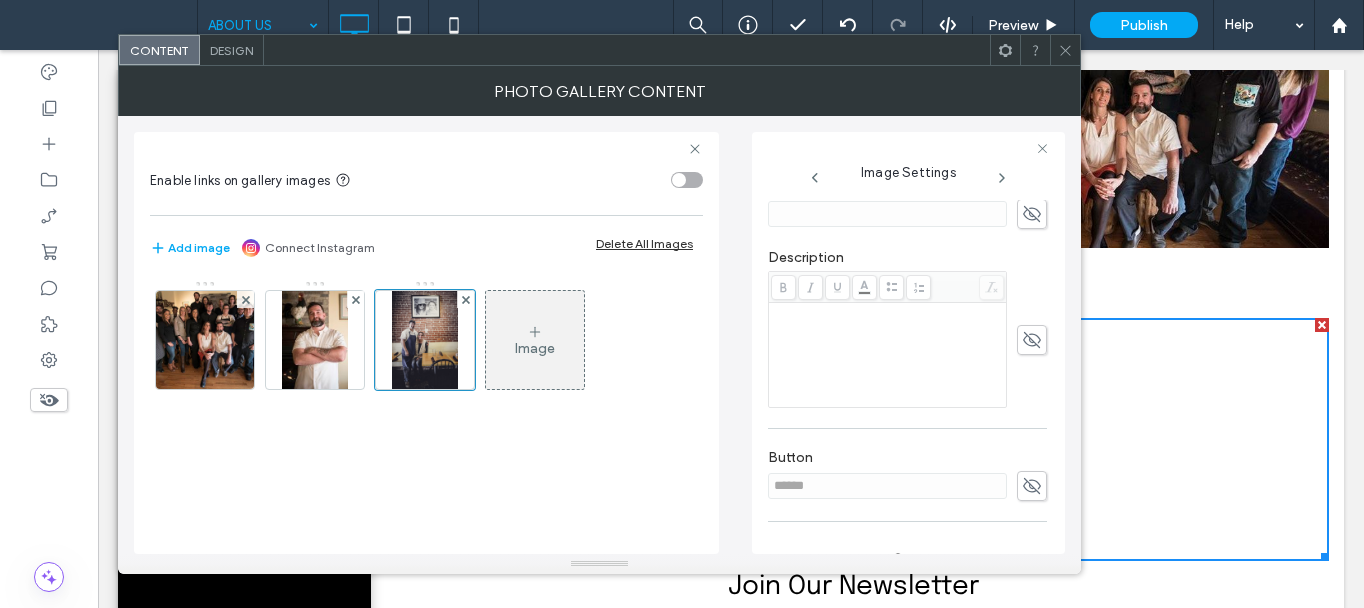 scroll, scrollTop: 503, scrollLeft: 0, axis: vertical 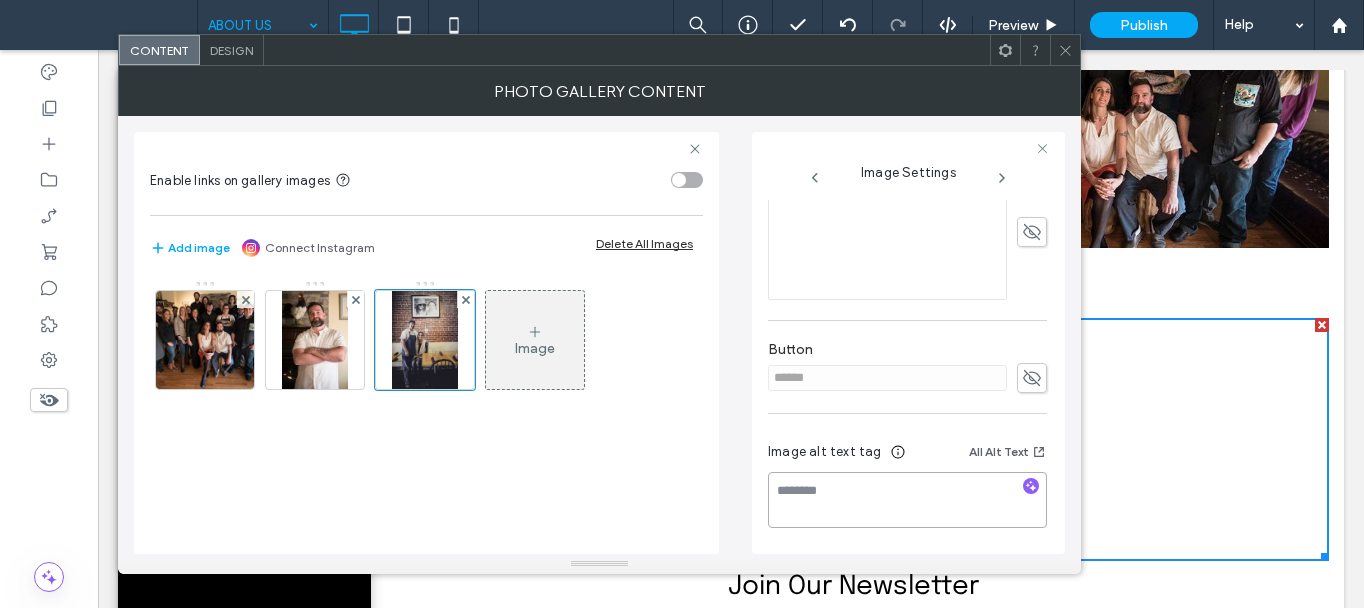 click at bounding box center (907, 500) 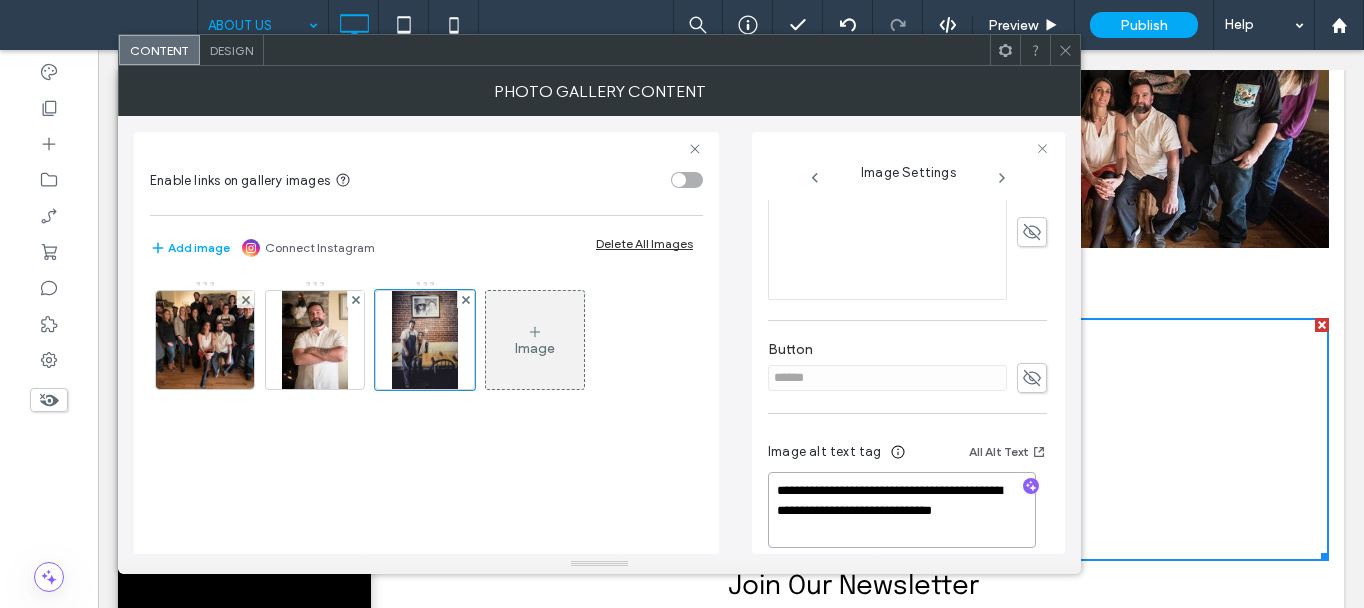 scroll, scrollTop: 2, scrollLeft: 0, axis: vertical 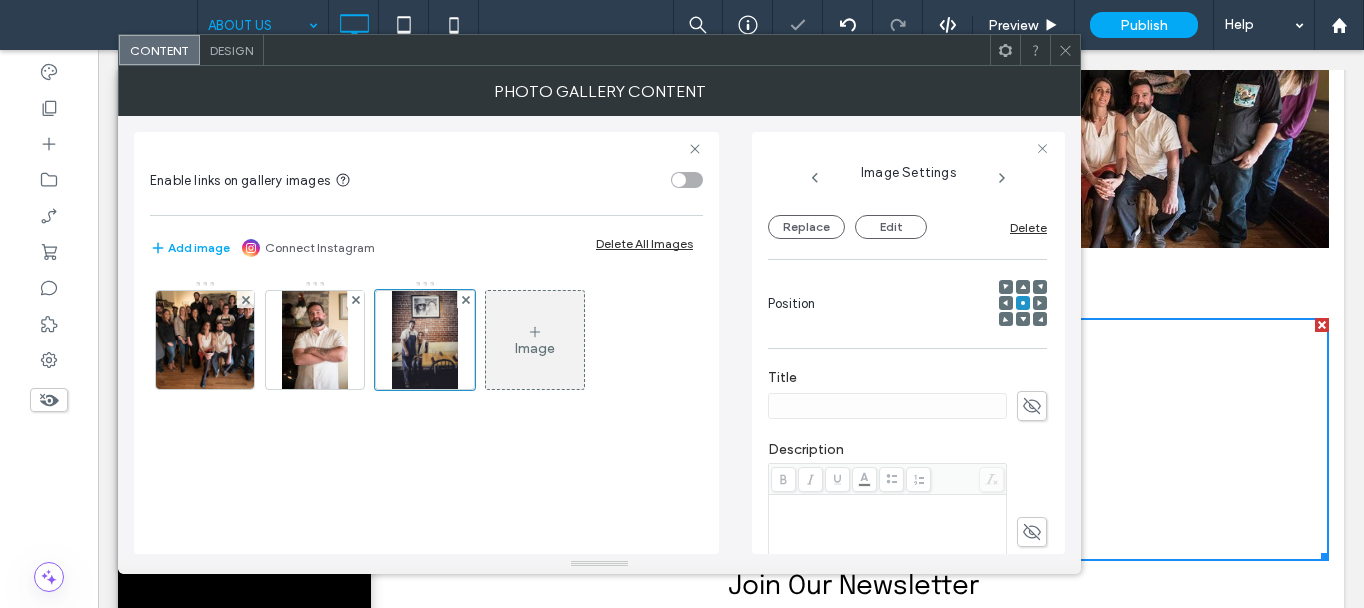 type on "**********" 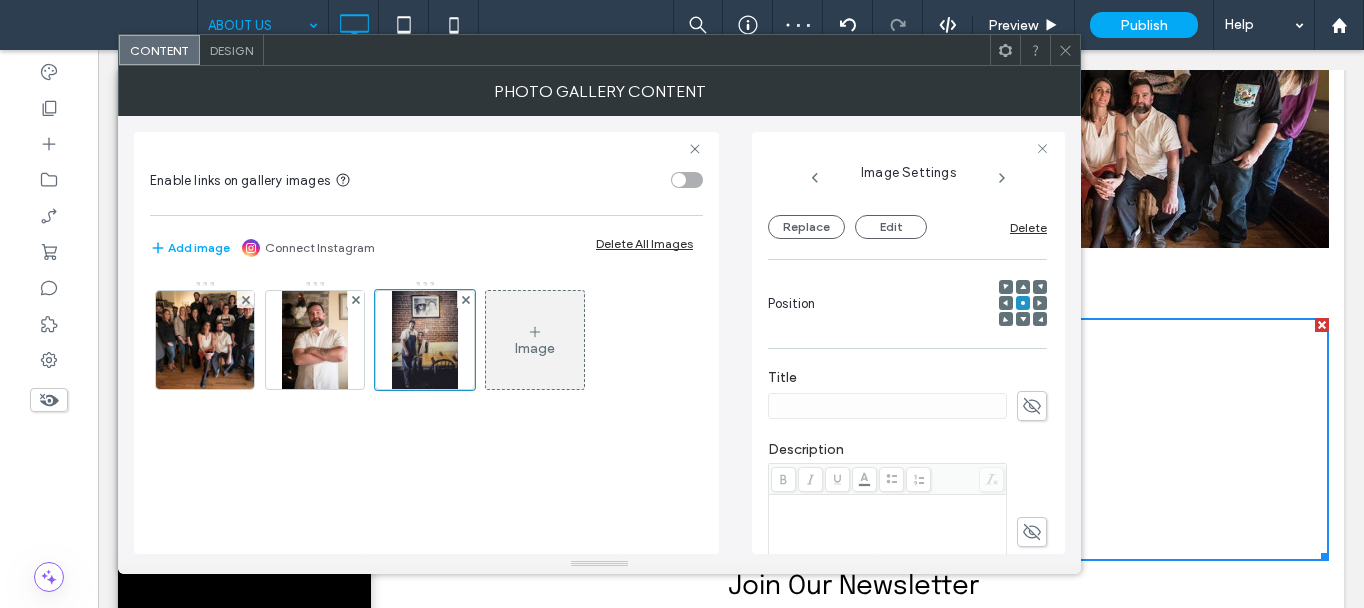 click at bounding box center (1032, 406) 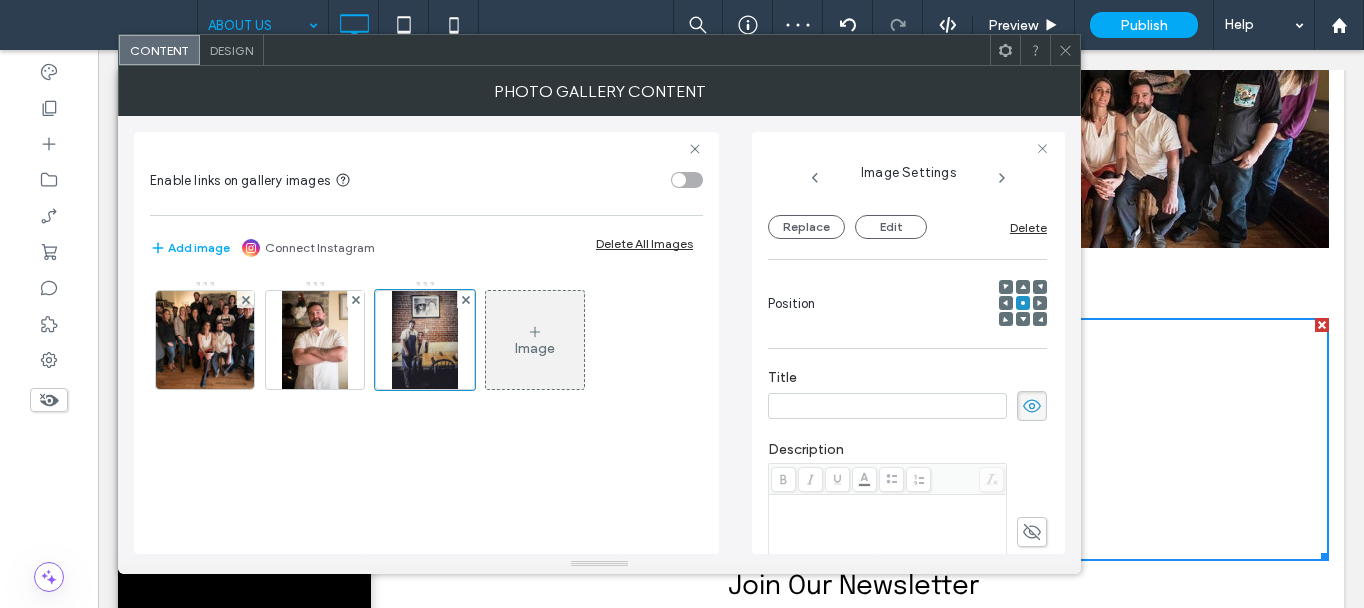paste on "**********" 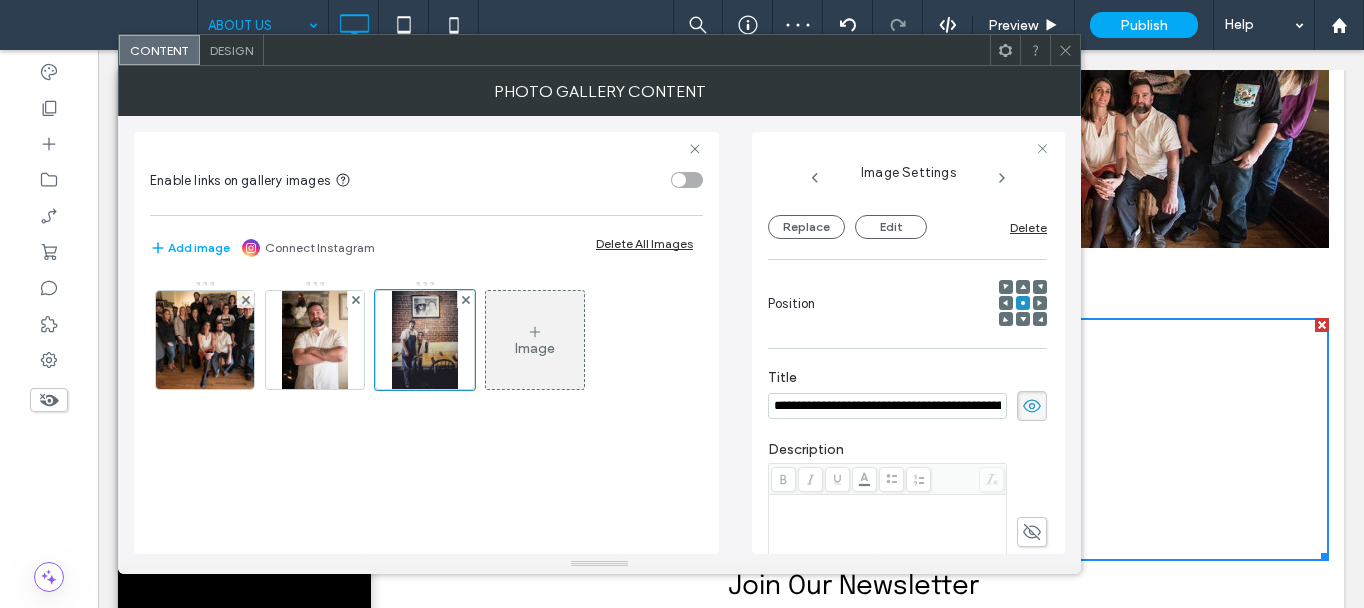 scroll, scrollTop: 0, scrollLeft: 231, axis: horizontal 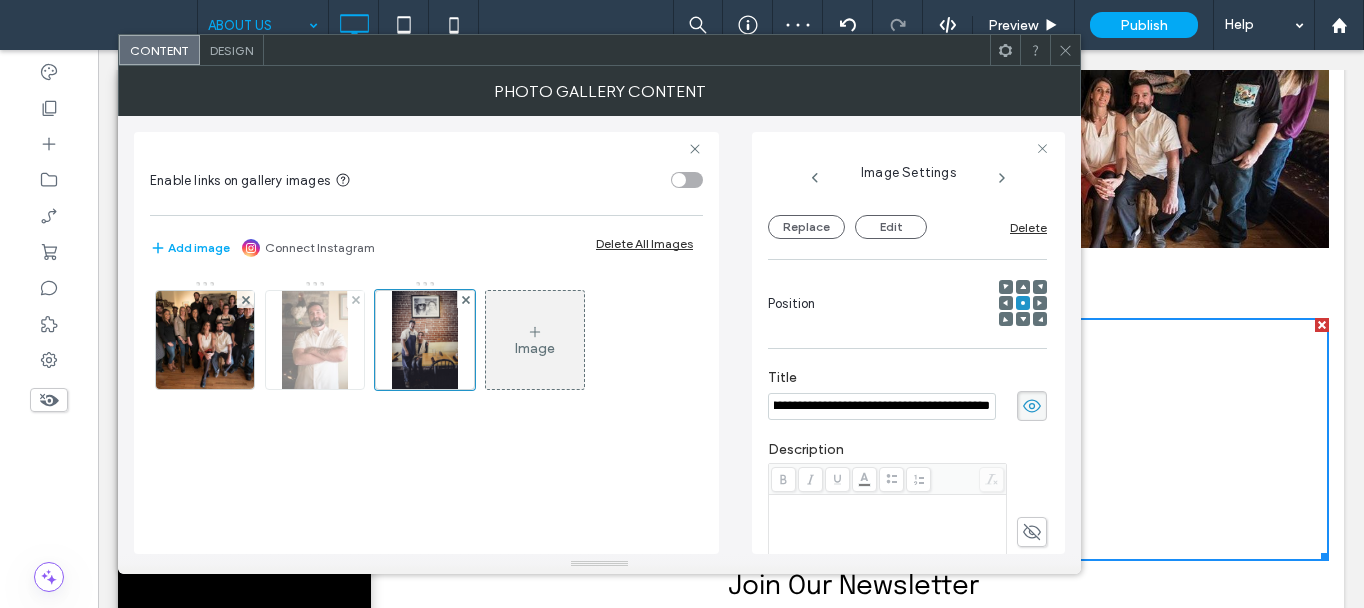 type on "**********" 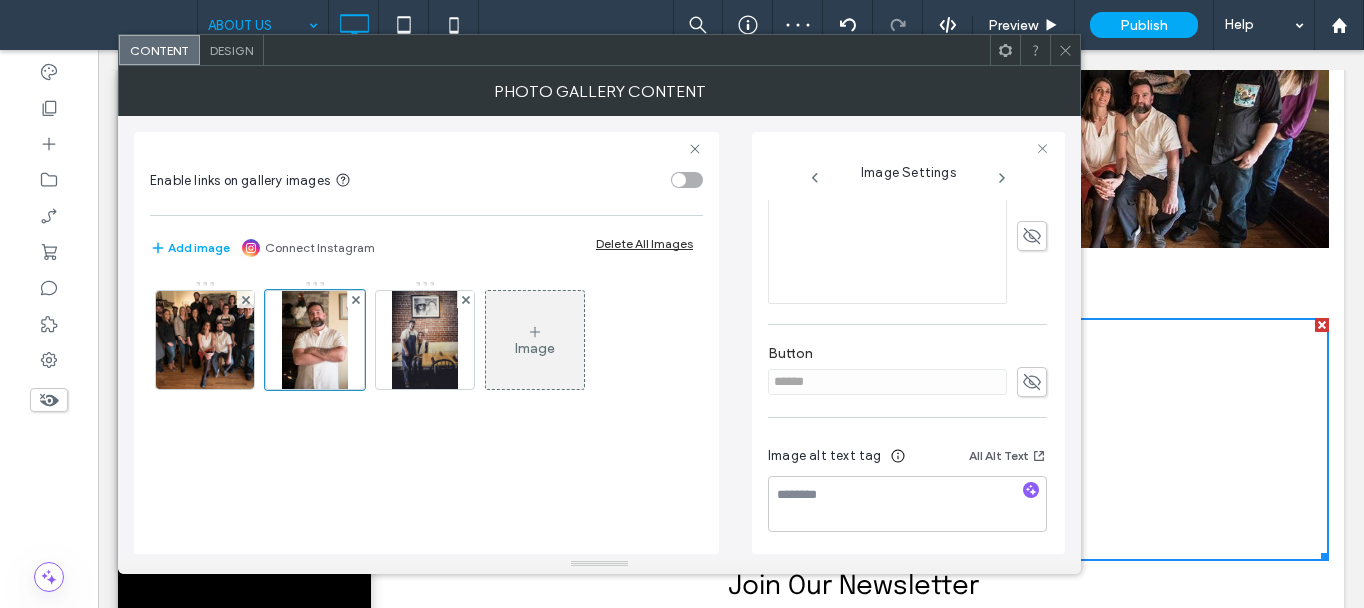 scroll, scrollTop: 503, scrollLeft: 0, axis: vertical 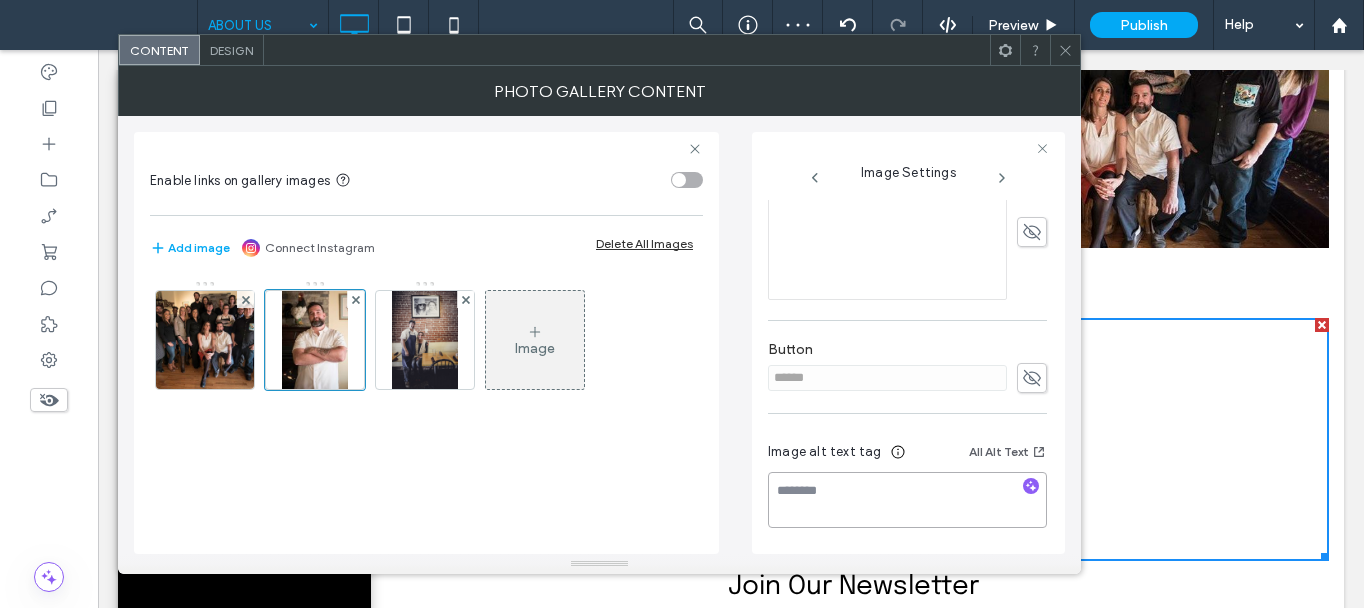 click at bounding box center [907, 500] 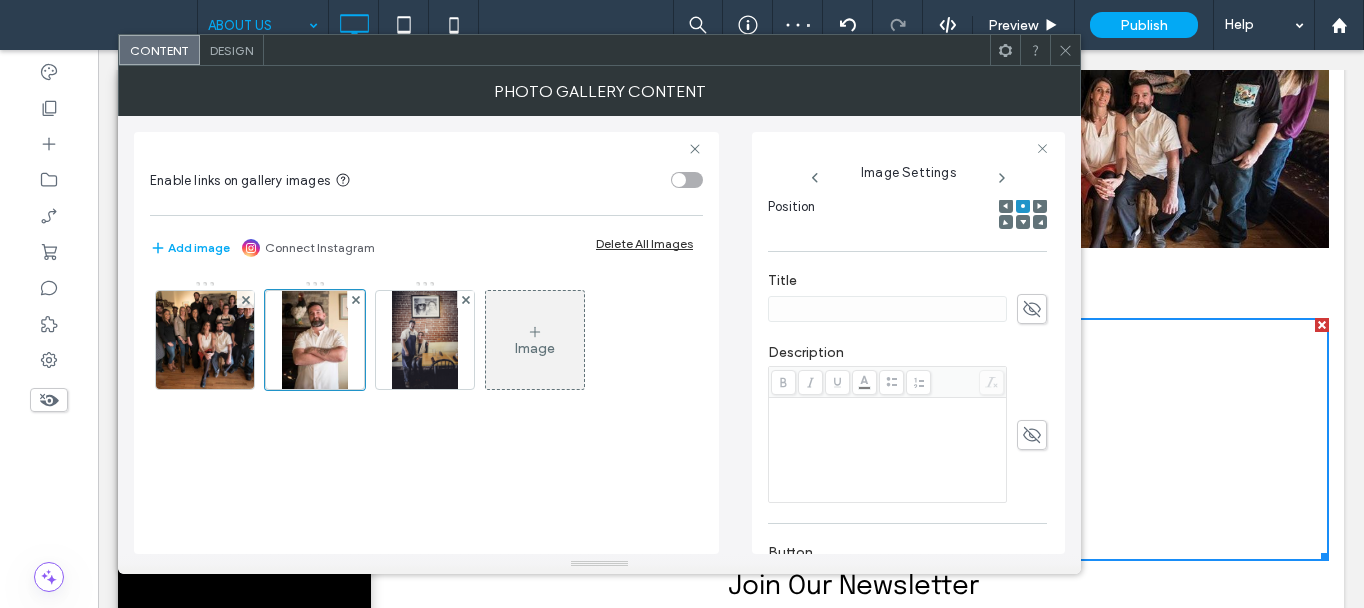 scroll, scrollTop: 103, scrollLeft: 0, axis: vertical 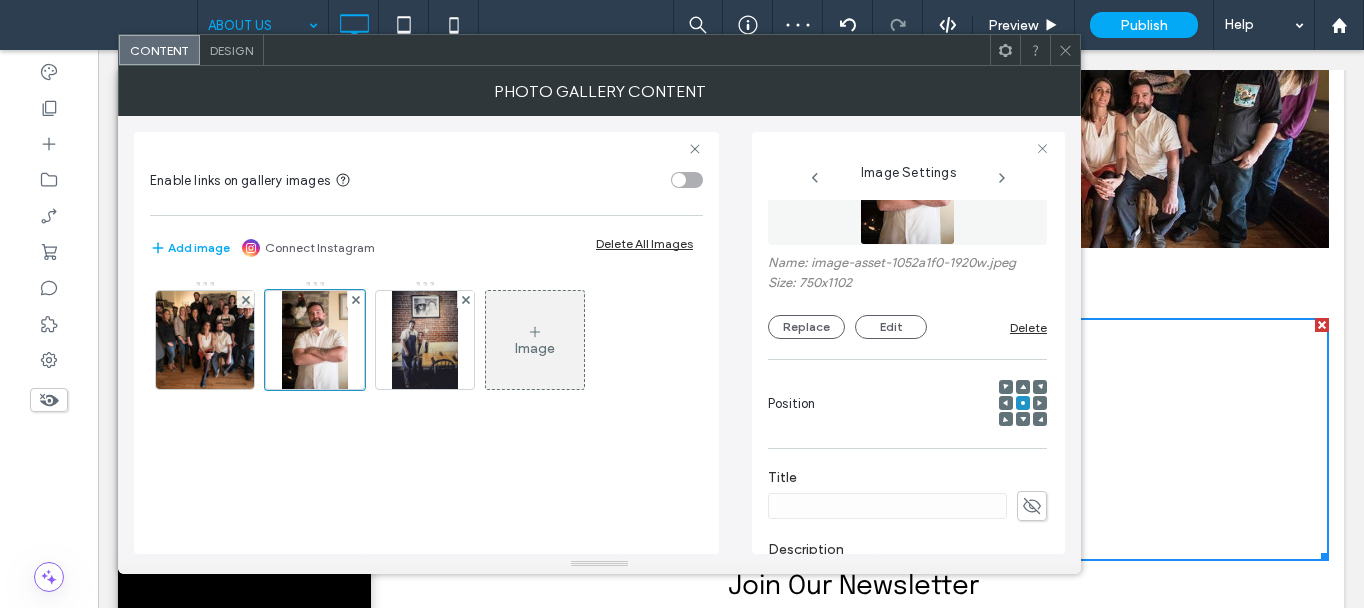 type on "**********" 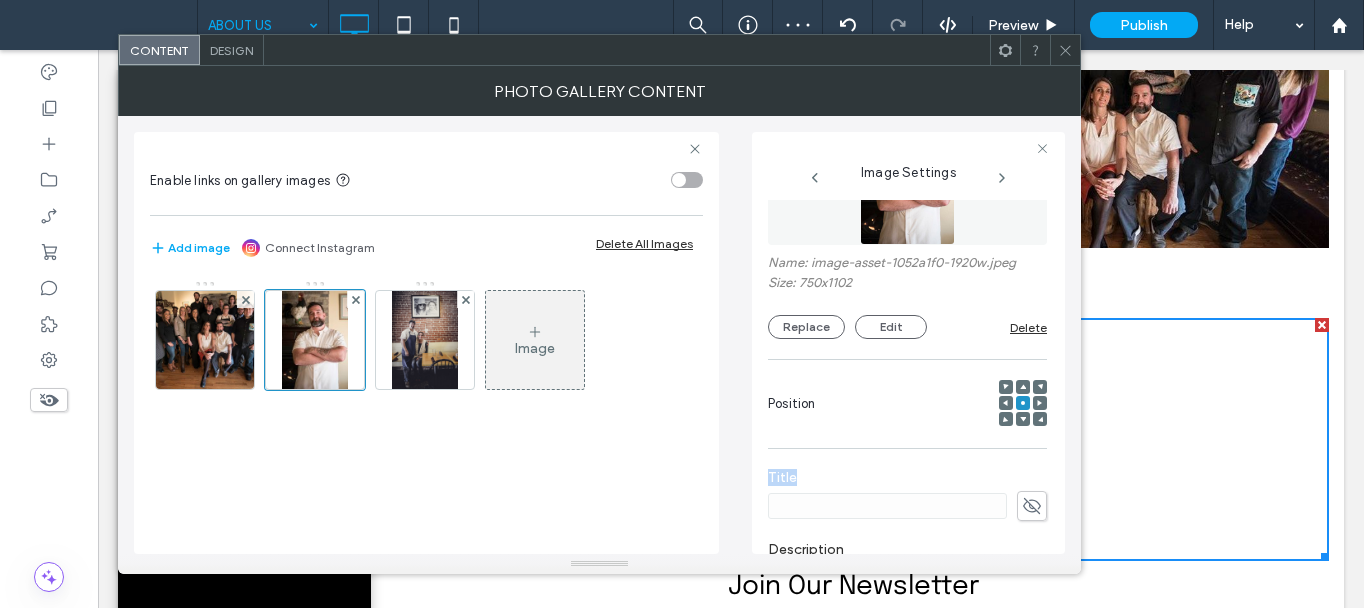 click on "Title" at bounding box center (907, 480) 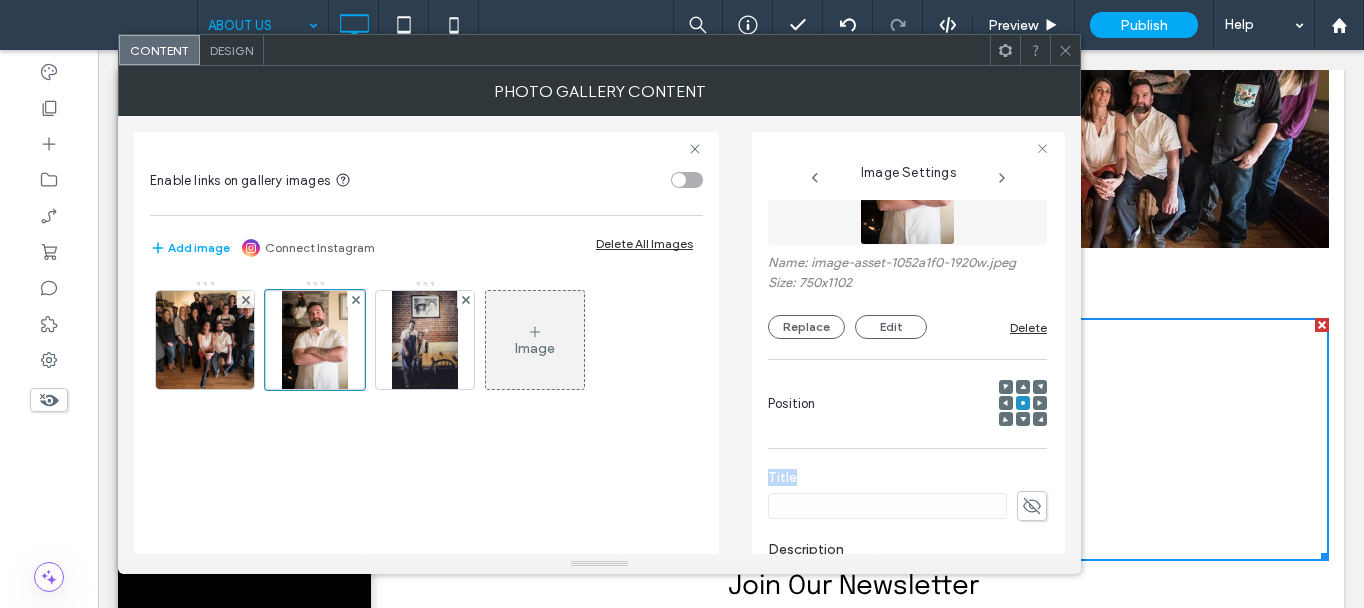 copy on "Title" 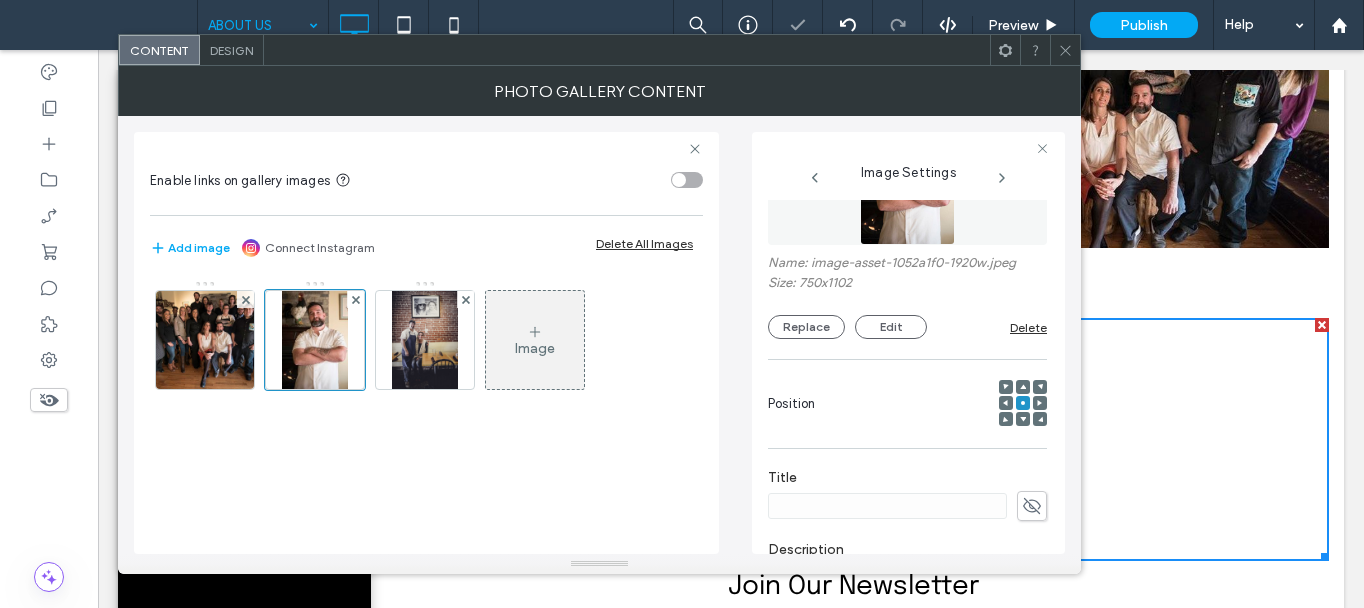 click 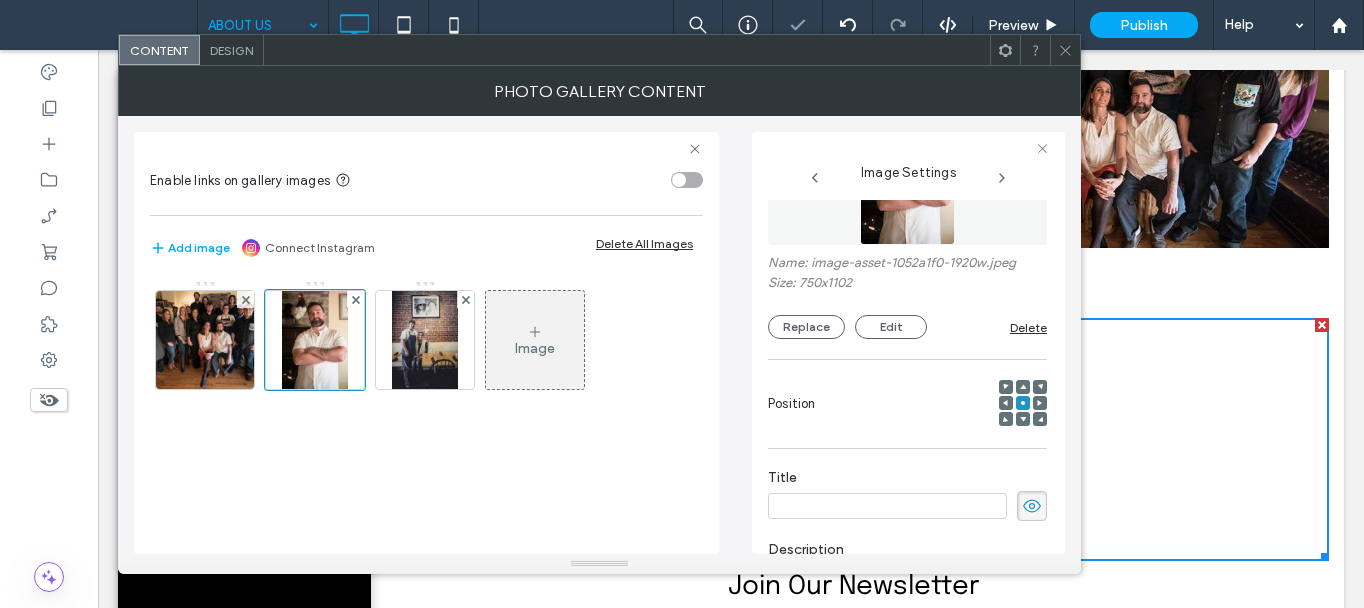 paste on "*****" 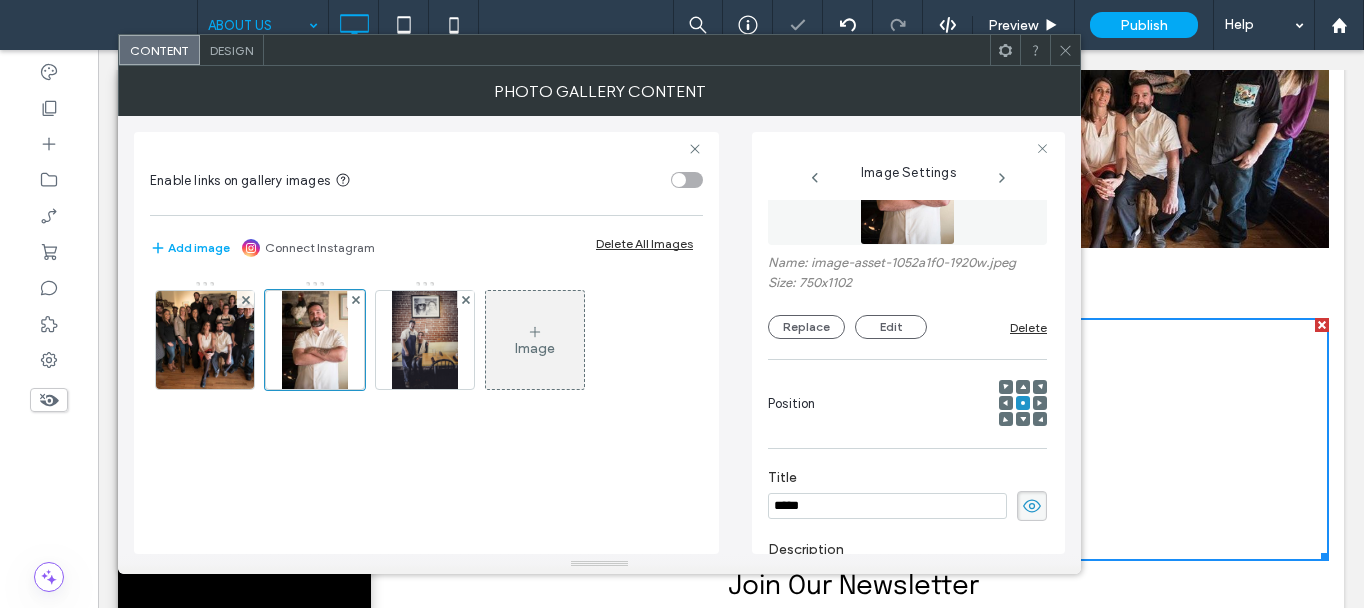 type on "*****" 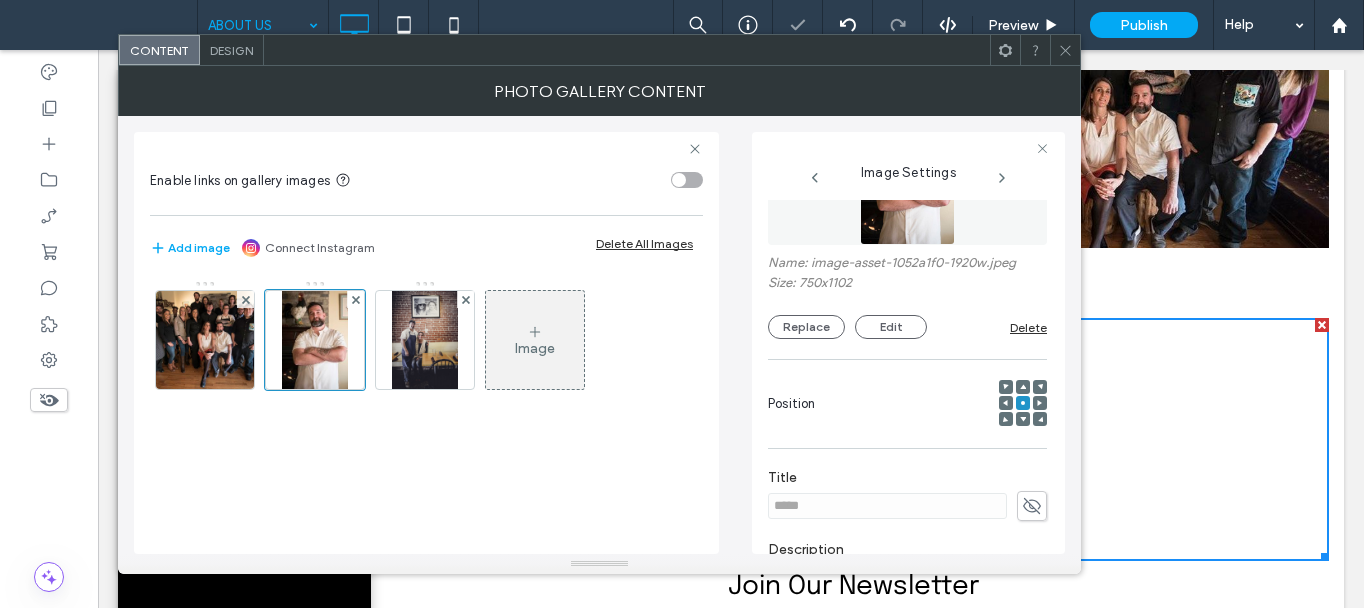 click on "Design" at bounding box center [231, 50] 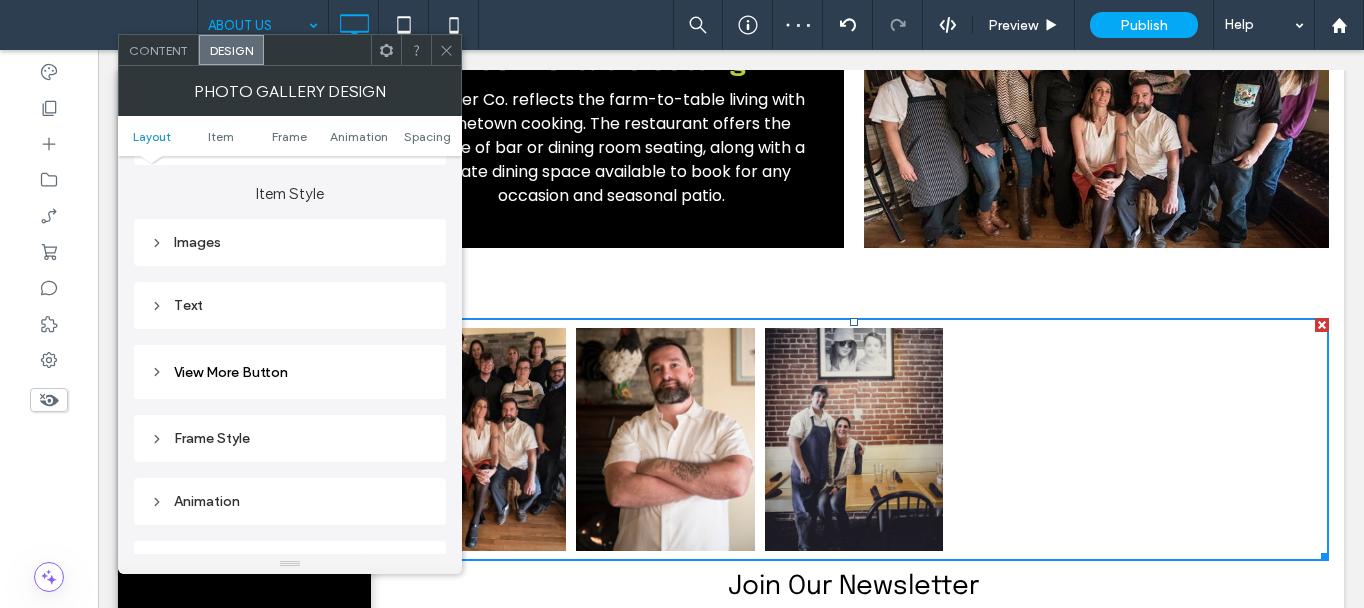 scroll, scrollTop: 400, scrollLeft: 0, axis: vertical 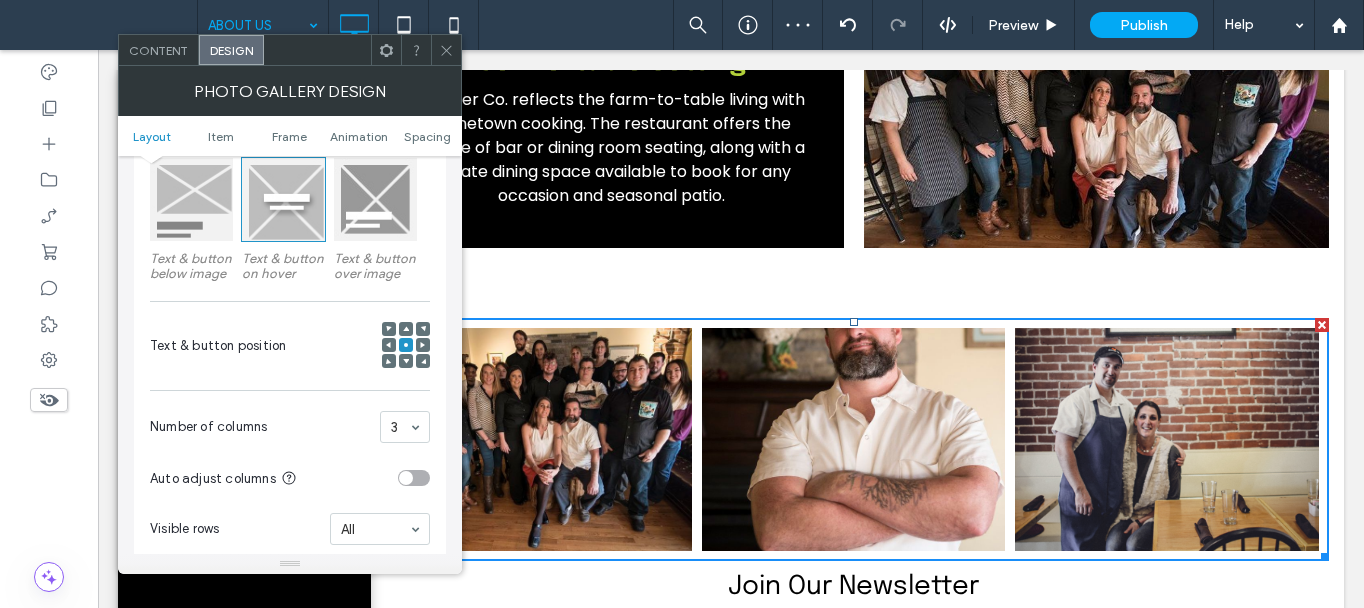 click at bounding box center (191, 199) 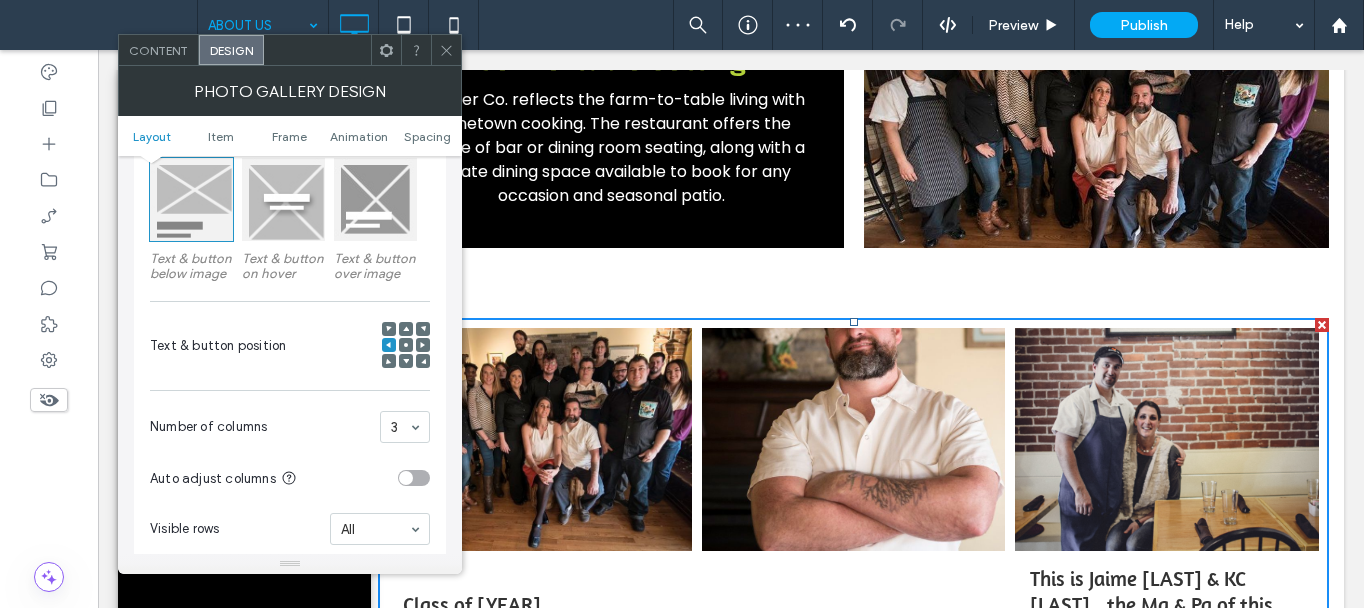 click at bounding box center (191, 199) 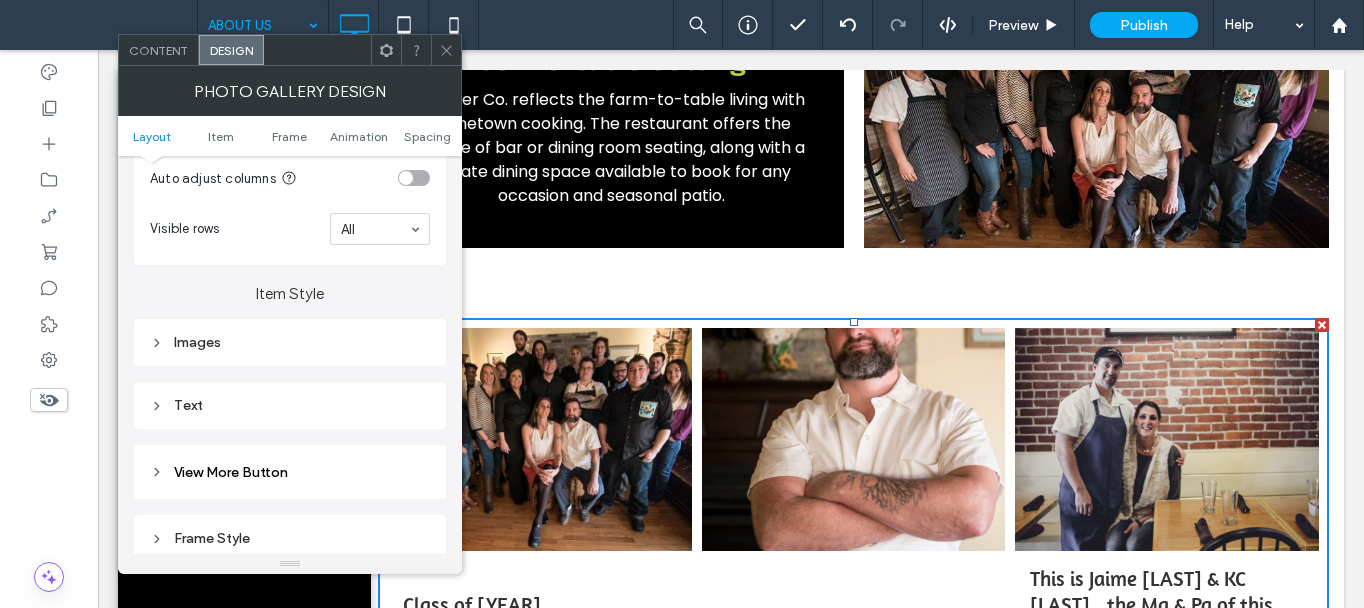 scroll, scrollTop: 300, scrollLeft: 0, axis: vertical 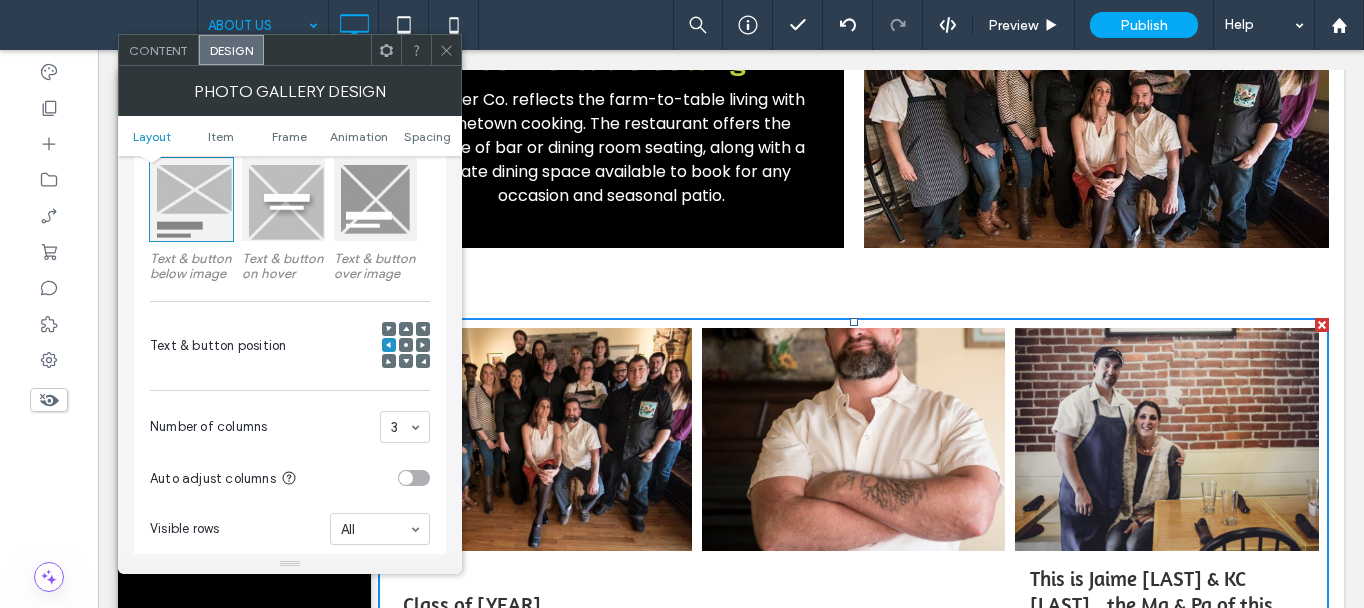 click 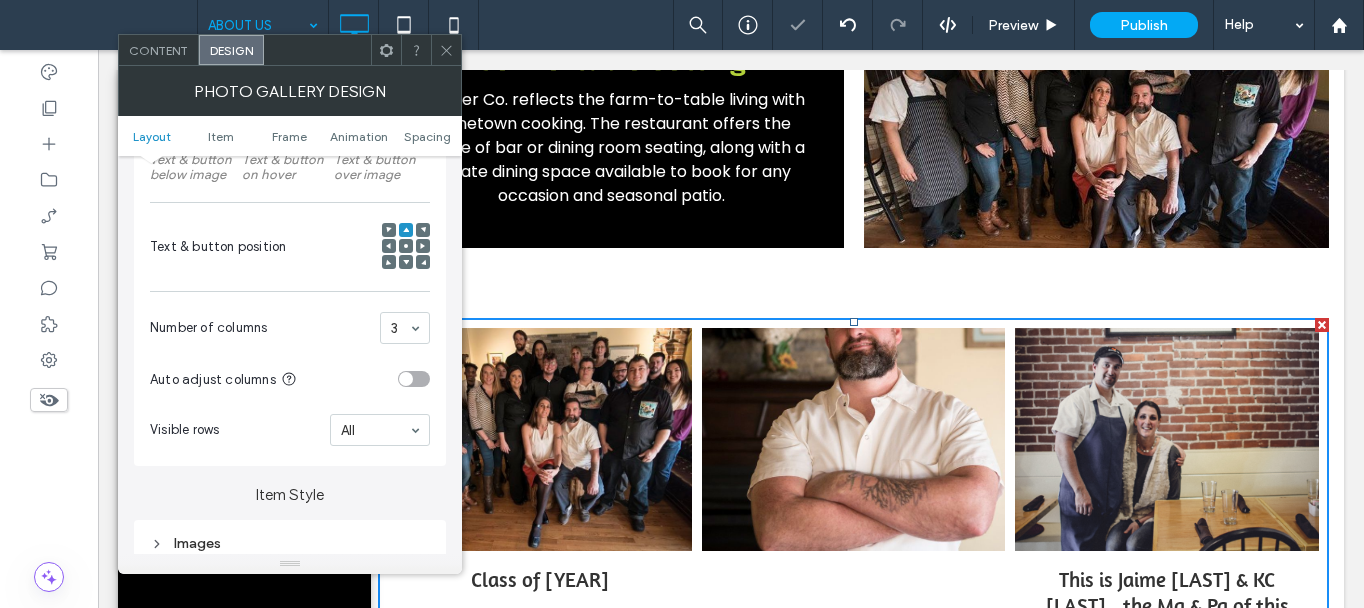 scroll, scrollTop: 600, scrollLeft: 0, axis: vertical 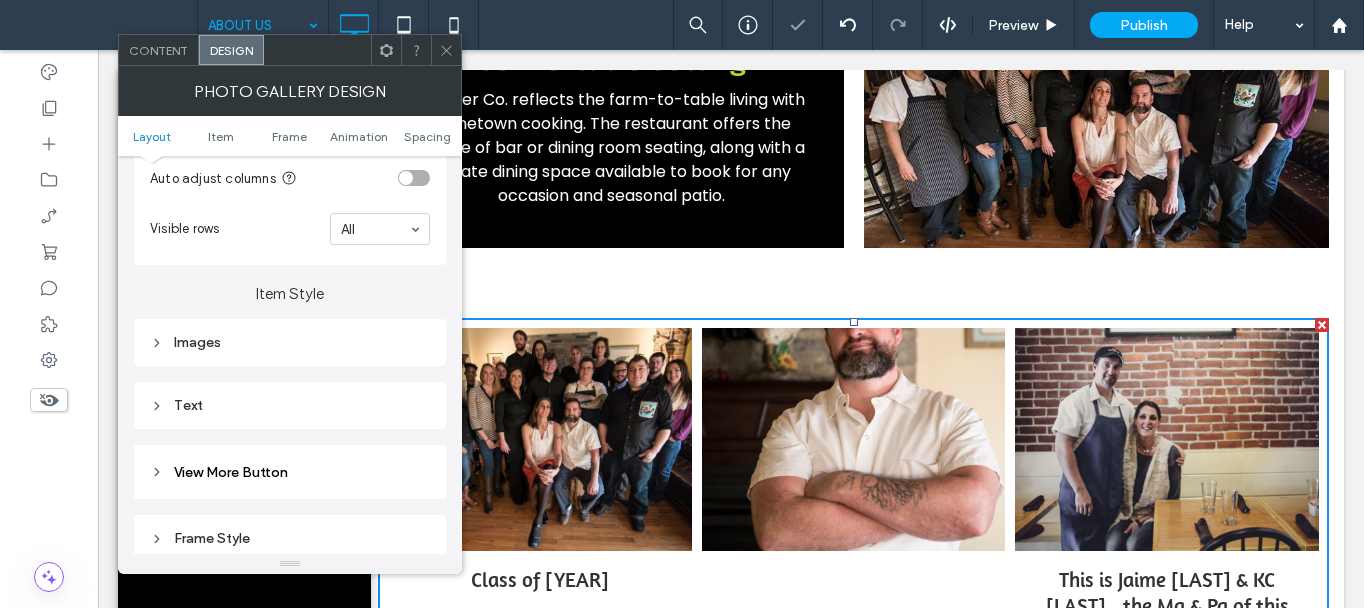 click on "Images" at bounding box center [290, 342] 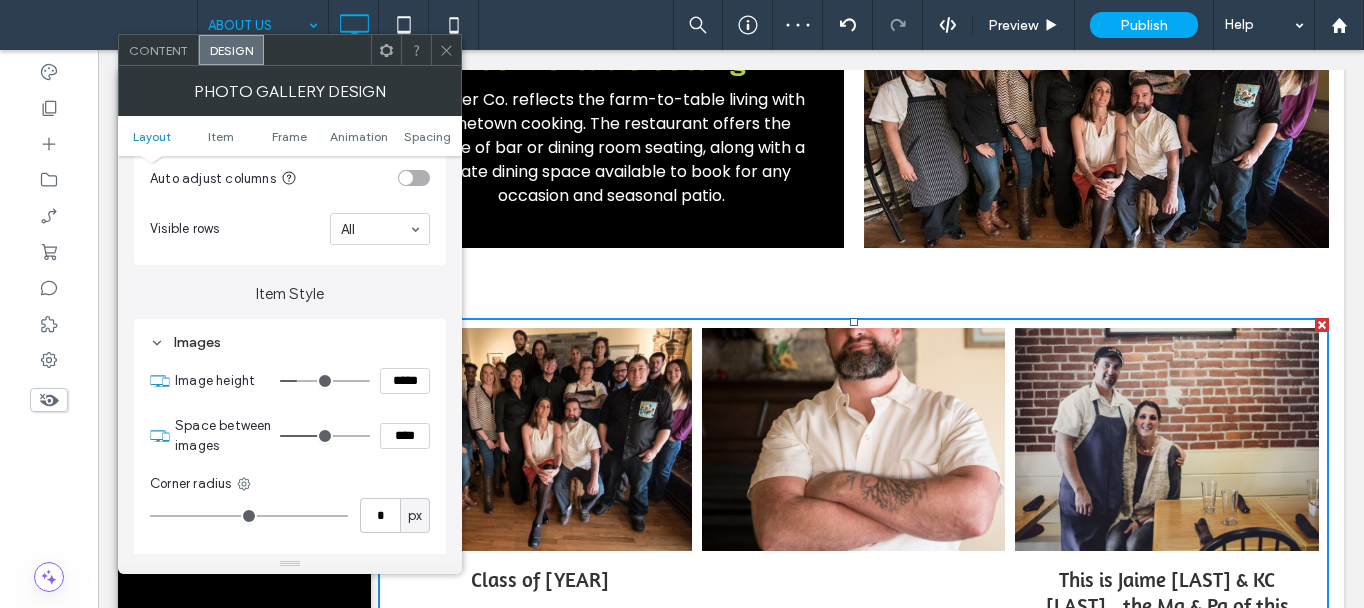 type on "***" 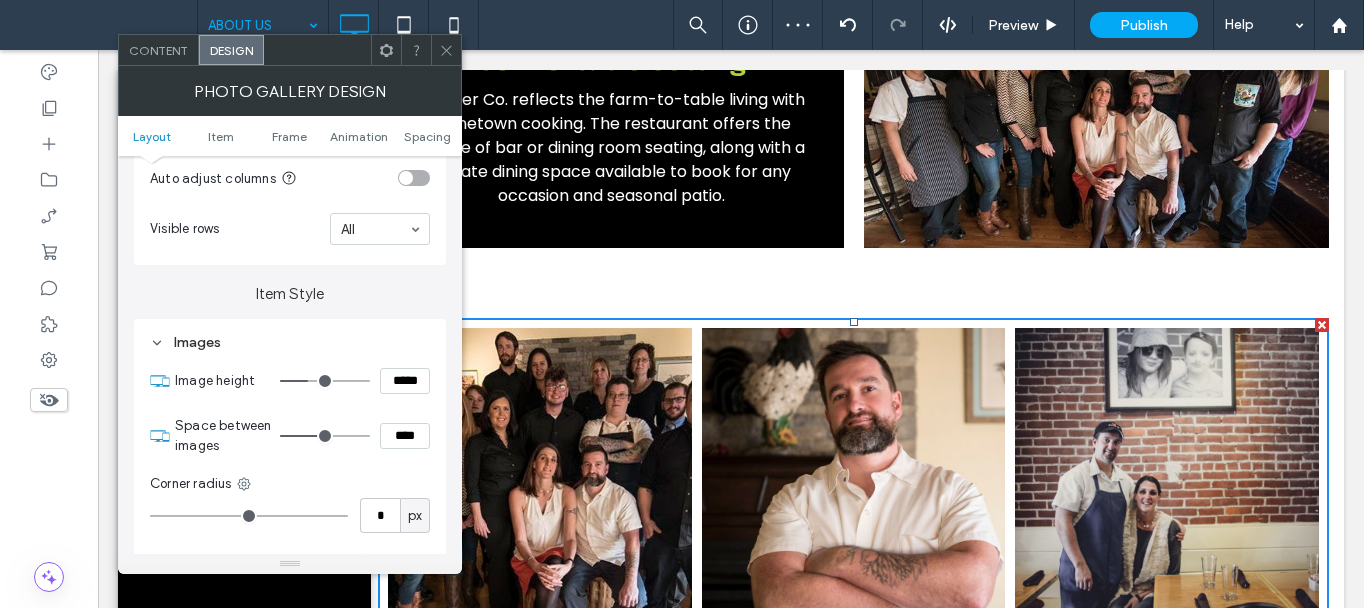 type on "***" 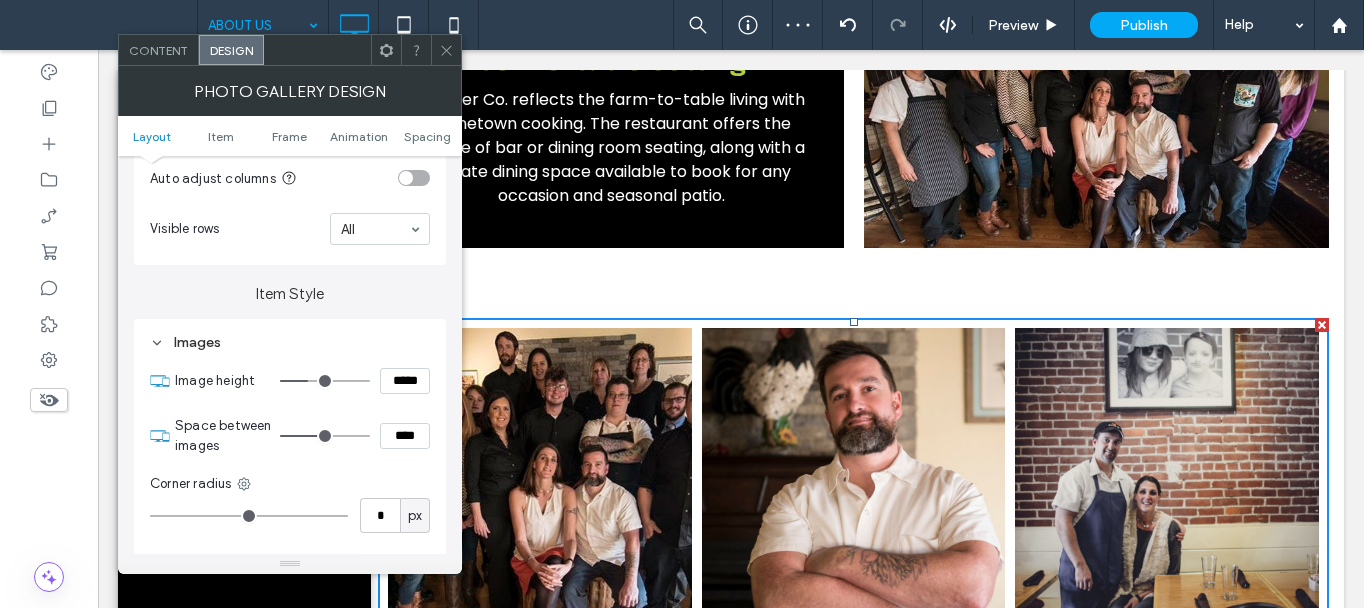 click at bounding box center [325, 381] 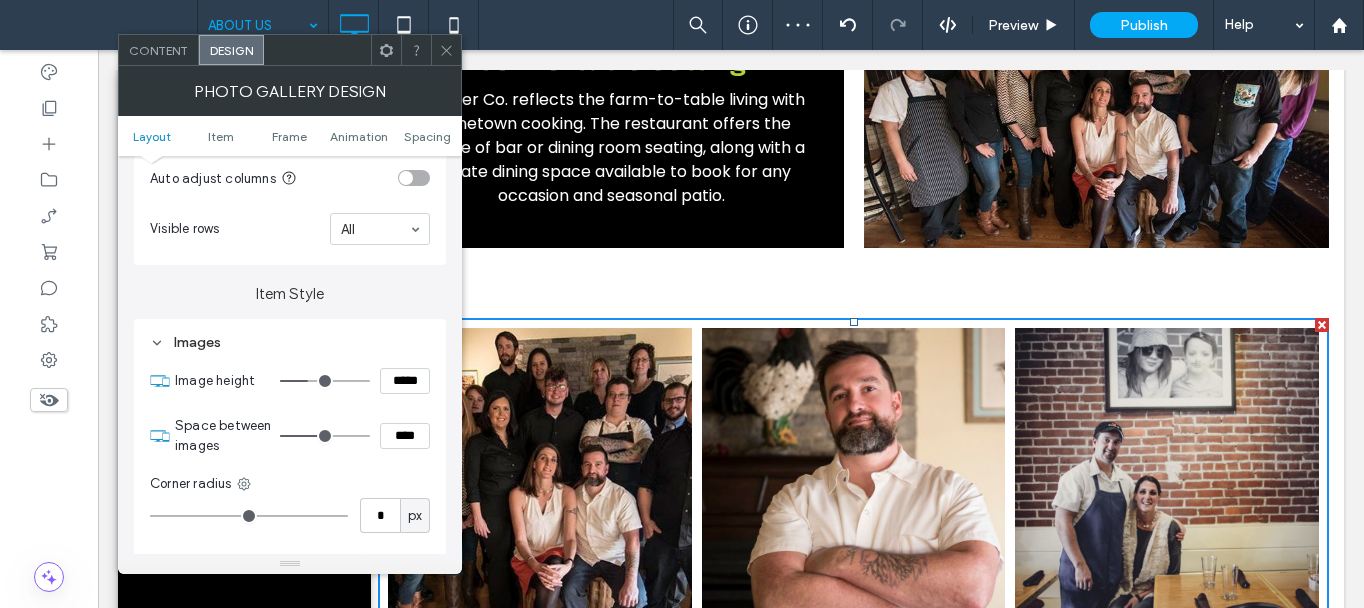 click 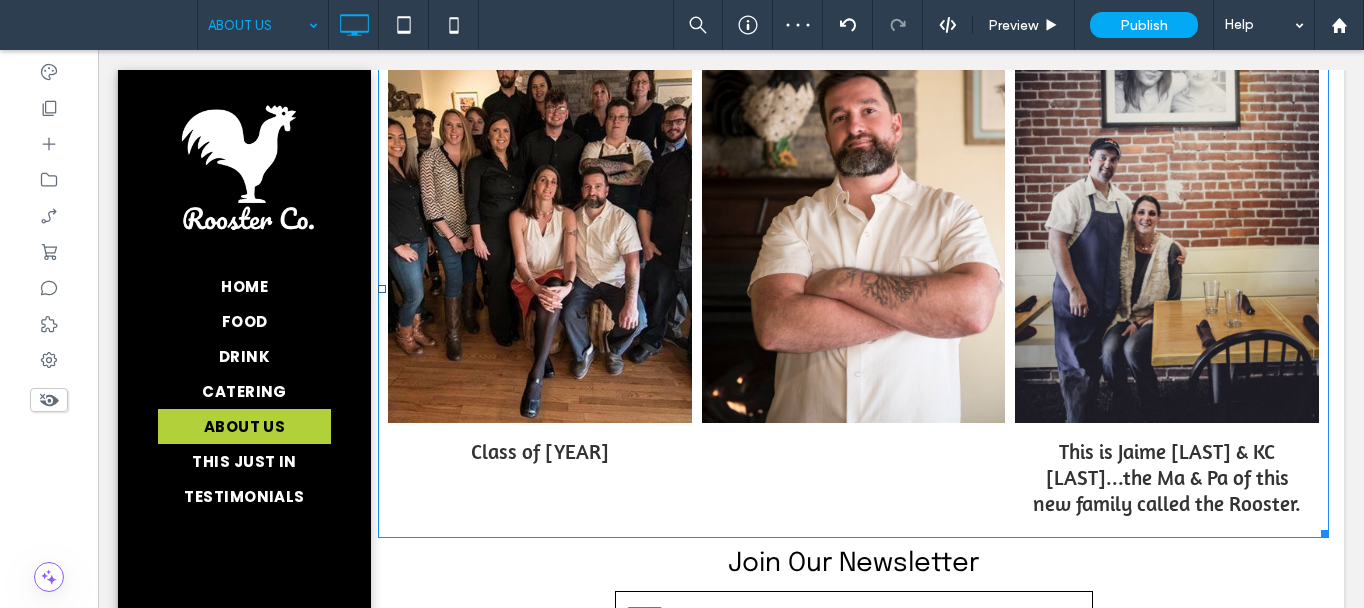 scroll, scrollTop: 1611, scrollLeft: 0, axis: vertical 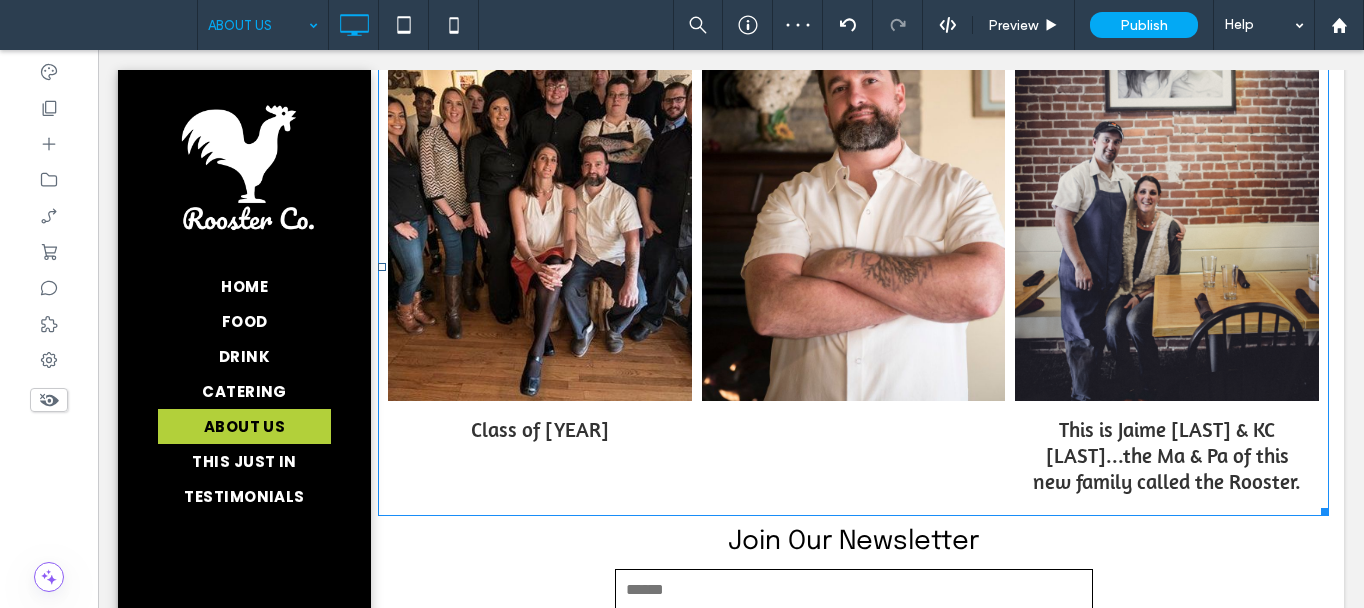 click at bounding box center (854, 214) 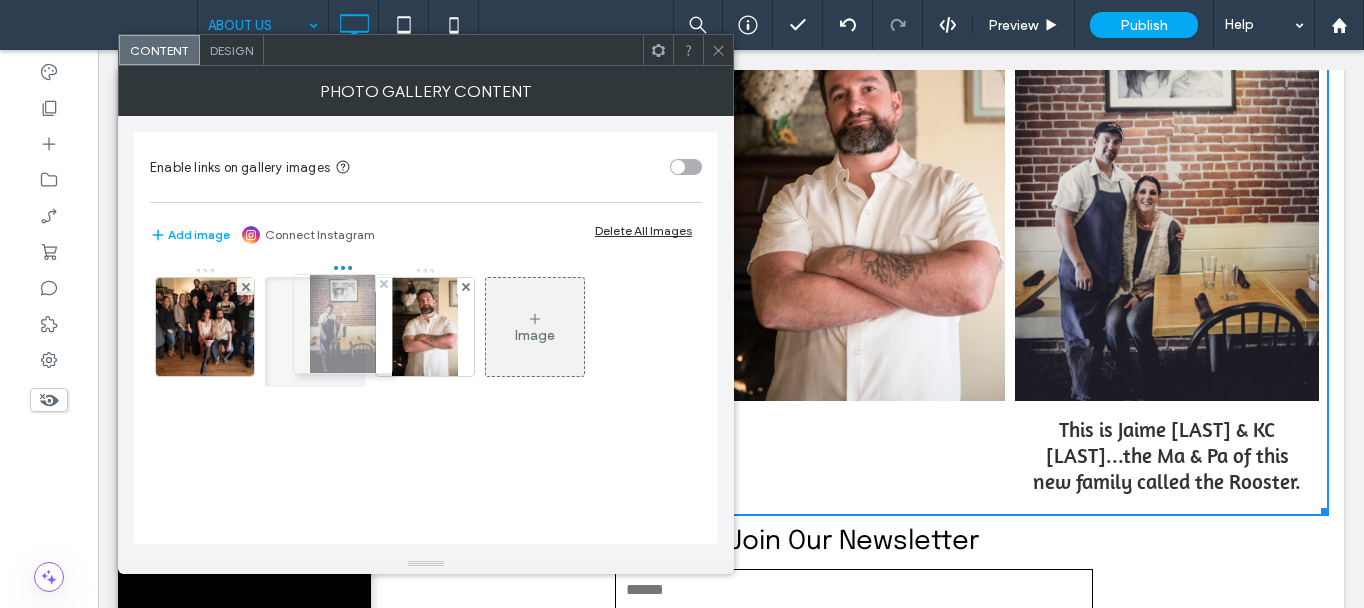 drag, startPoint x: 408, startPoint y: 334, endPoint x: 321, endPoint y: 331, distance: 87.05171 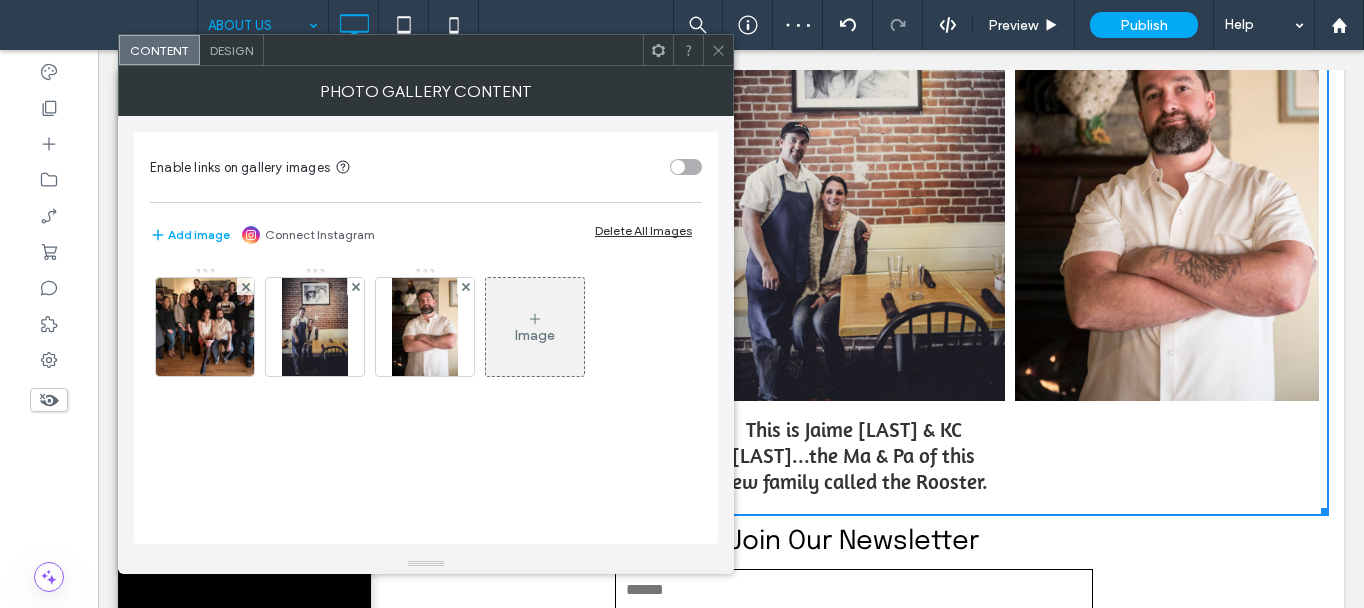 click on "Design" at bounding box center [231, 50] 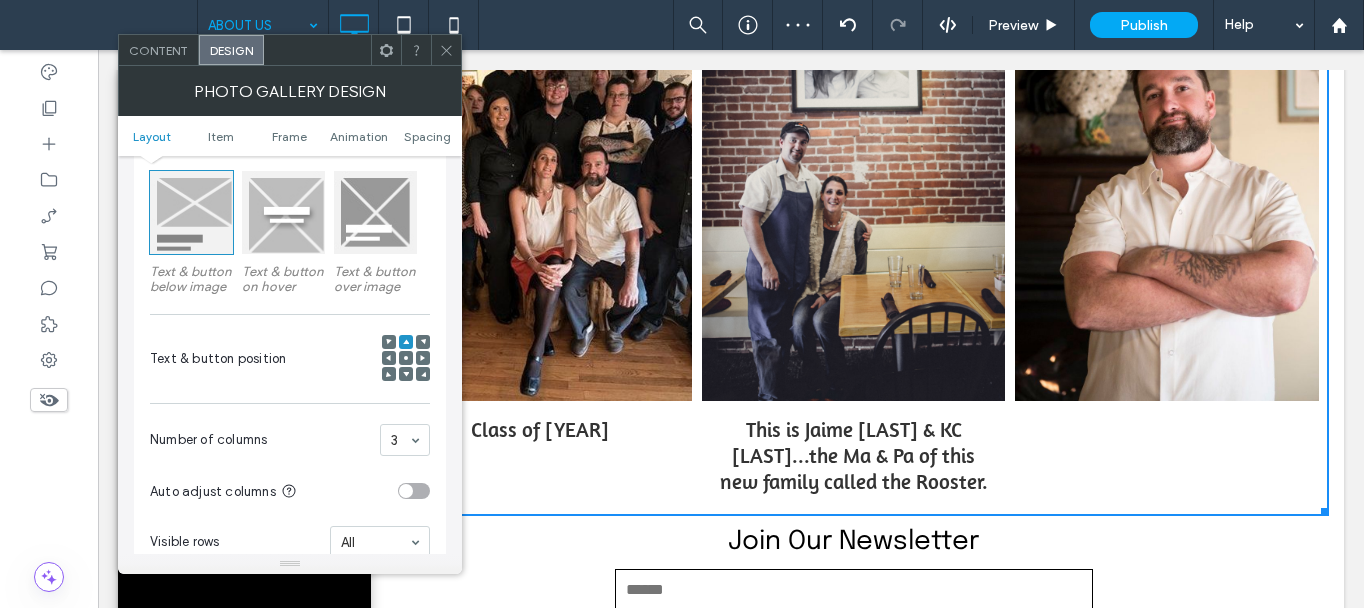 scroll, scrollTop: 400, scrollLeft: 0, axis: vertical 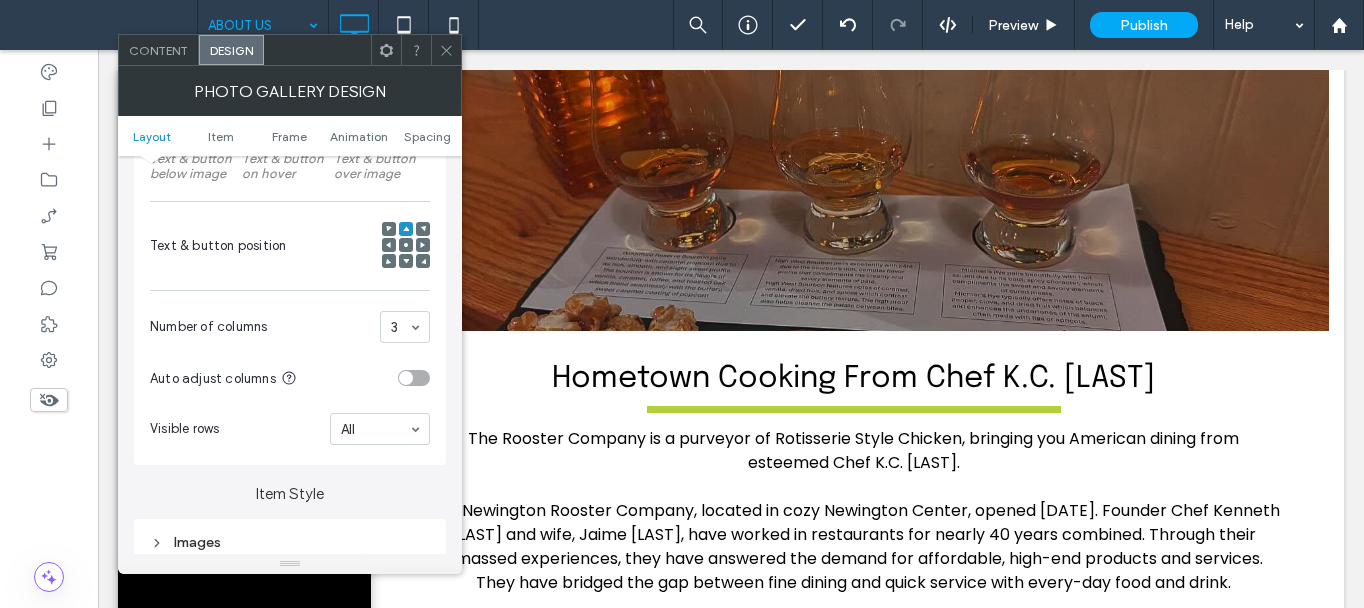 click on "Hometown Cooking From Chef K.C. Ward" at bounding box center (853, 378) 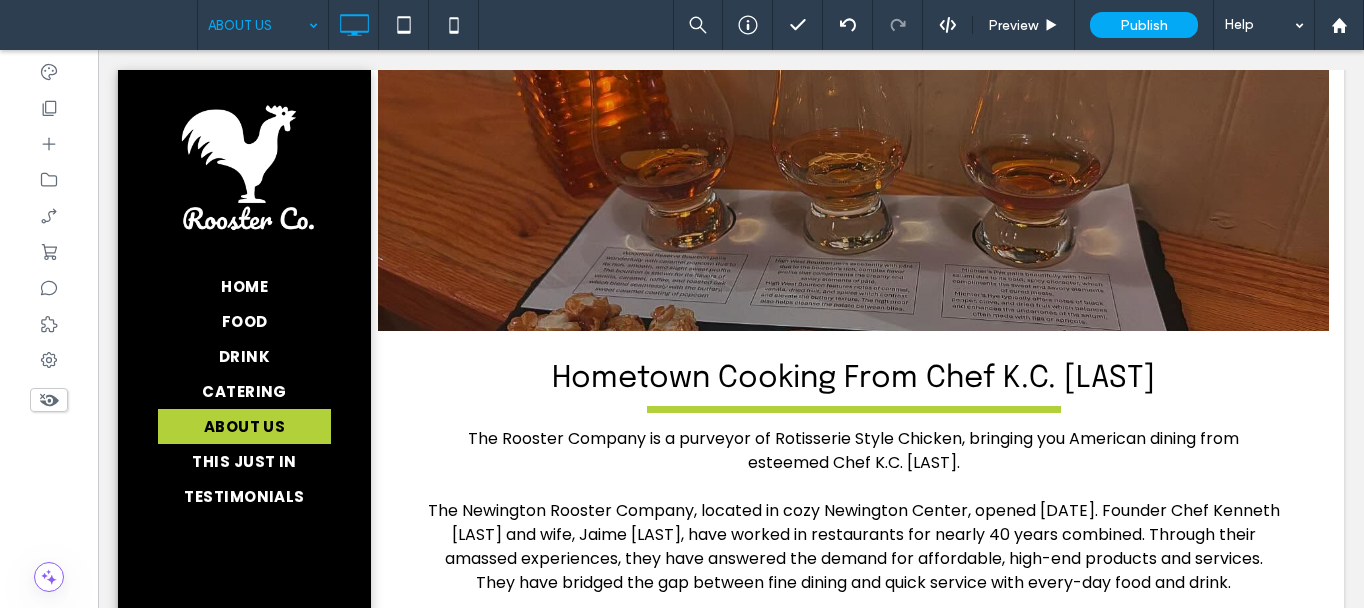 click on "Hometown Cooking From Chef K.C. Ward" at bounding box center (853, 378) 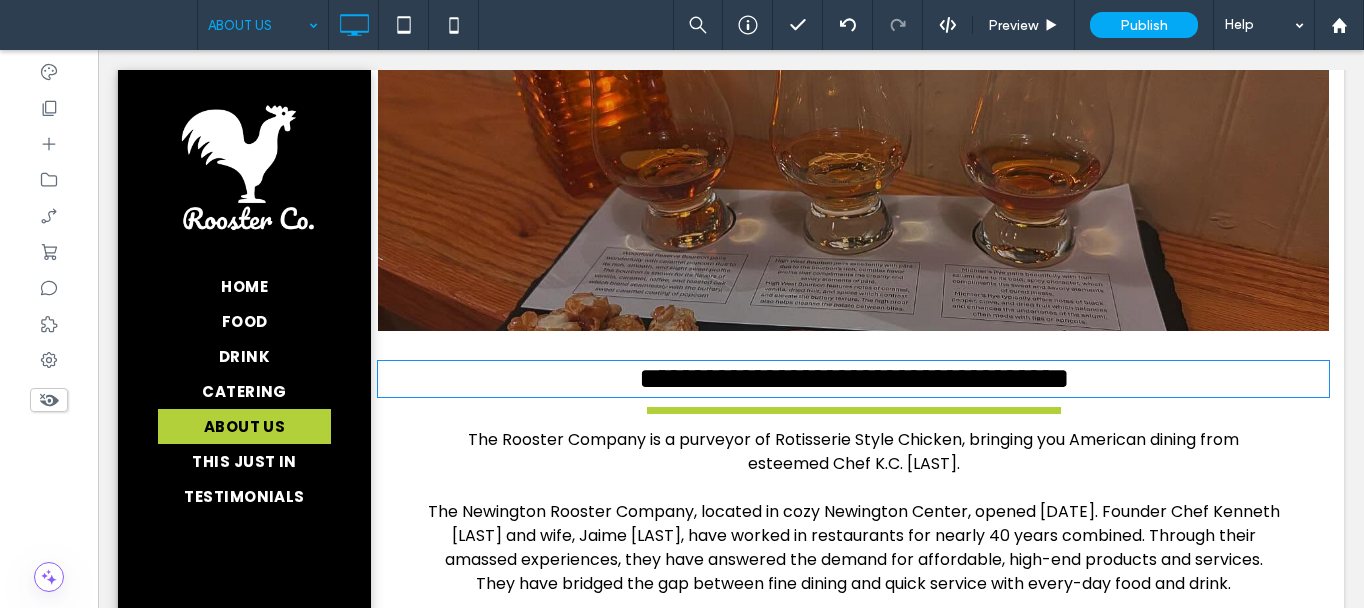click on "**********" at bounding box center [854, 378] 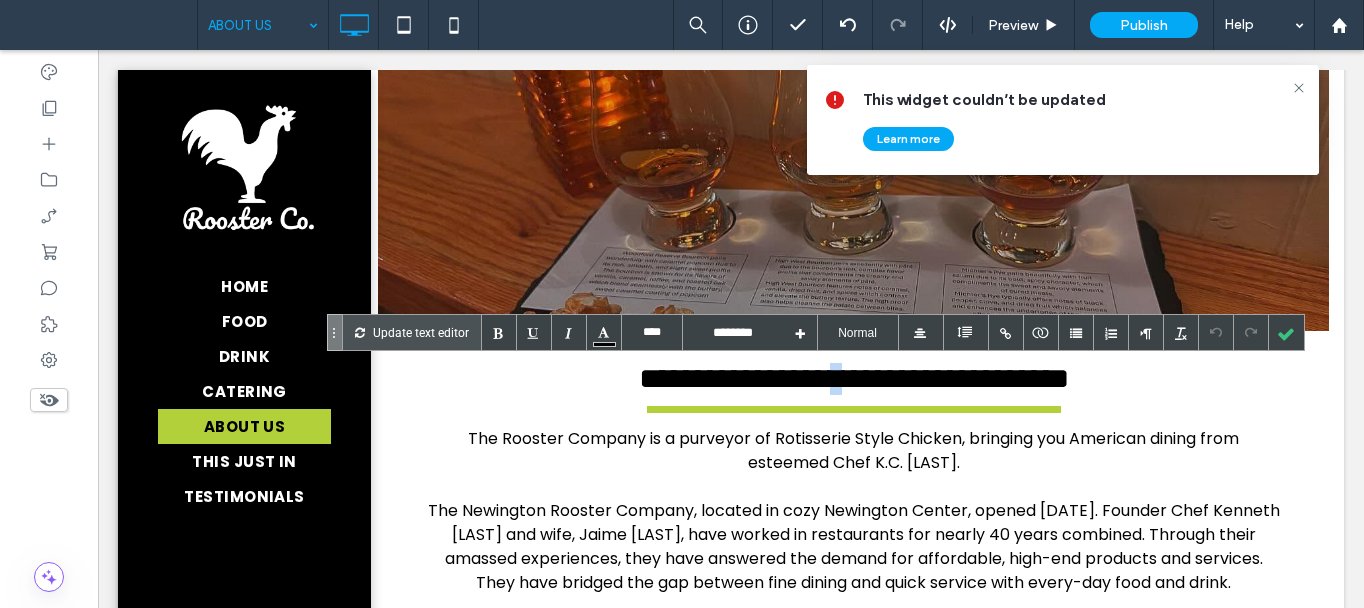 click on "**********" at bounding box center [854, 378] 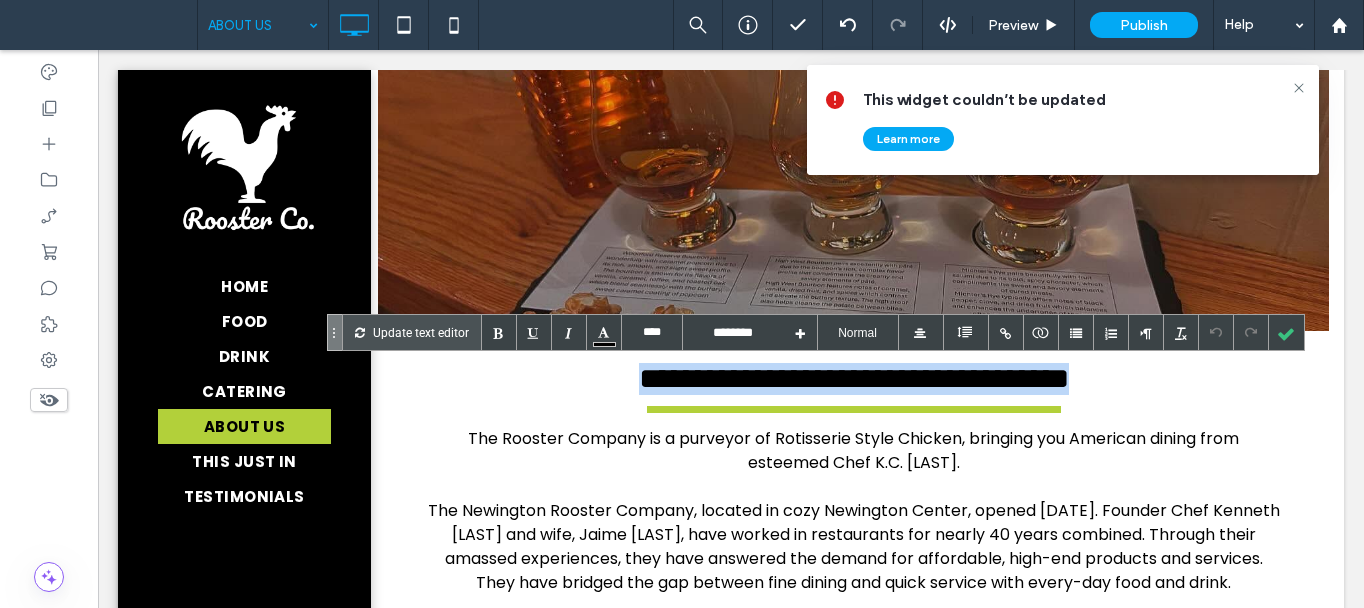 click on "**********" at bounding box center (854, 378) 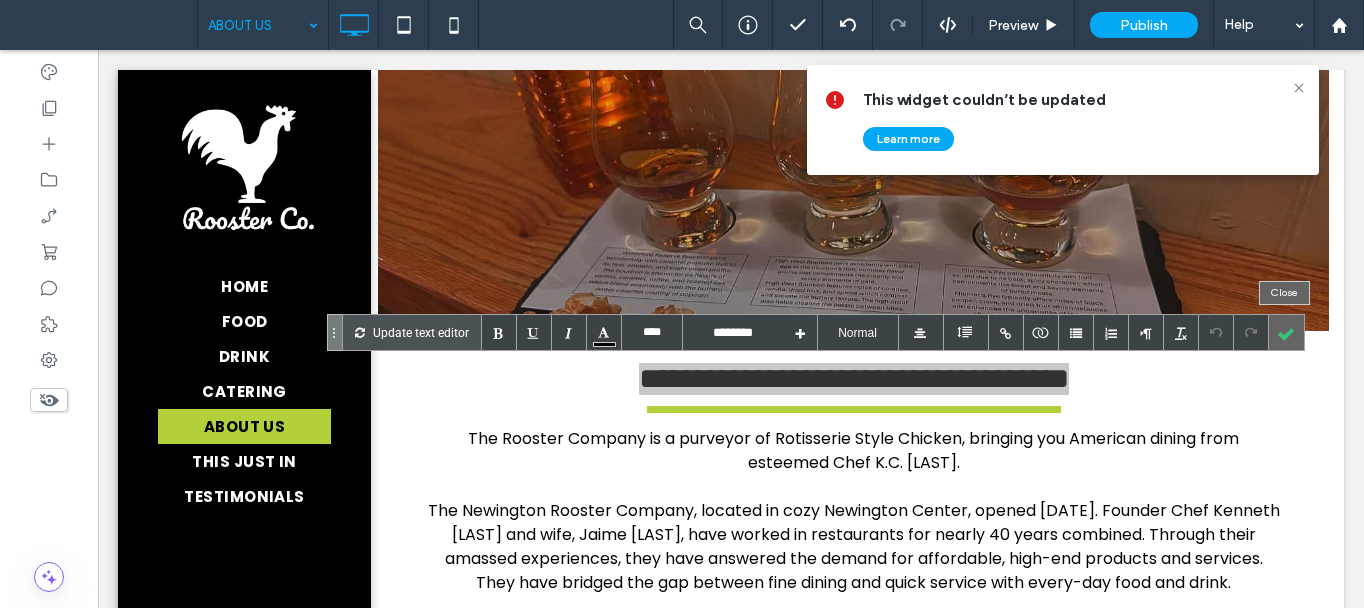 click at bounding box center (1286, 332) 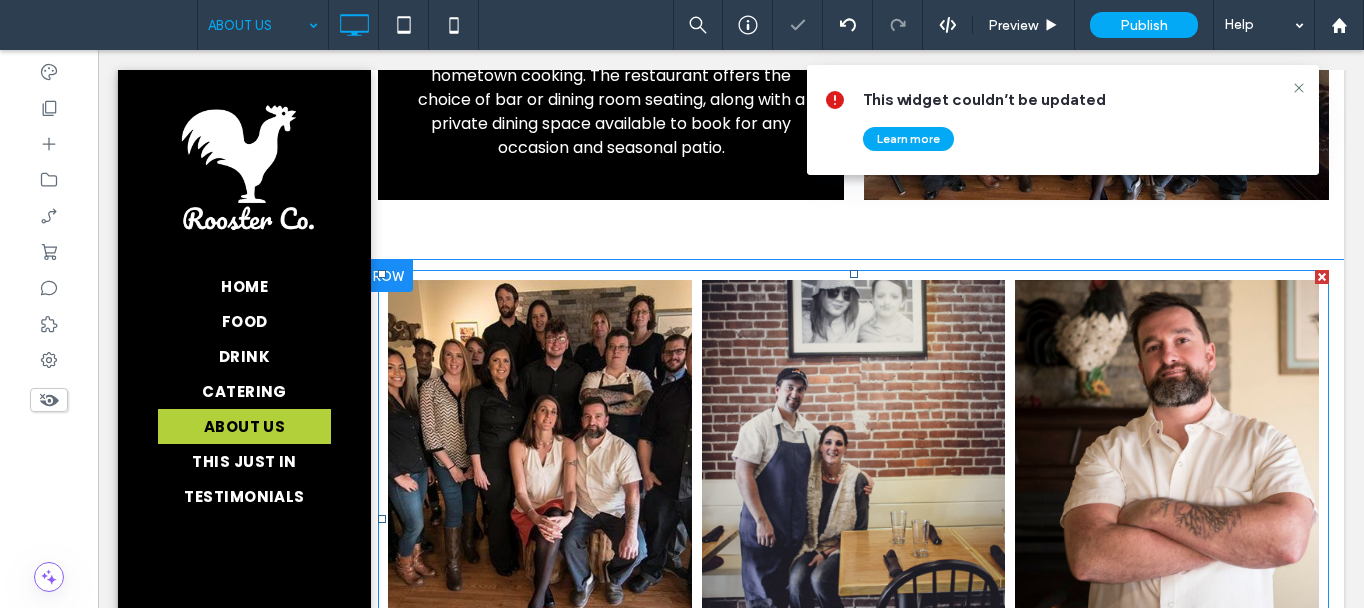scroll, scrollTop: 1511, scrollLeft: 0, axis: vertical 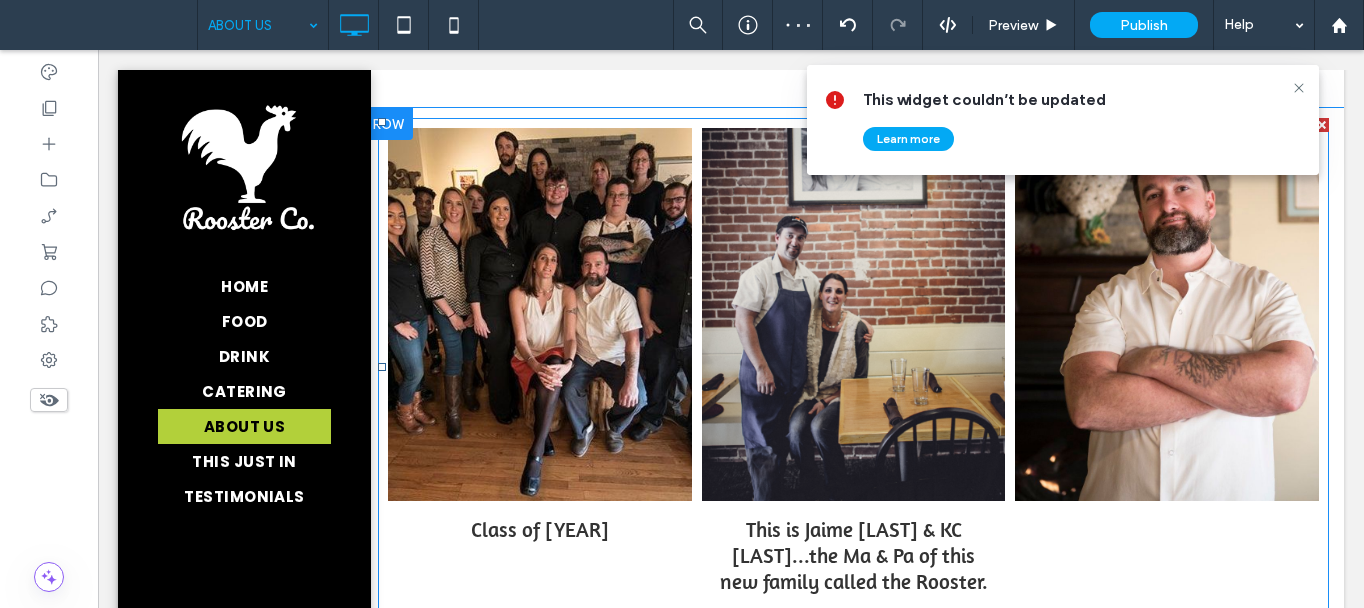 click at bounding box center (854, 314) 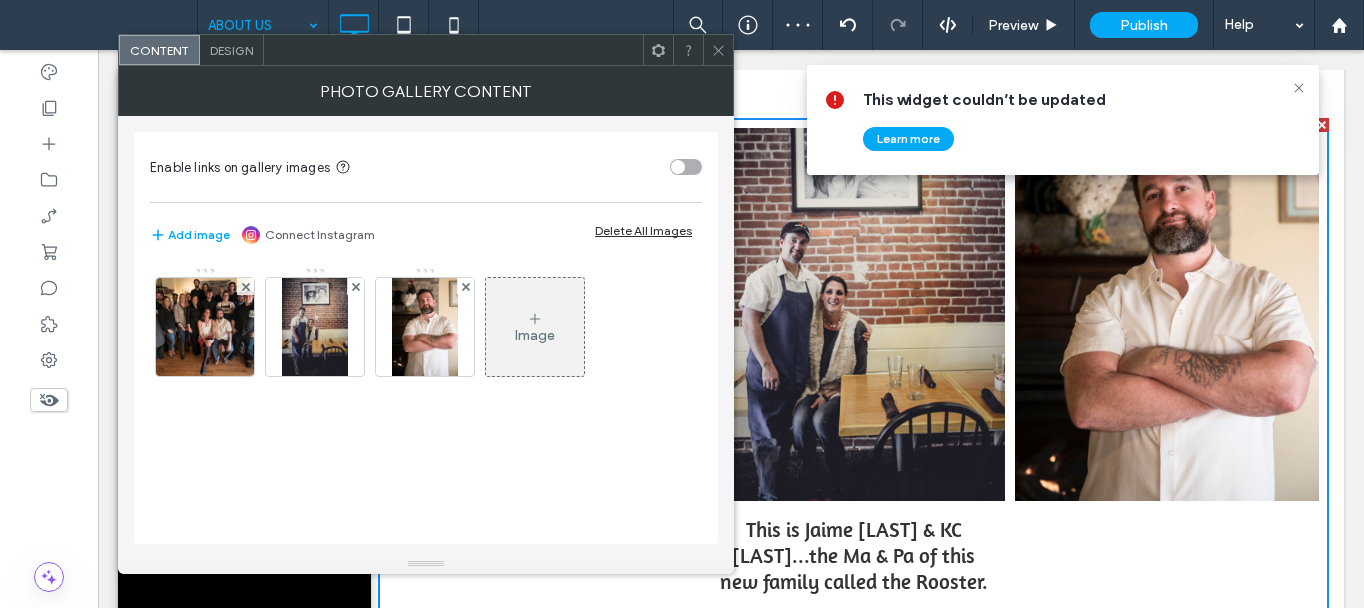 click on "Design" at bounding box center [231, 50] 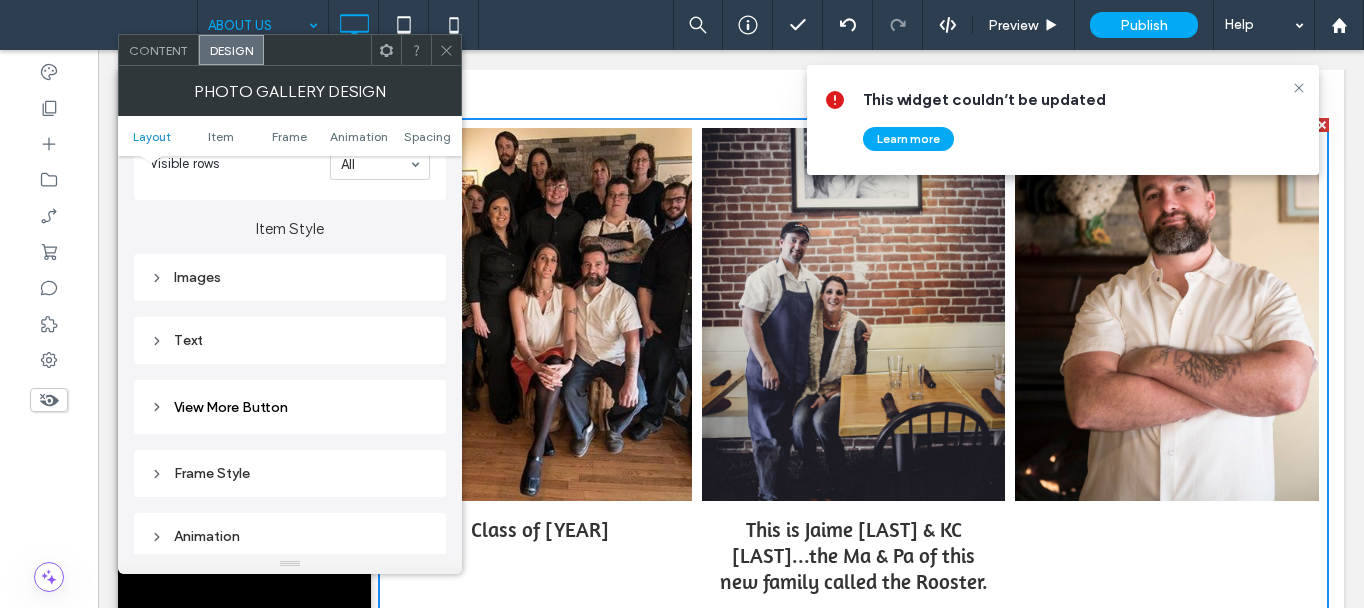 scroll, scrollTop: 700, scrollLeft: 0, axis: vertical 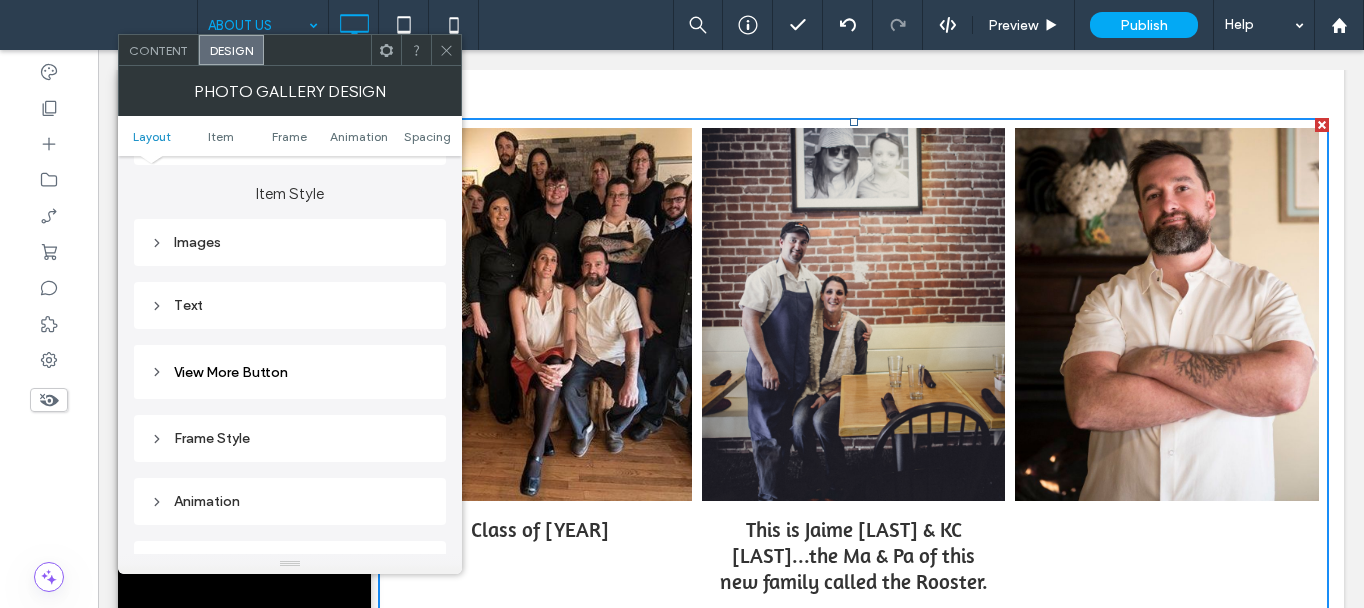 click on "Text" at bounding box center [290, 305] 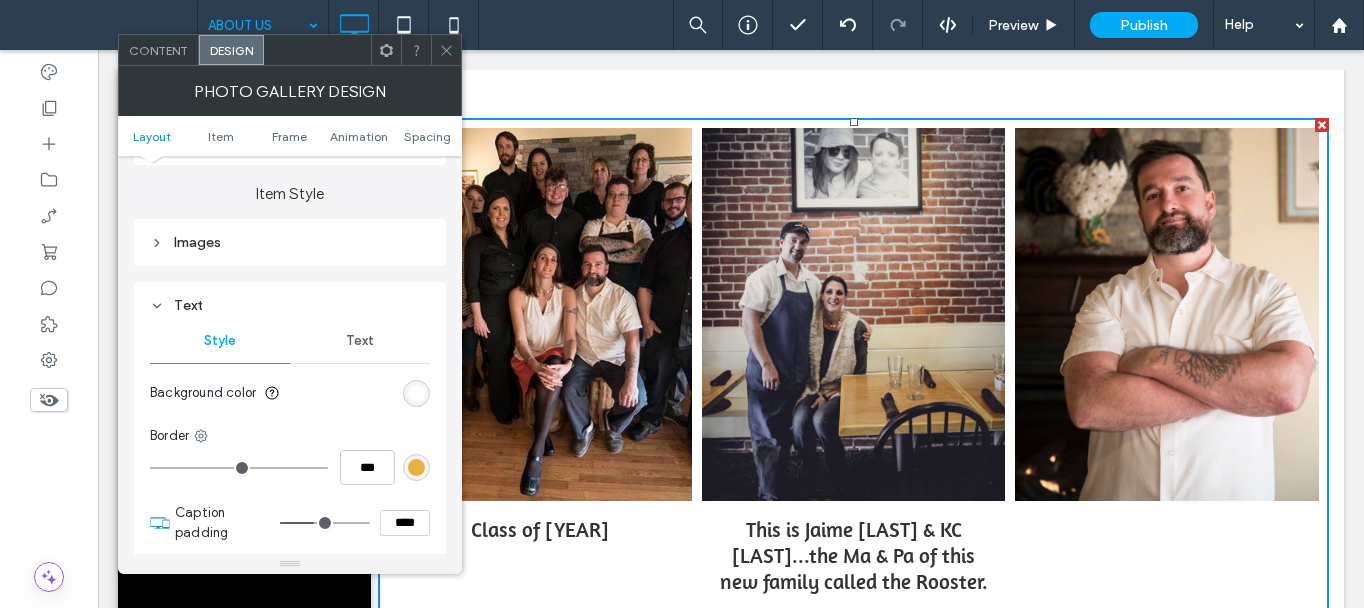click on "Text" at bounding box center (360, 341) 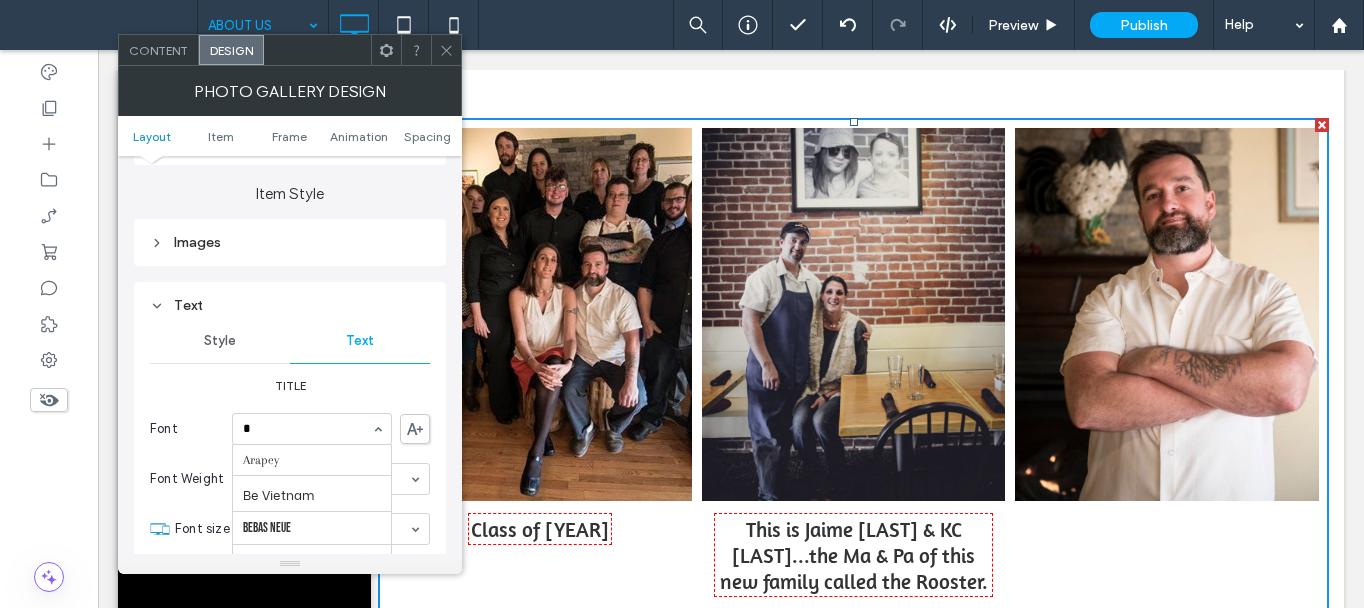scroll, scrollTop: 133, scrollLeft: 0, axis: vertical 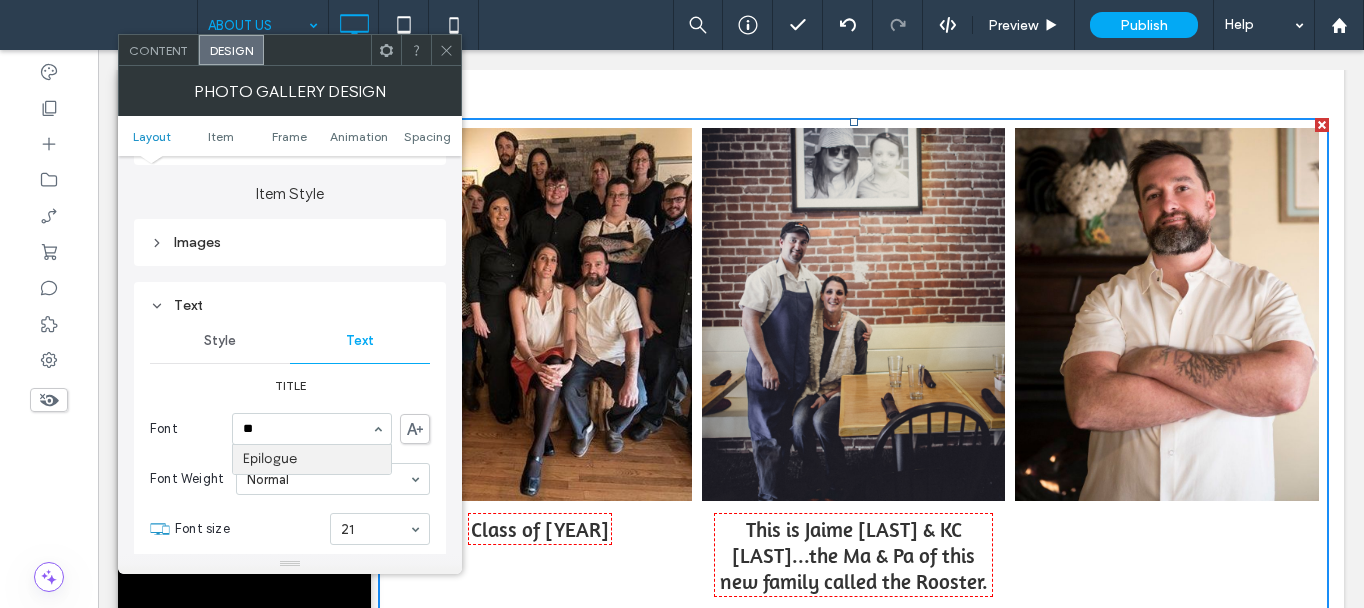 type 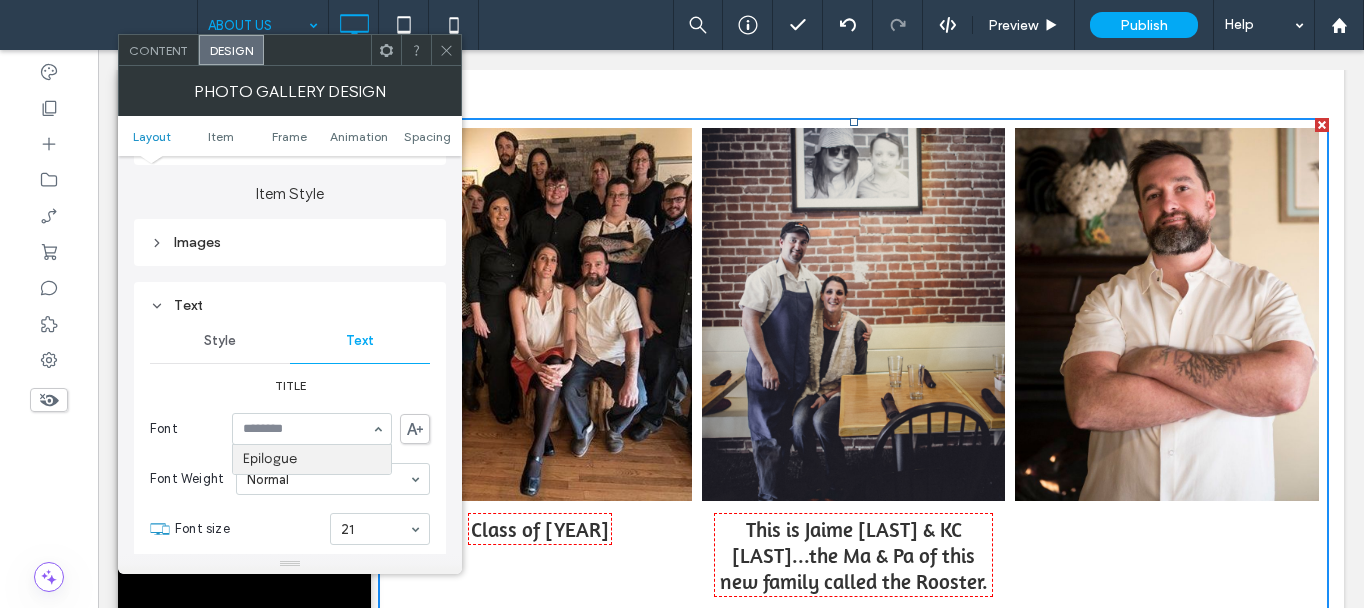 drag, startPoint x: 329, startPoint y: 466, endPoint x: 352, endPoint y: 472, distance: 23.769728 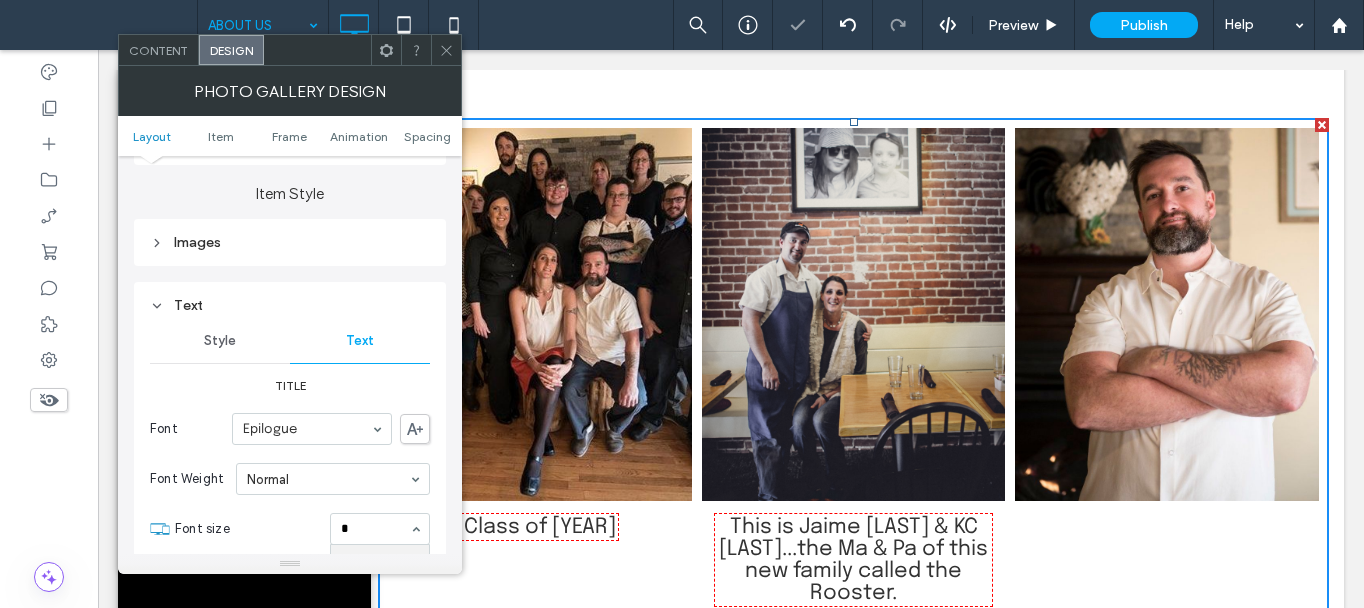 scroll, scrollTop: 25, scrollLeft: 0, axis: vertical 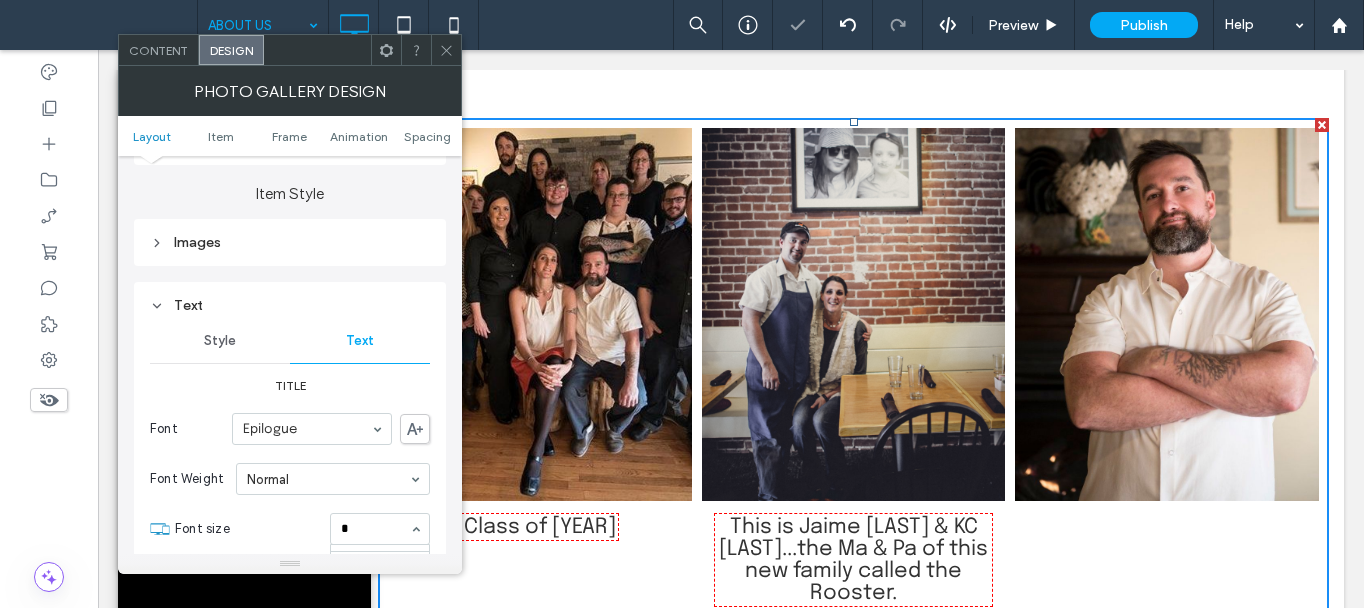 type on "**" 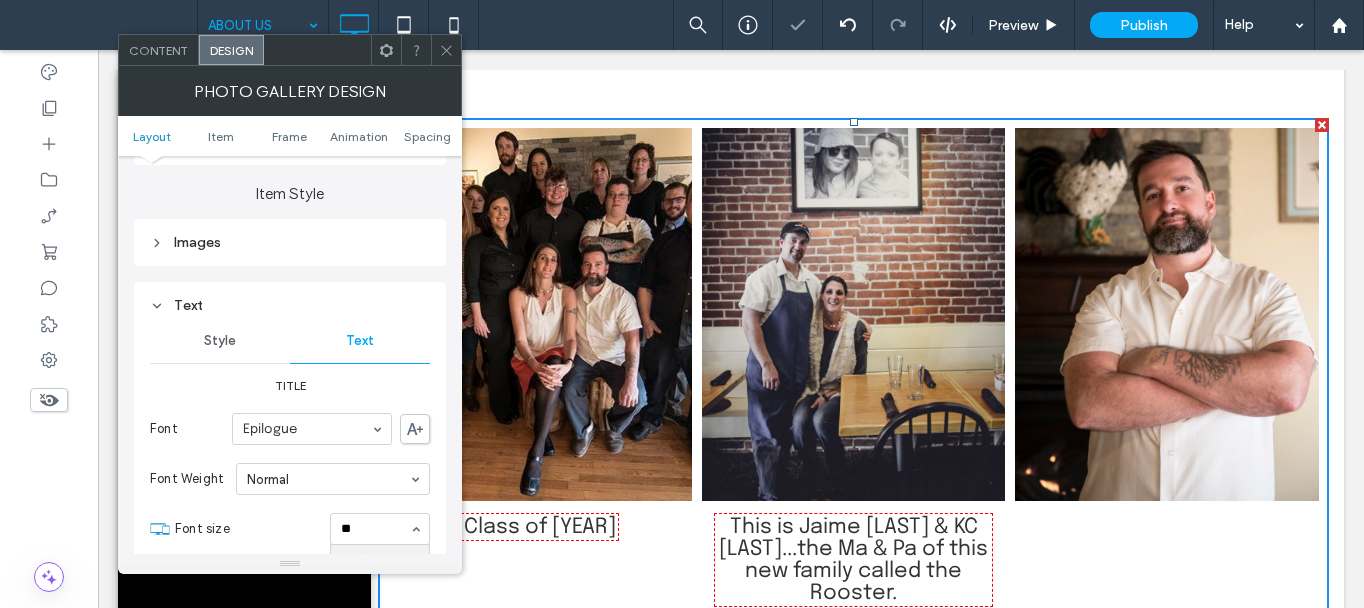 scroll, scrollTop: 0, scrollLeft: 0, axis: both 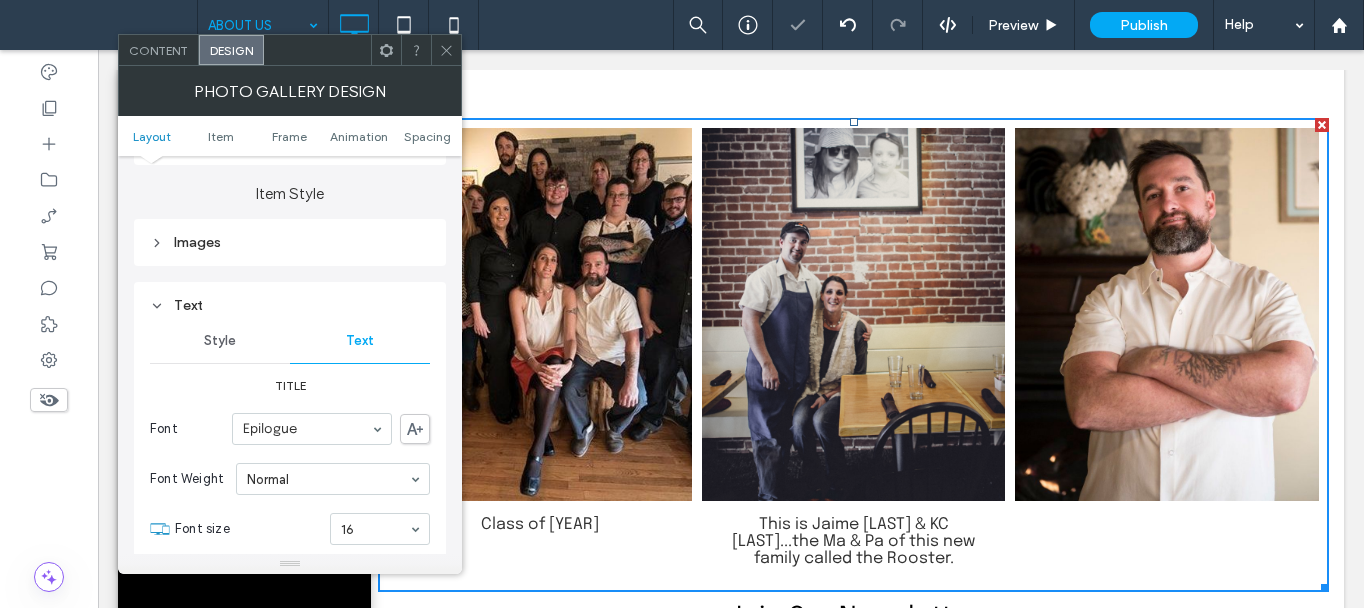 click 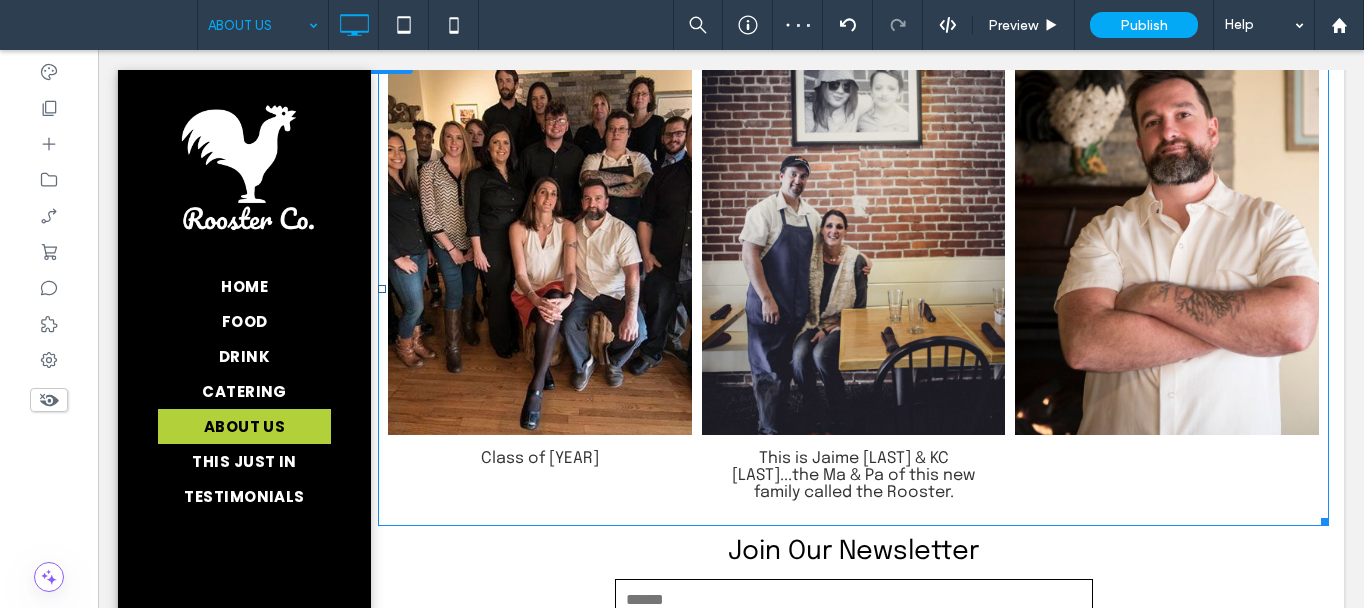 scroll, scrollTop: 1611, scrollLeft: 0, axis: vertical 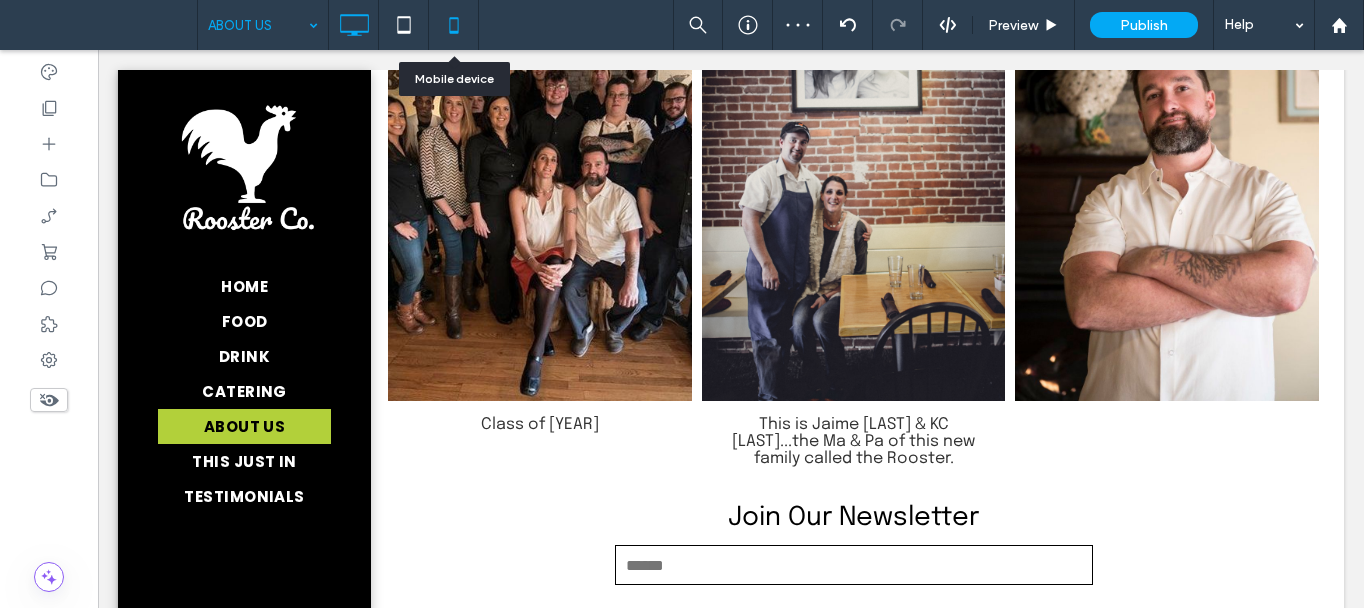 click 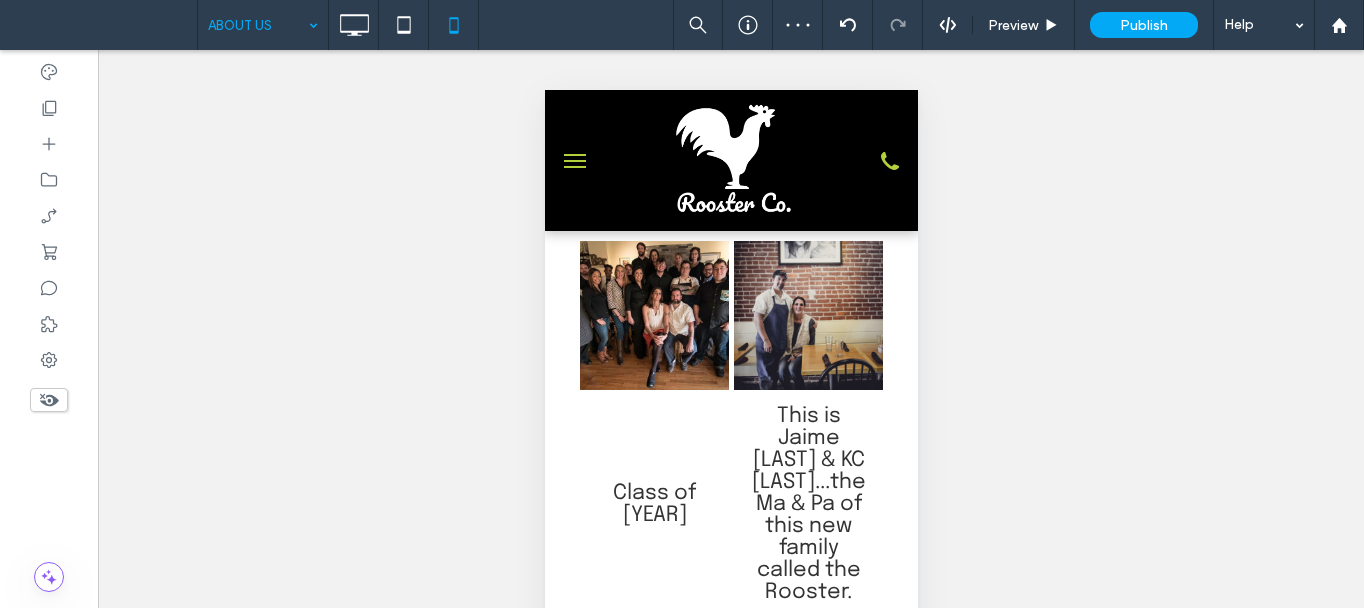 scroll, scrollTop: 1800, scrollLeft: 0, axis: vertical 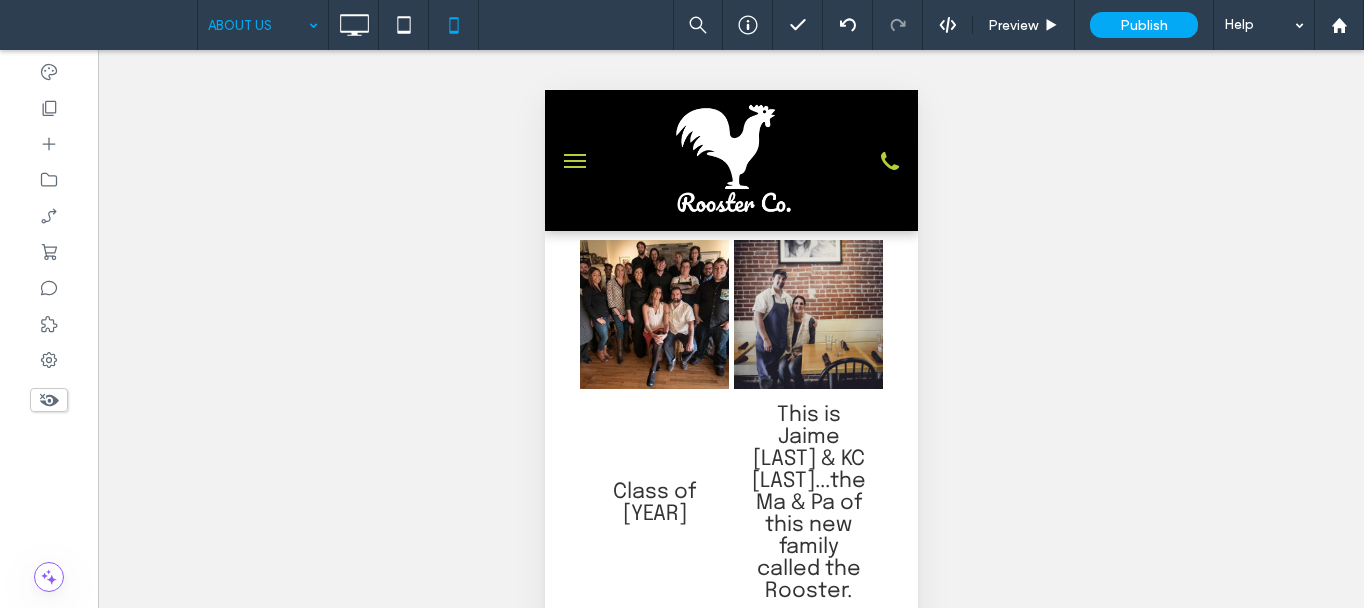 click on "Click To Paste" at bounding box center [730, 95] 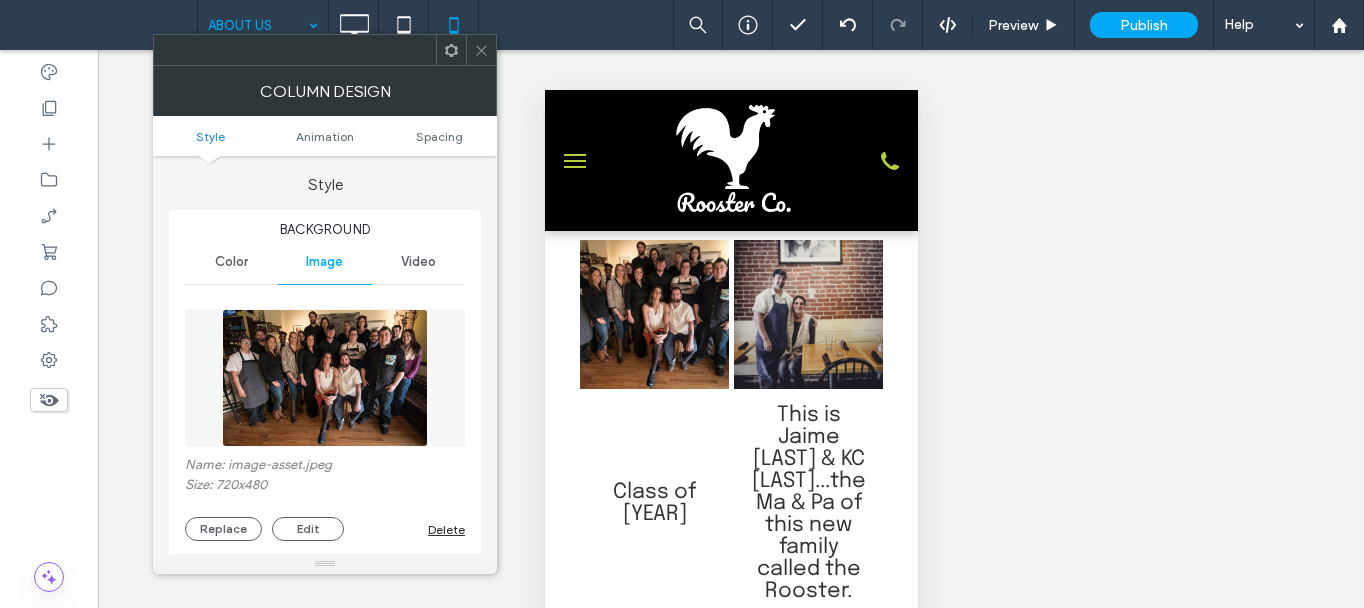 click at bounding box center (325, 378) 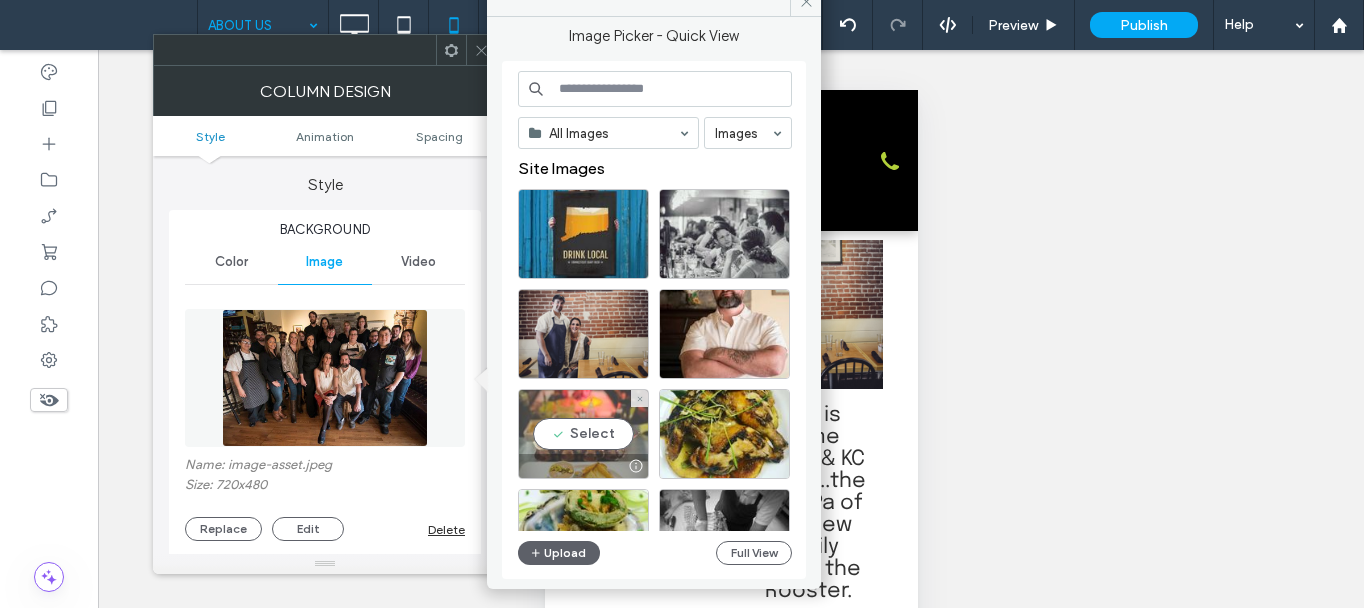 click on "Select" at bounding box center [583, 434] 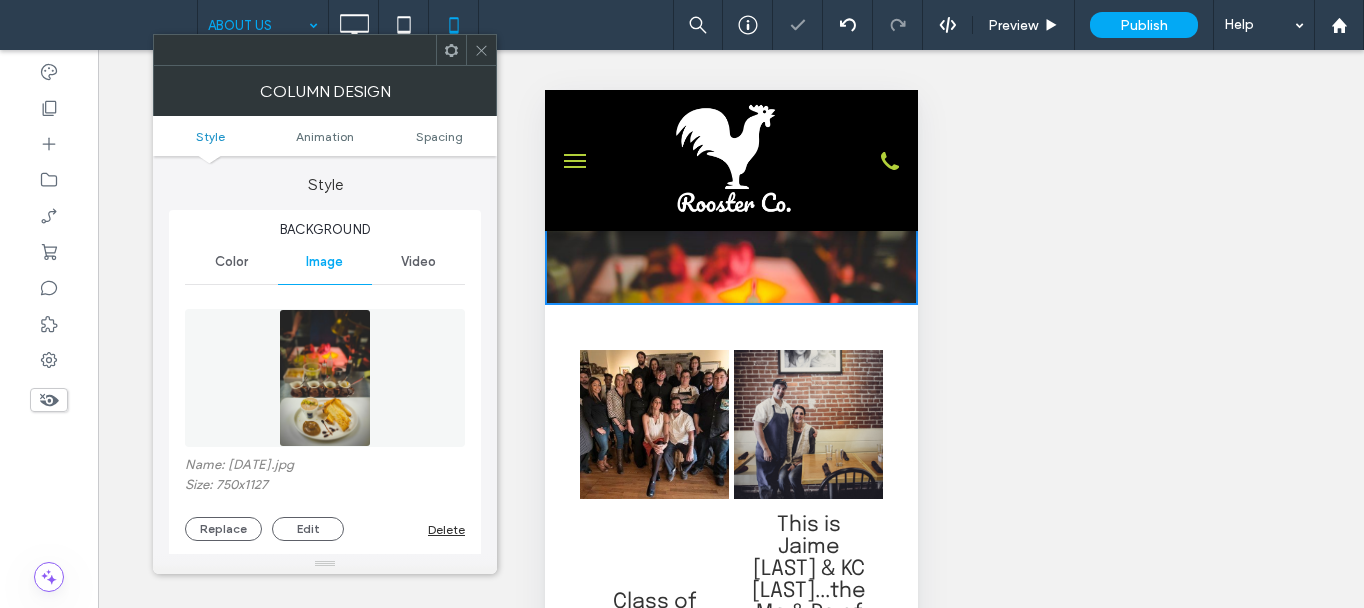 scroll, scrollTop: 1600, scrollLeft: 0, axis: vertical 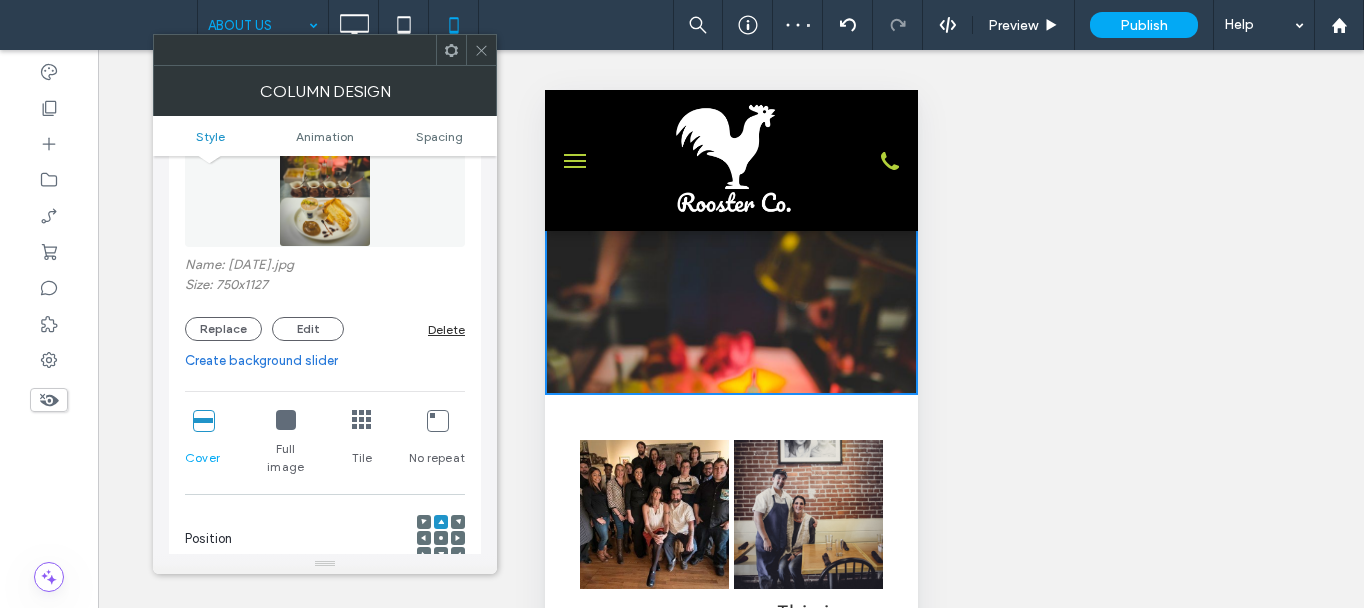 click 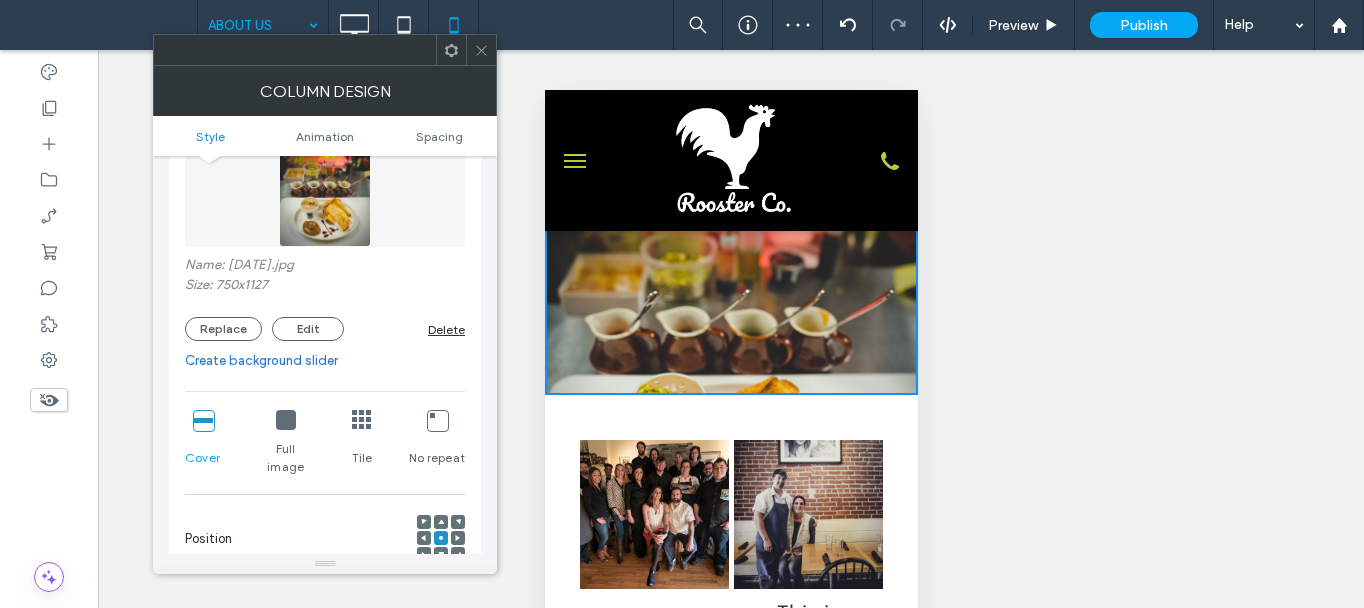 click 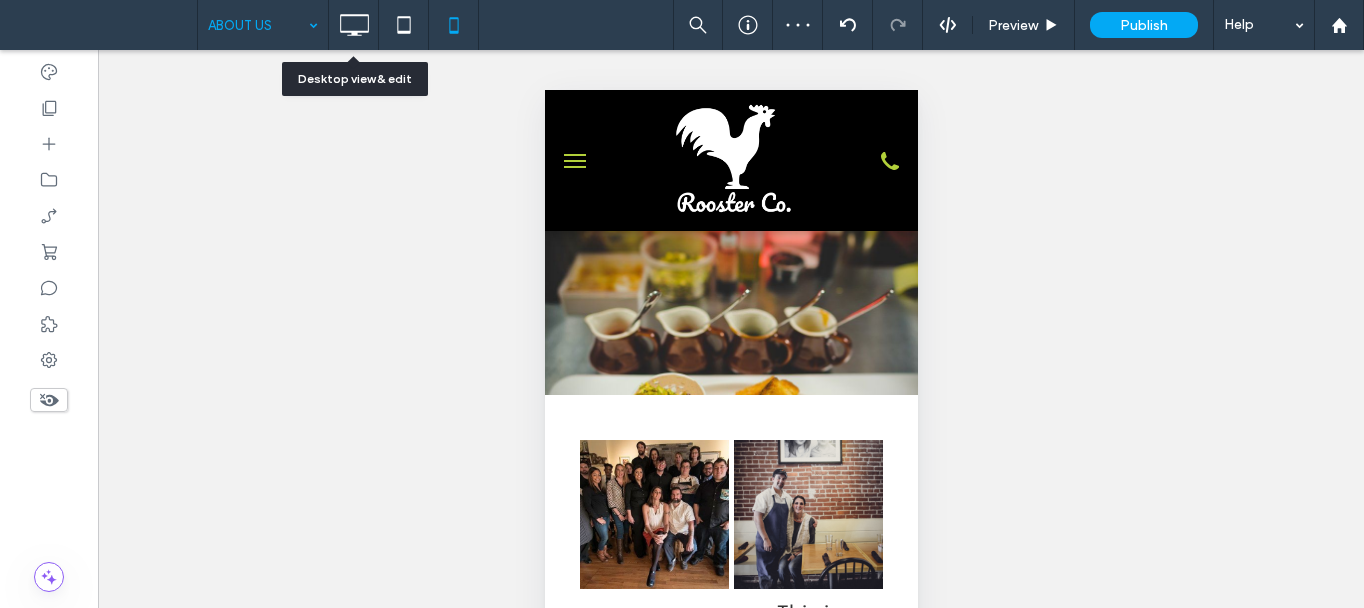 click 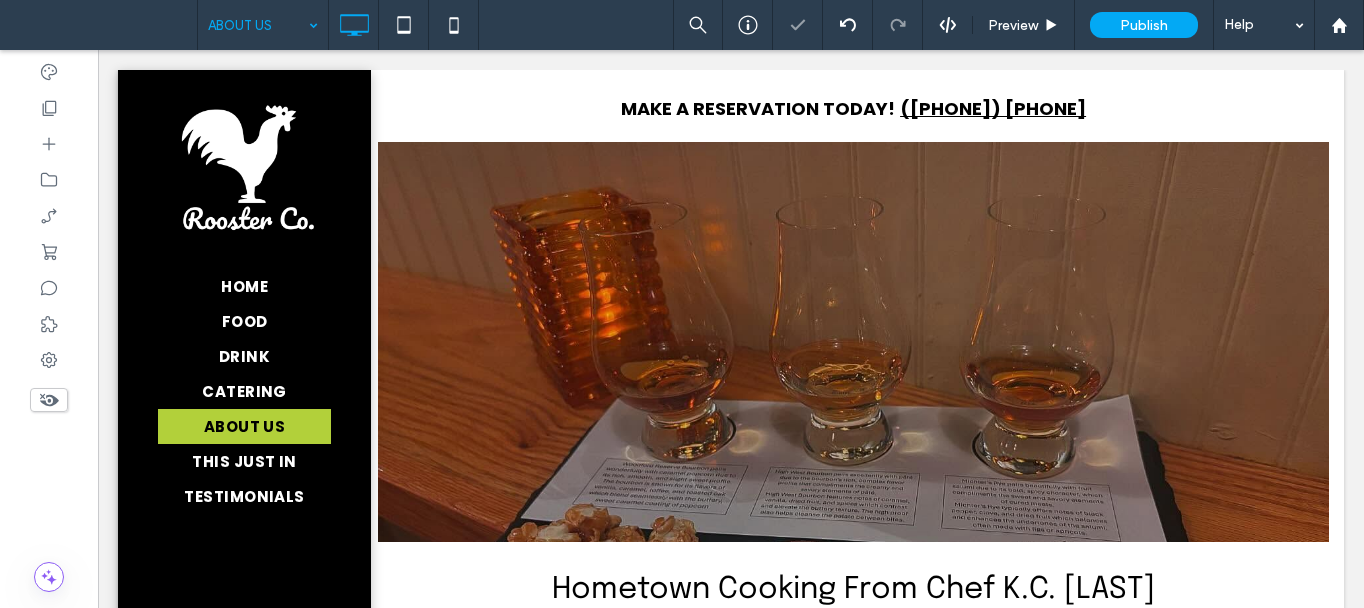 scroll, scrollTop: 1200, scrollLeft: 0, axis: vertical 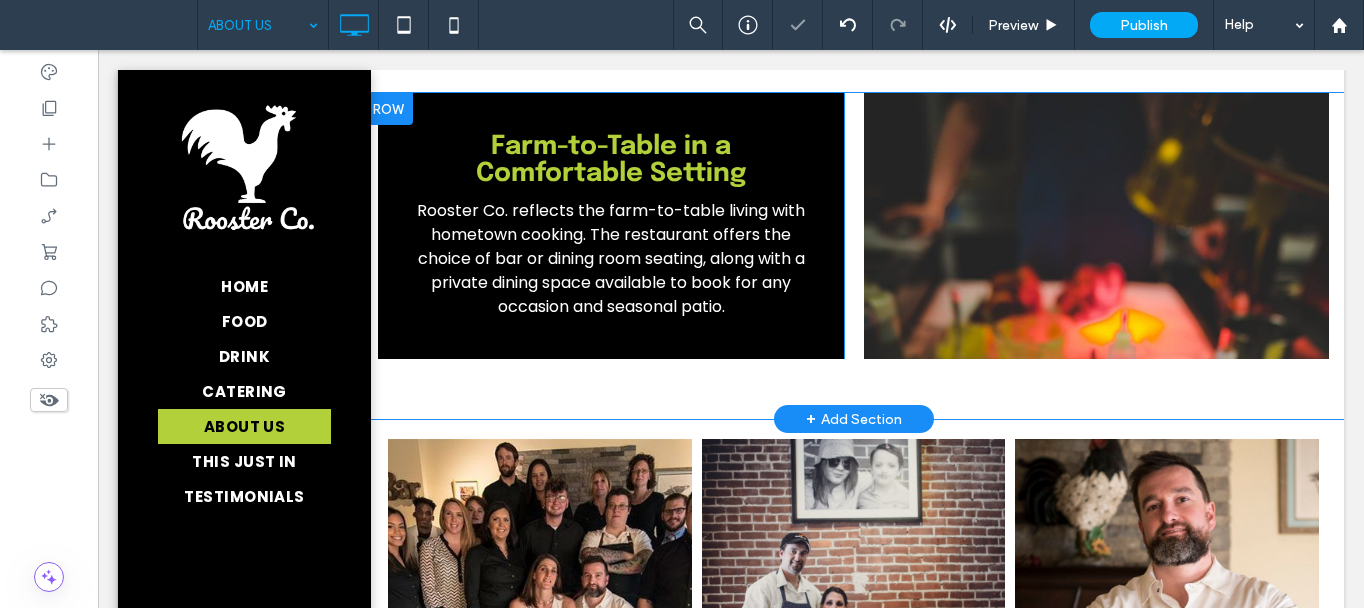 click on "Click To Paste" at bounding box center [1096, 226] 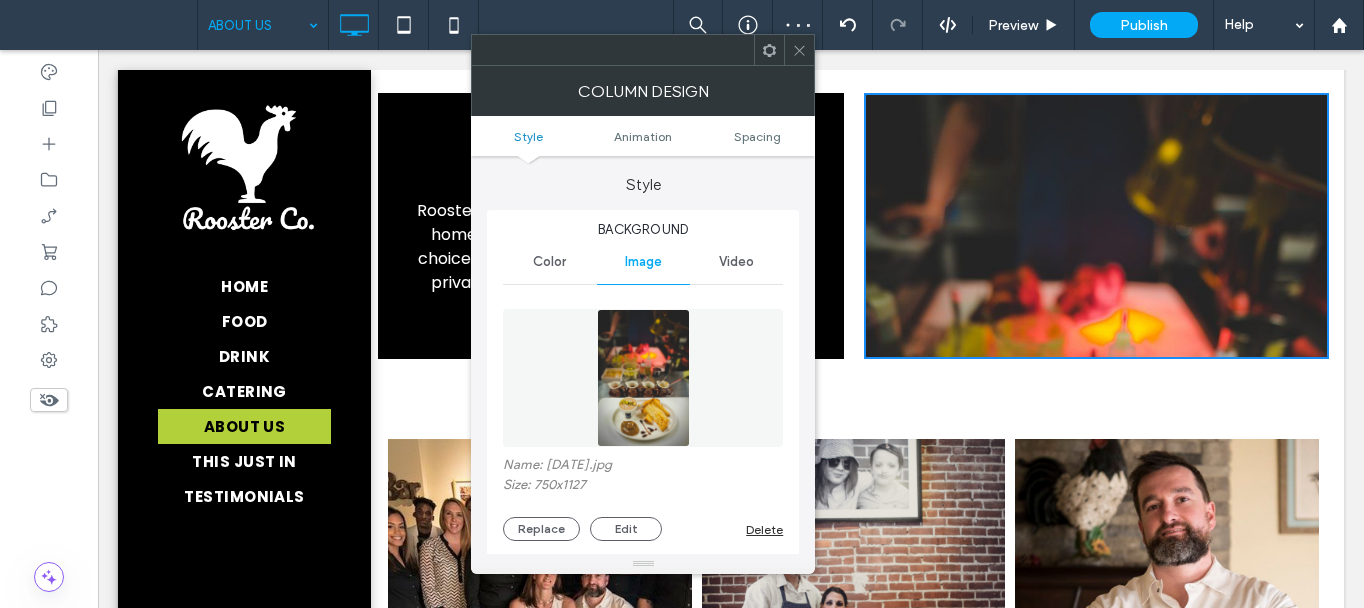 scroll, scrollTop: 400, scrollLeft: 0, axis: vertical 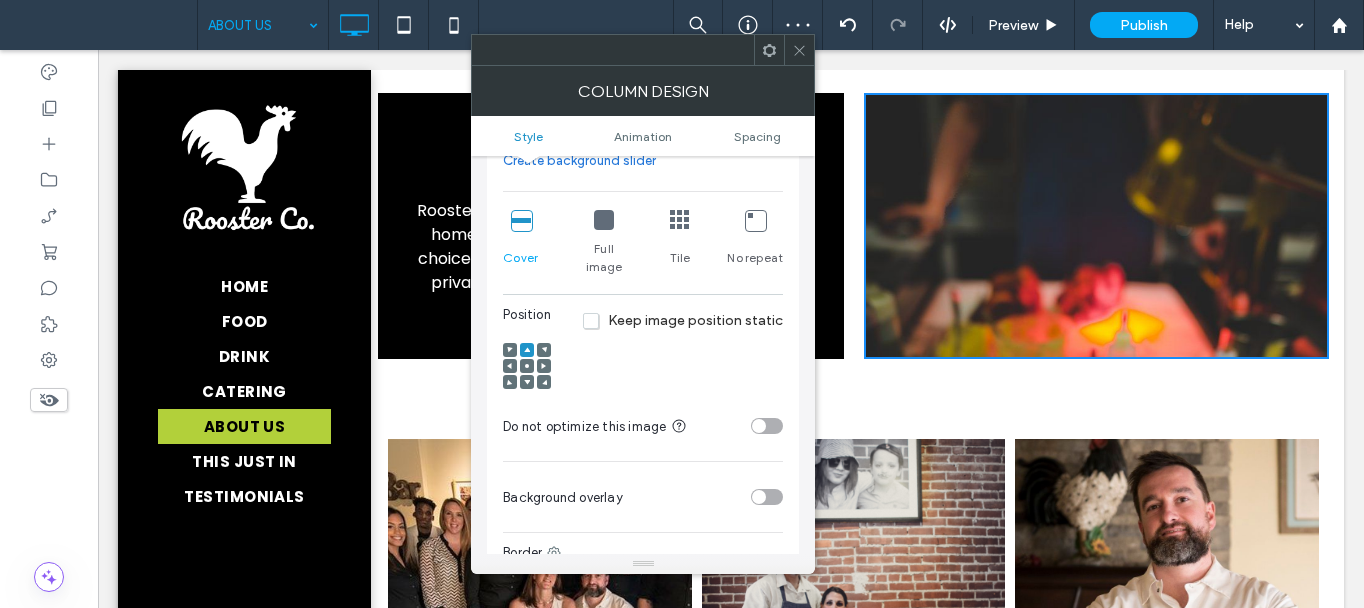 click 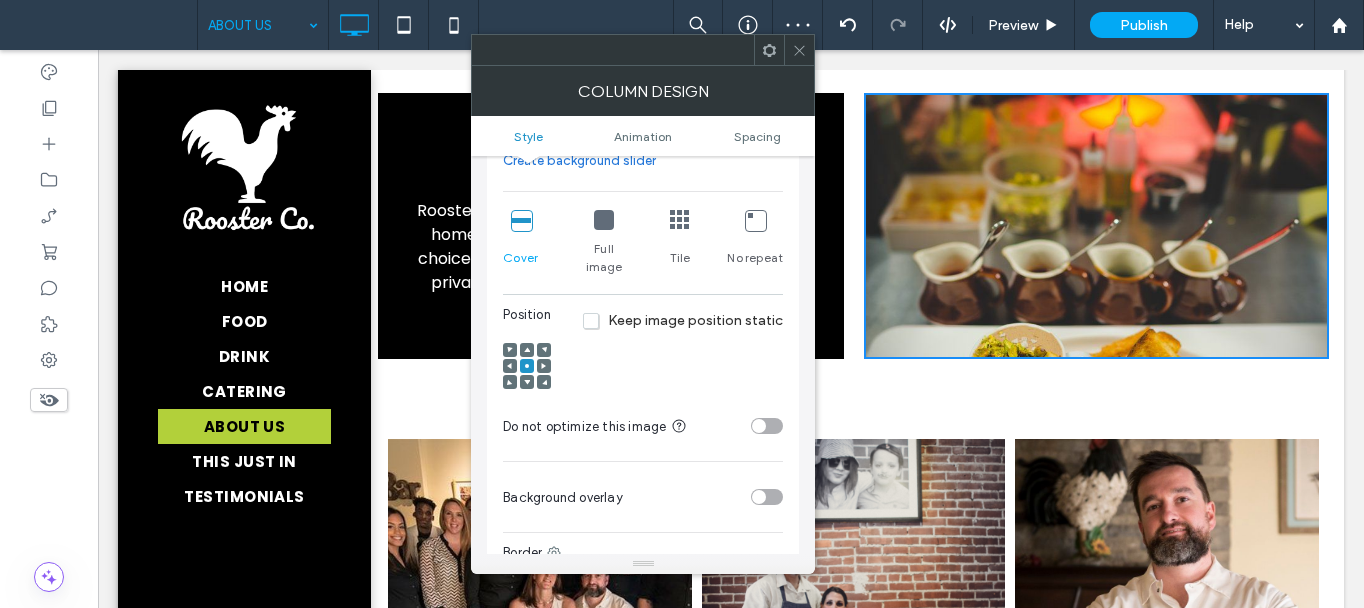 click 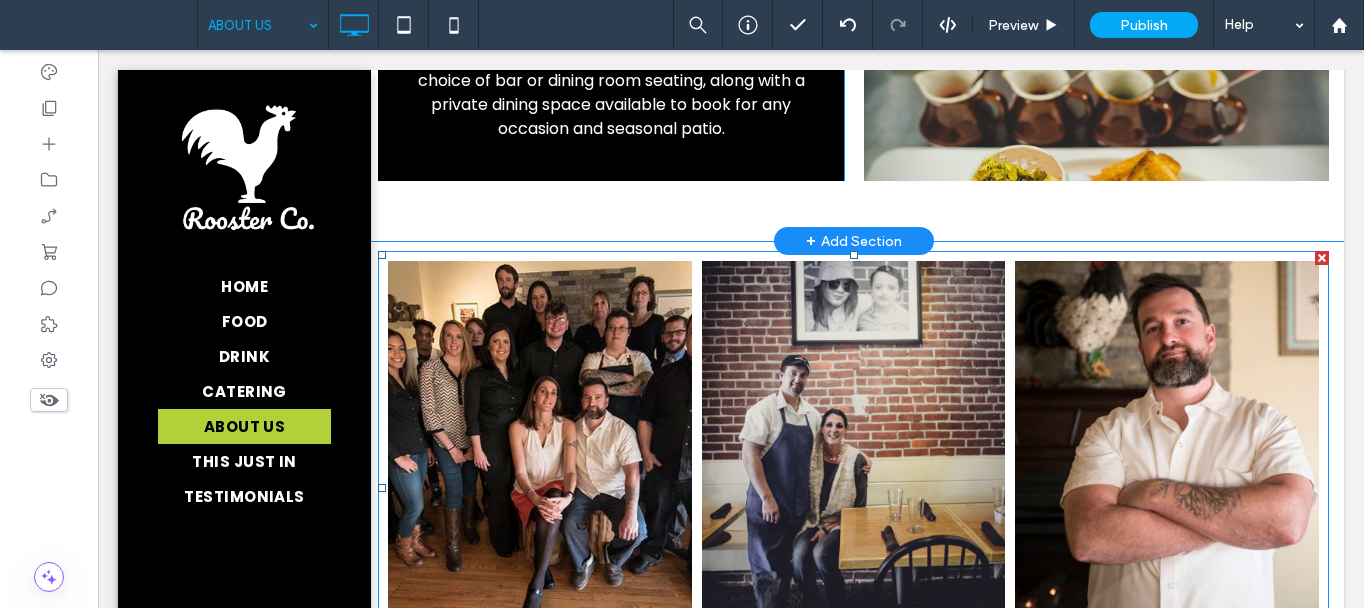 scroll, scrollTop: 1380, scrollLeft: 0, axis: vertical 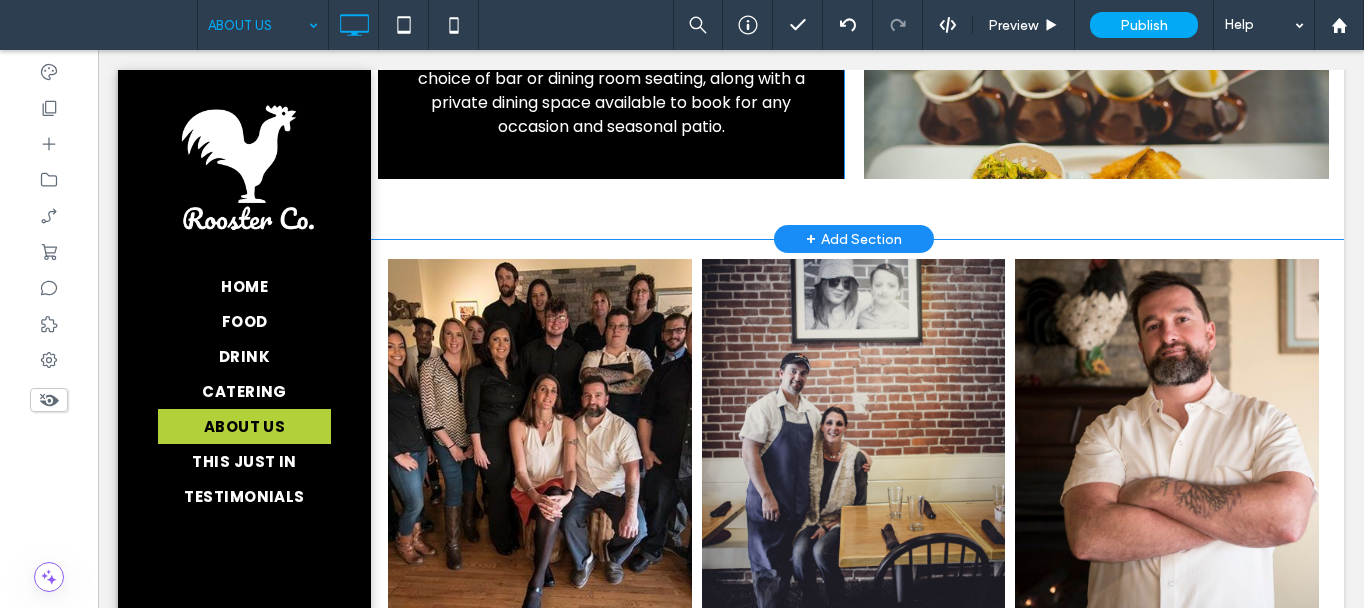 click on "Click To Paste" at bounding box center [1096, 46] 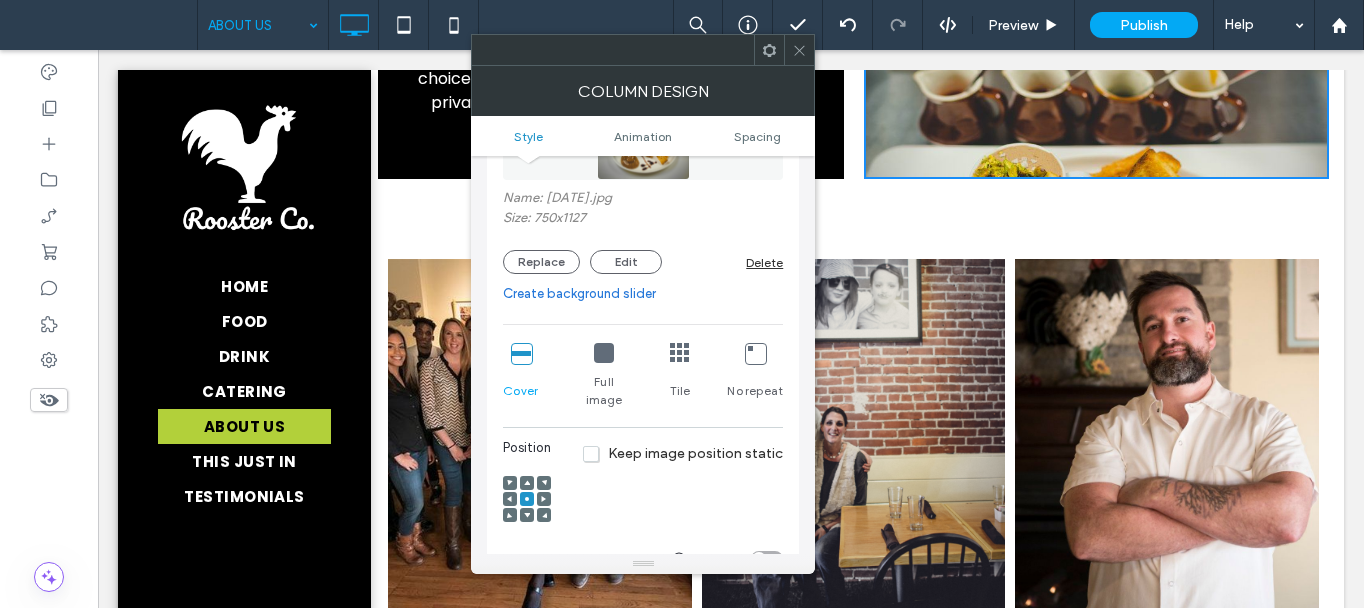 scroll, scrollTop: 300, scrollLeft: 0, axis: vertical 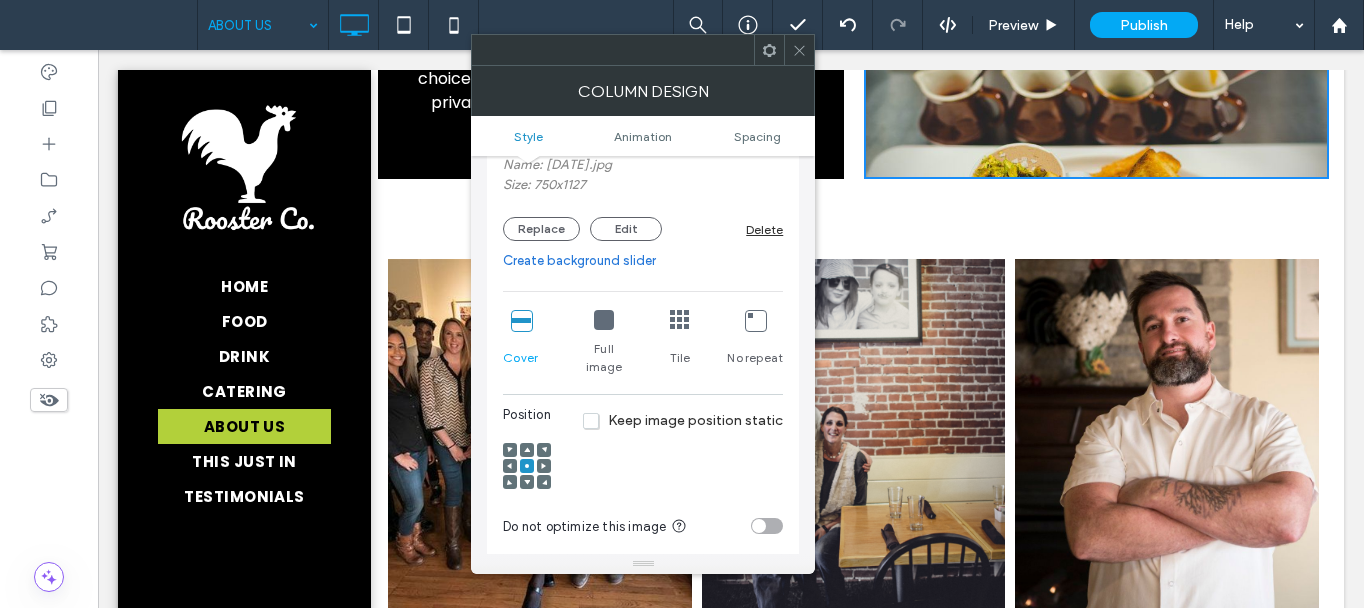click 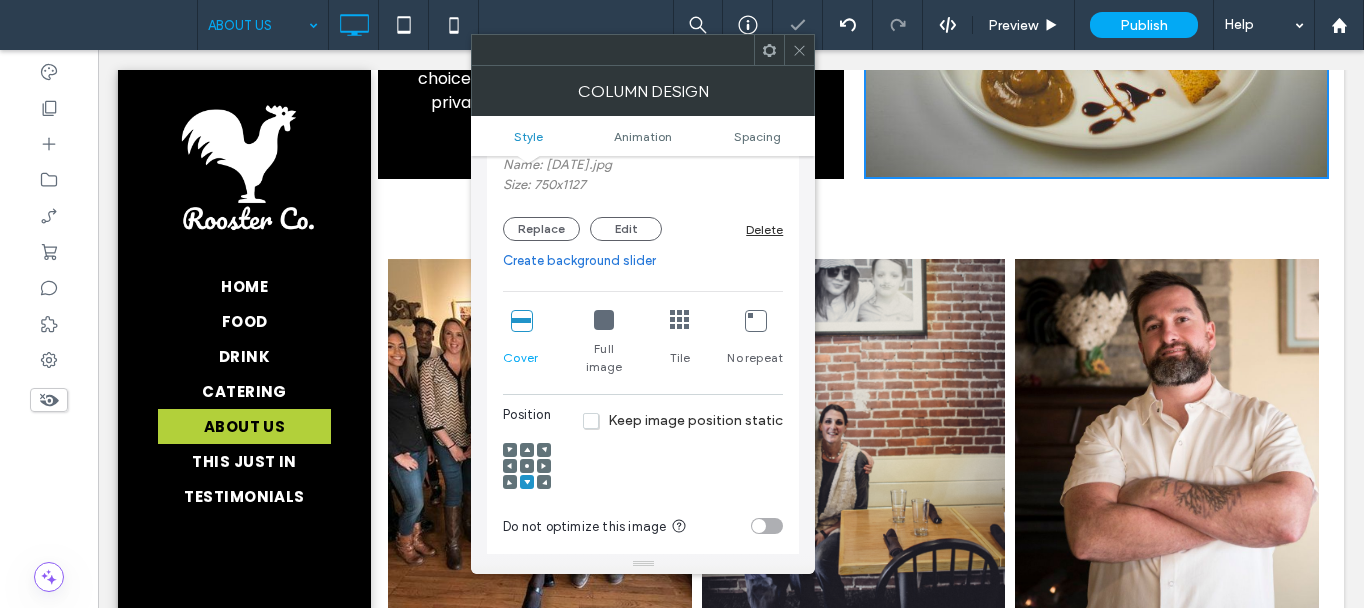 scroll, scrollTop: 1180, scrollLeft: 0, axis: vertical 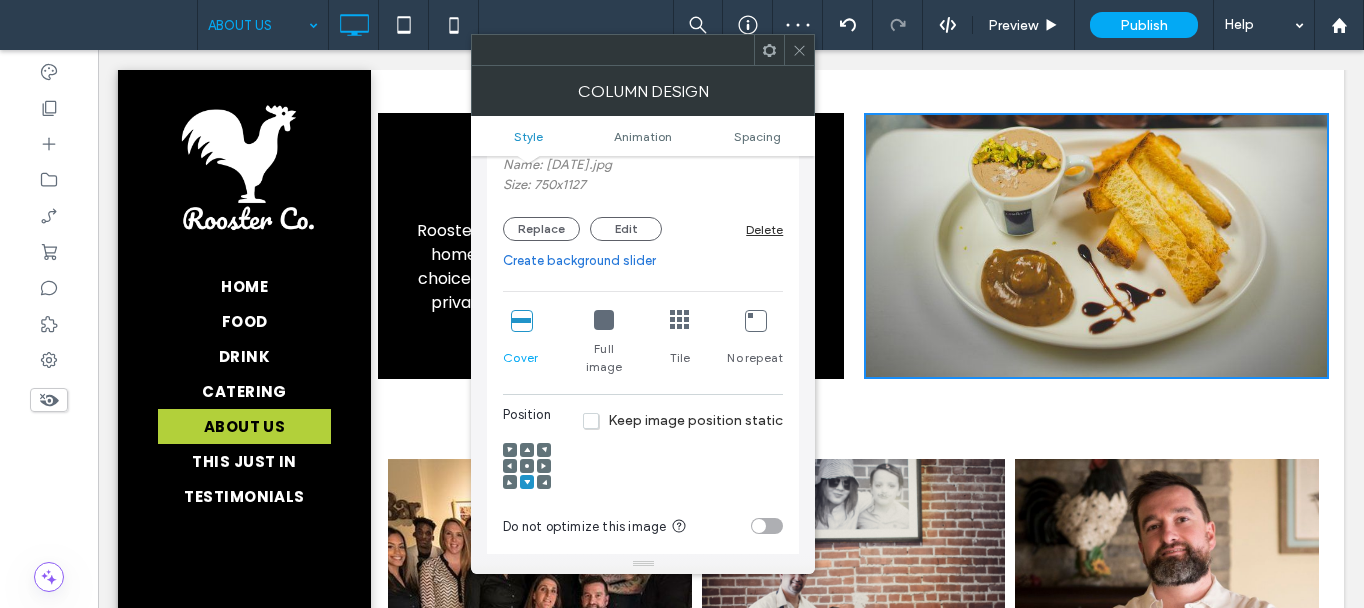 click at bounding box center (799, 50) 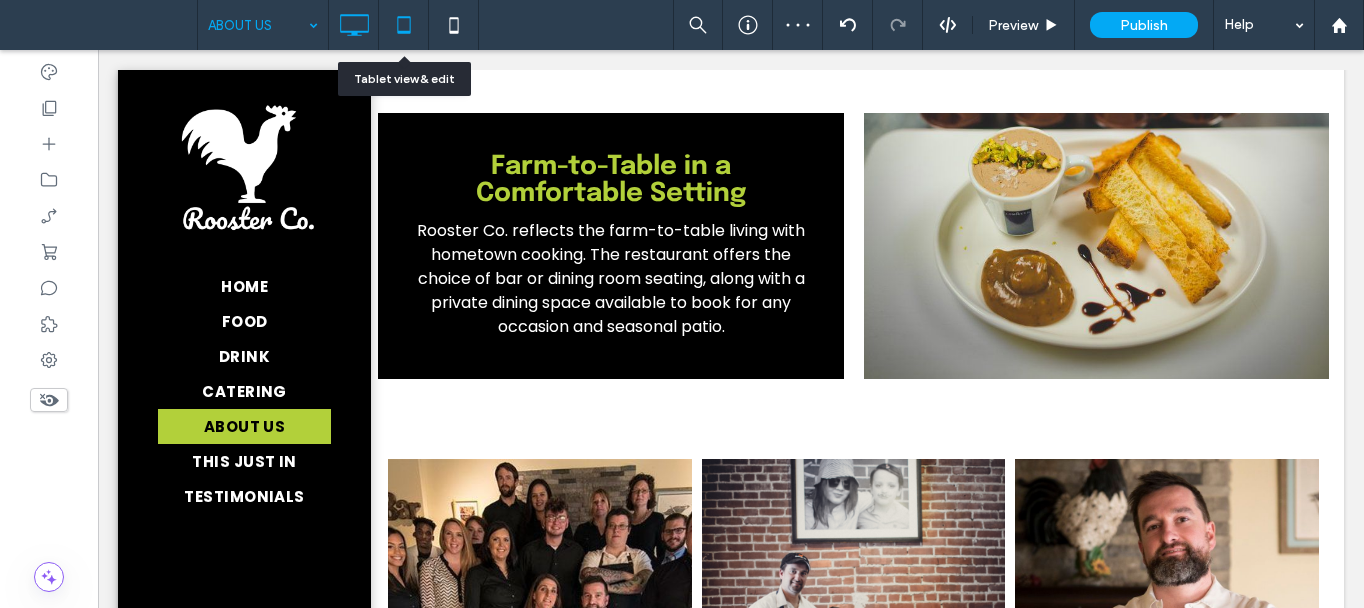 click 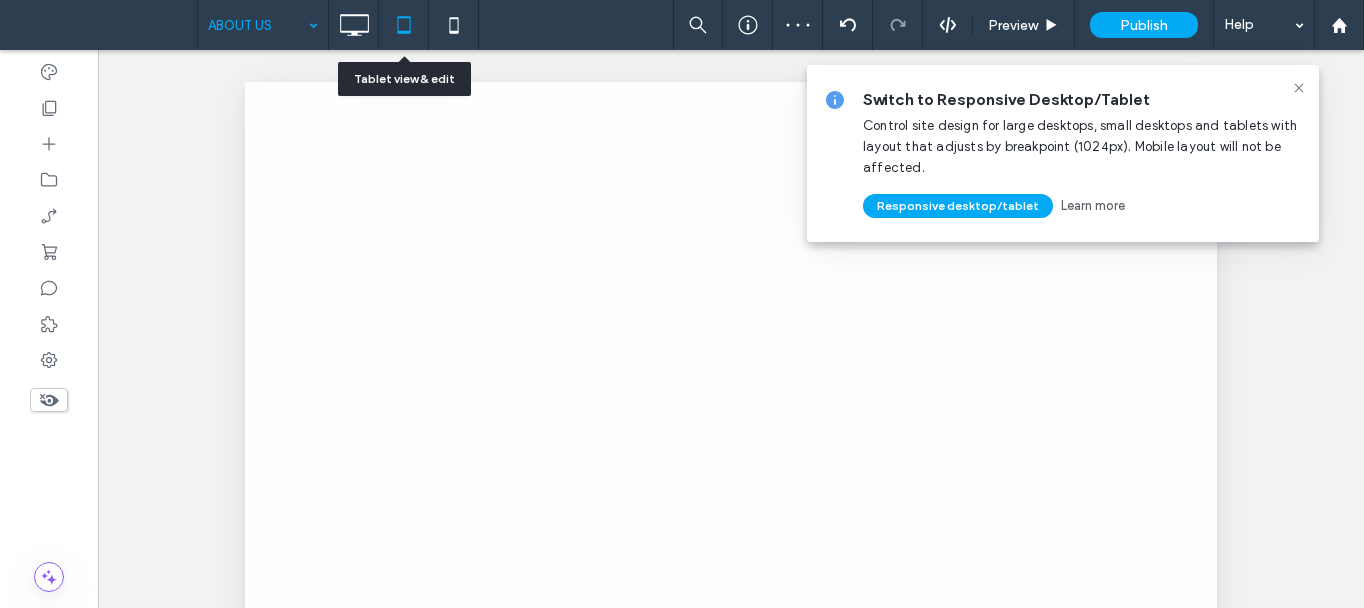 scroll, scrollTop: 0, scrollLeft: 0, axis: both 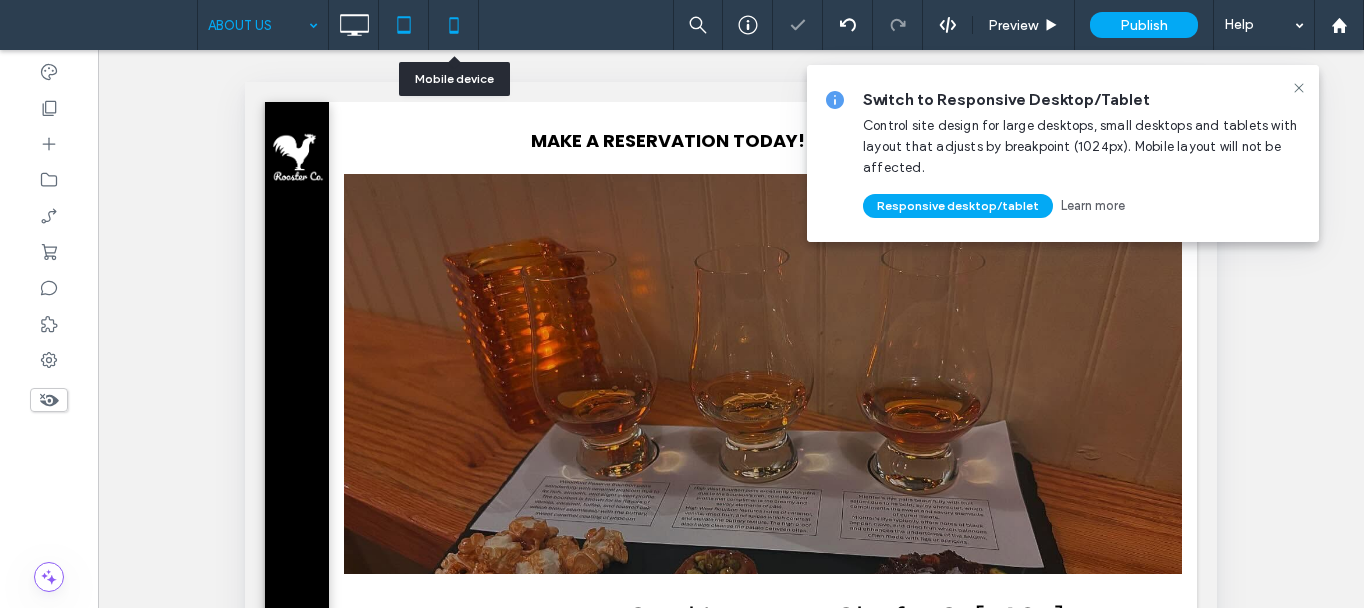 click 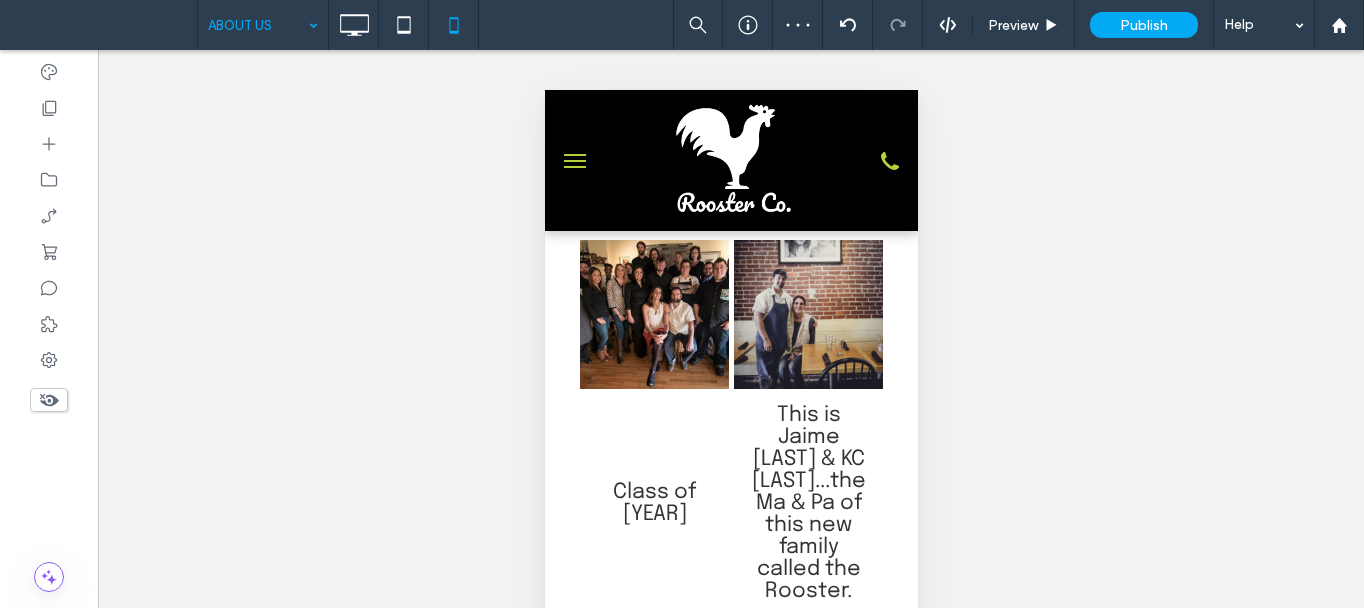 scroll, scrollTop: 1600, scrollLeft: 0, axis: vertical 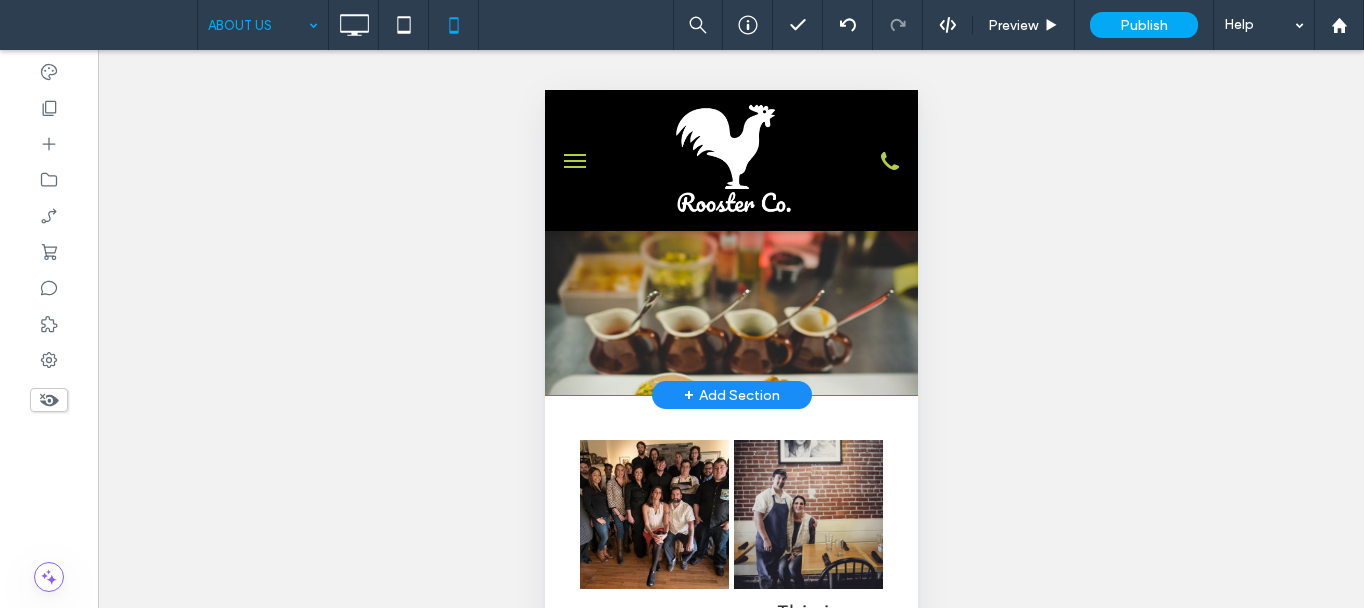 click on "Click To Paste" at bounding box center [730, 295] 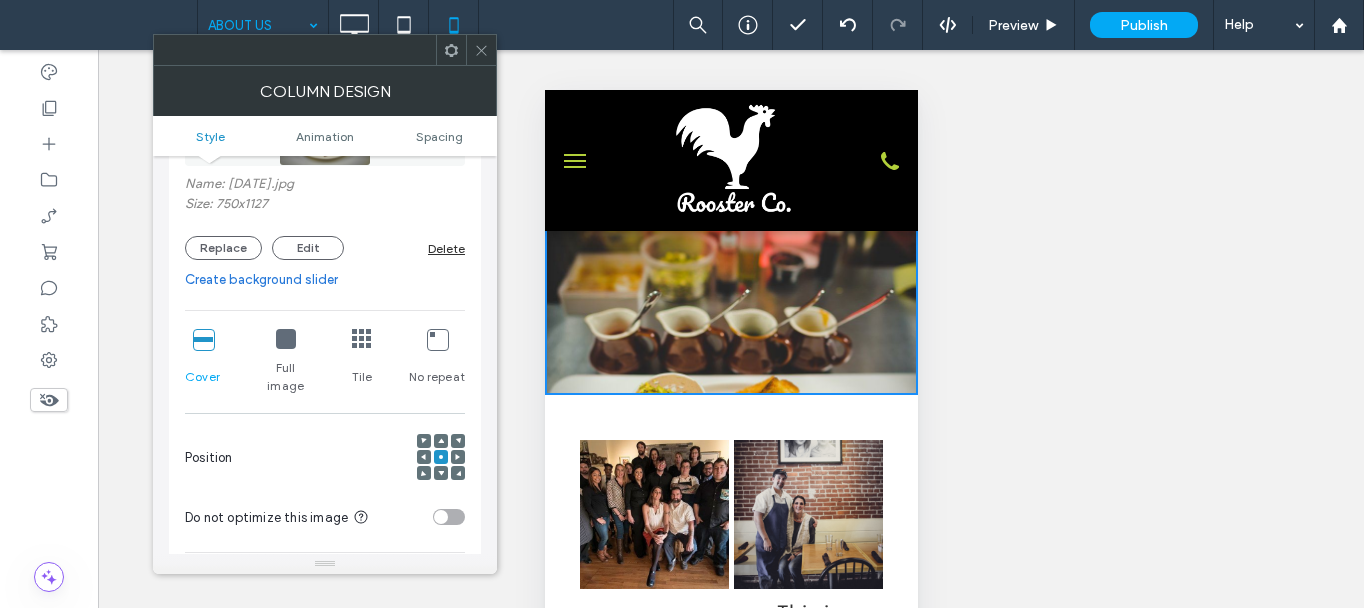 scroll, scrollTop: 400, scrollLeft: 0, axis: vertical 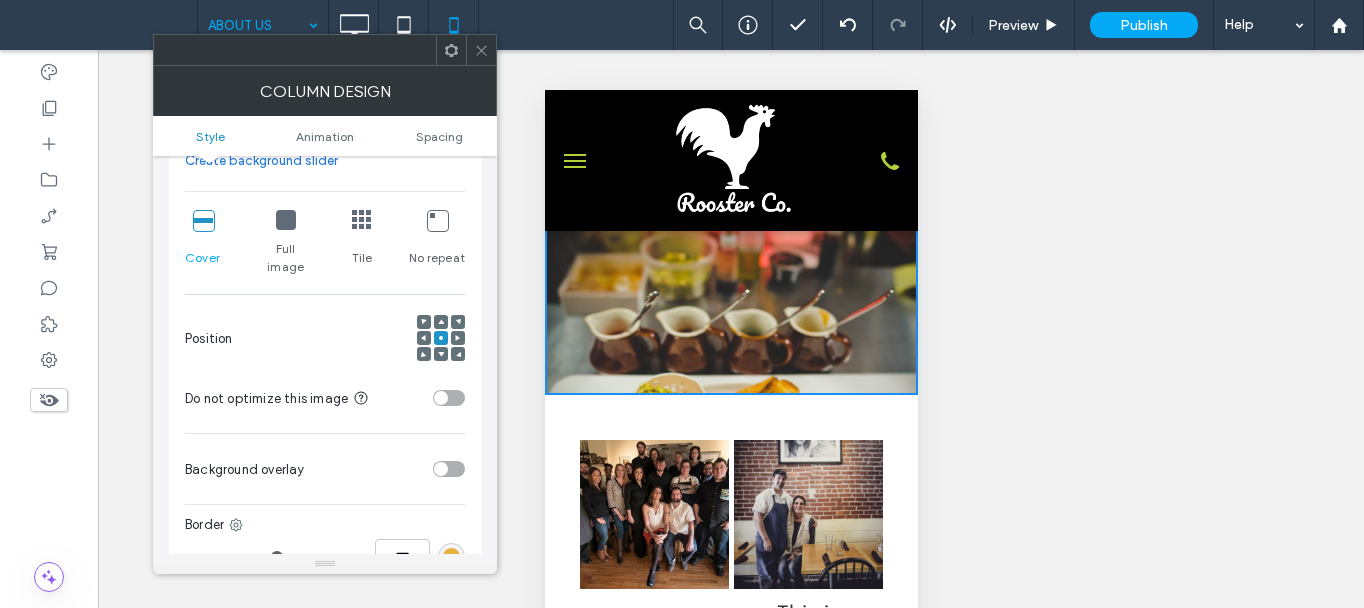click 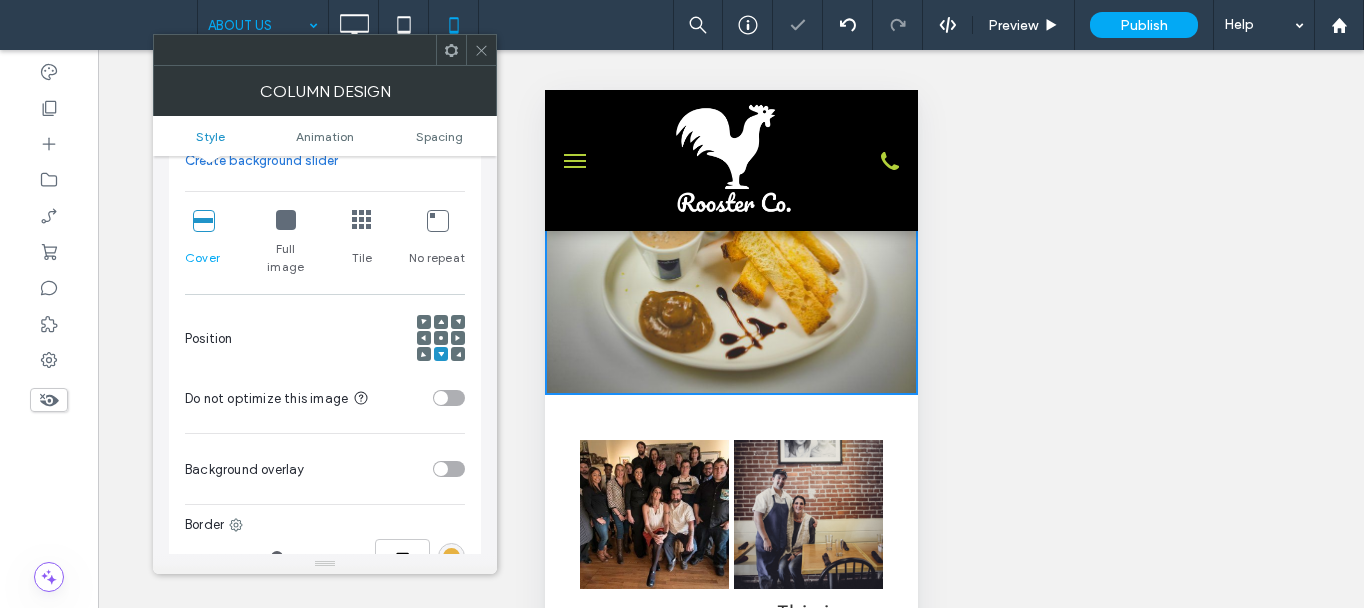 click 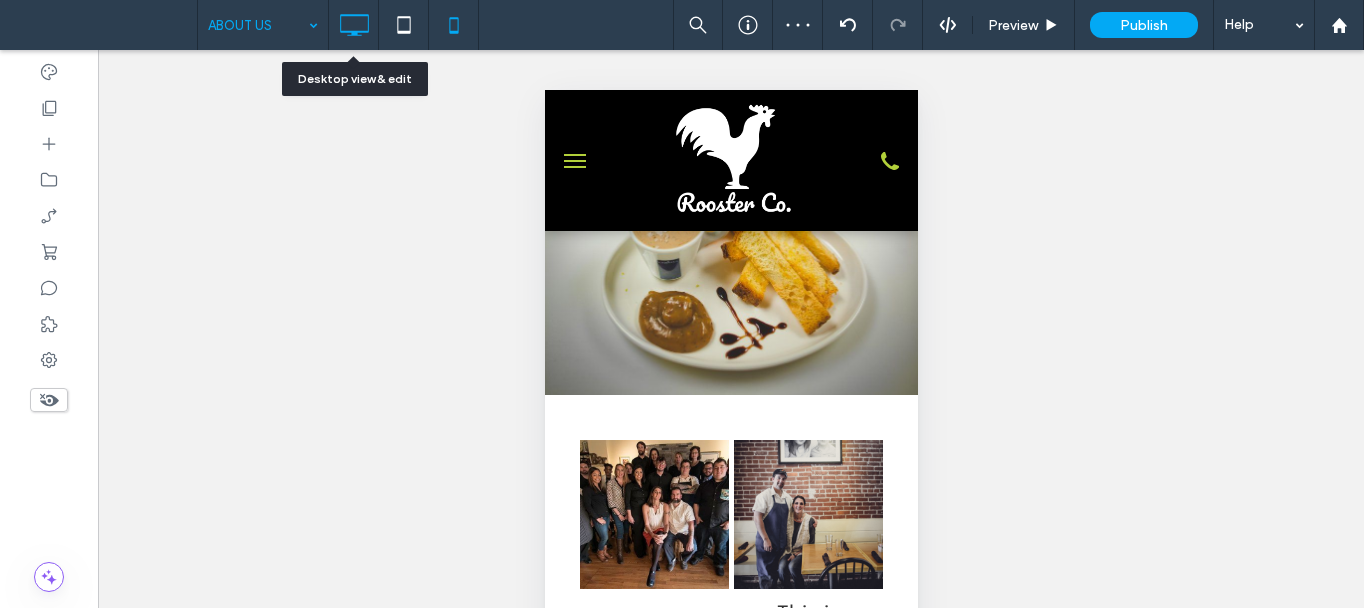 click 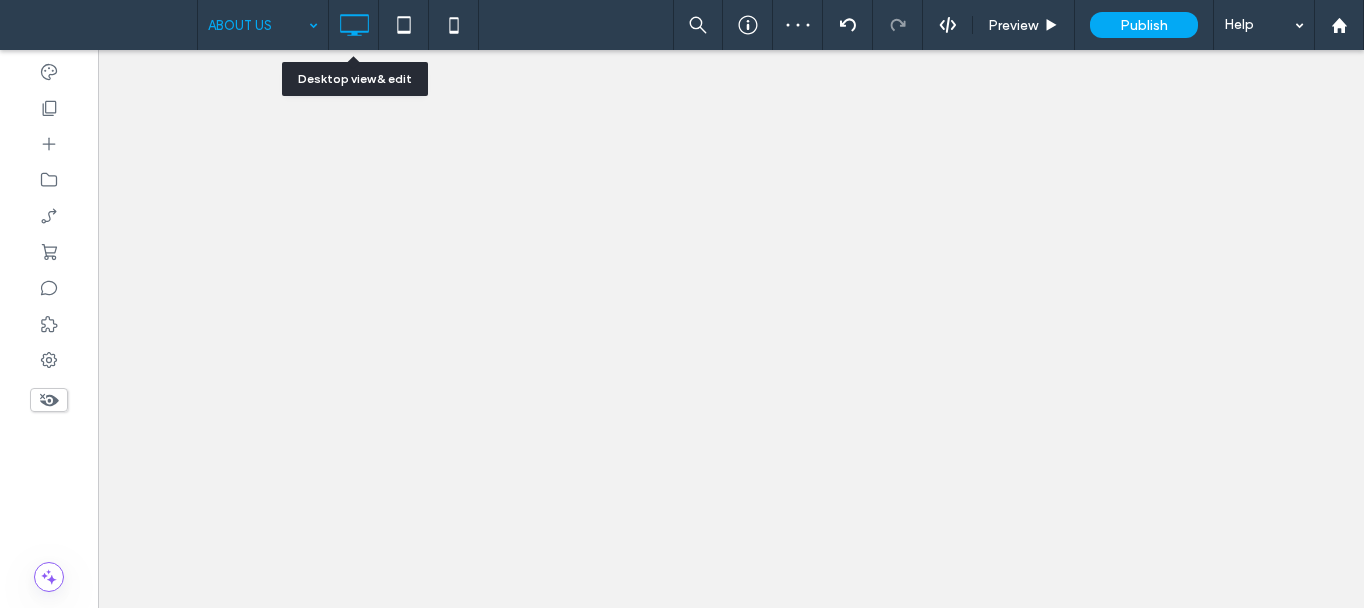 scroll, scrollTop: 0, scrollLeft: 0, axis: both 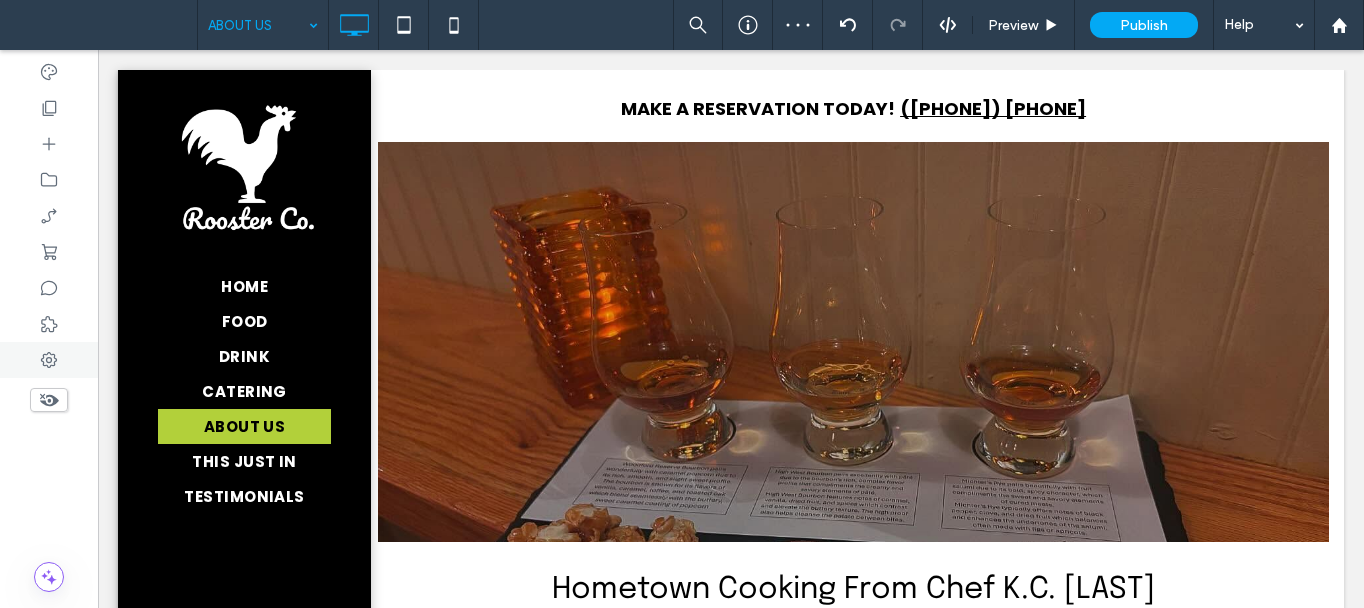 click at bounding box center (49, 360) 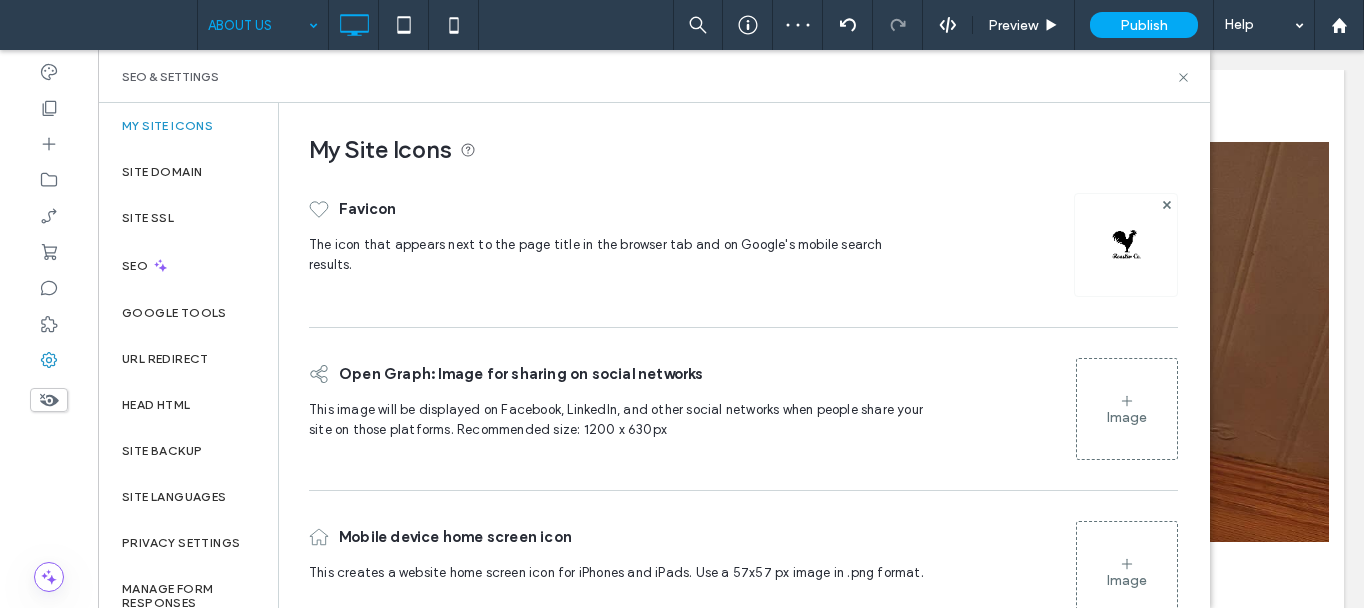 click on "Image" at bounding box center [1127, 417] 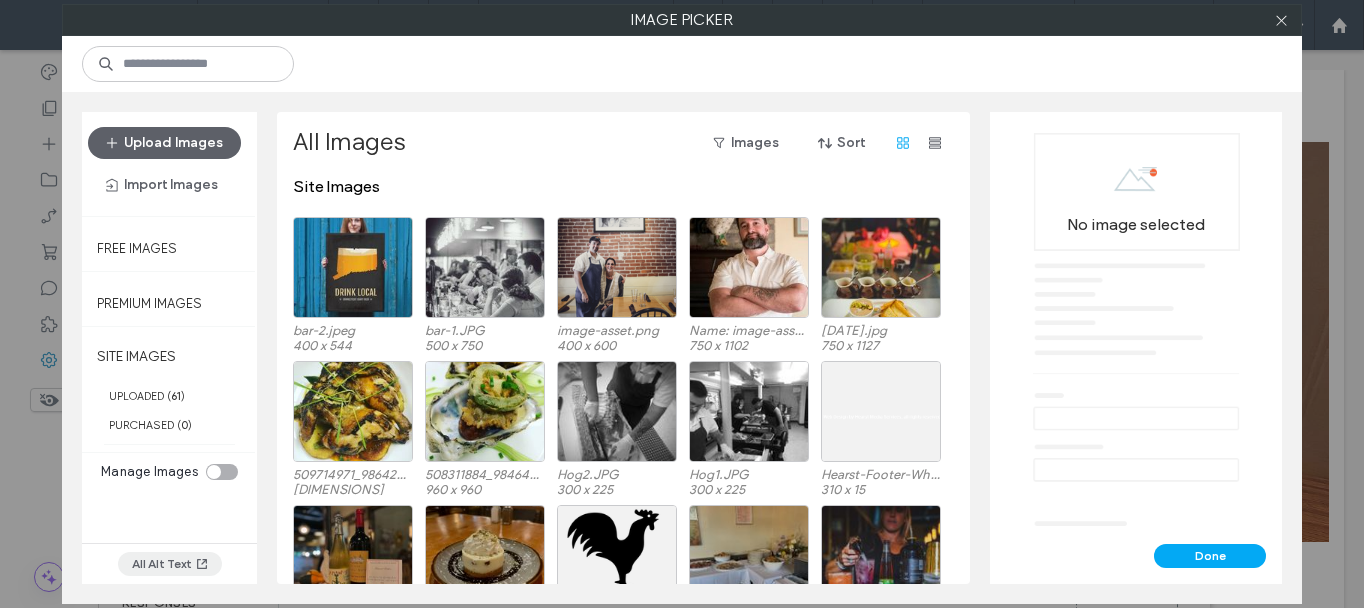 click on "All Alt Text" at bounding box center [170, 564] 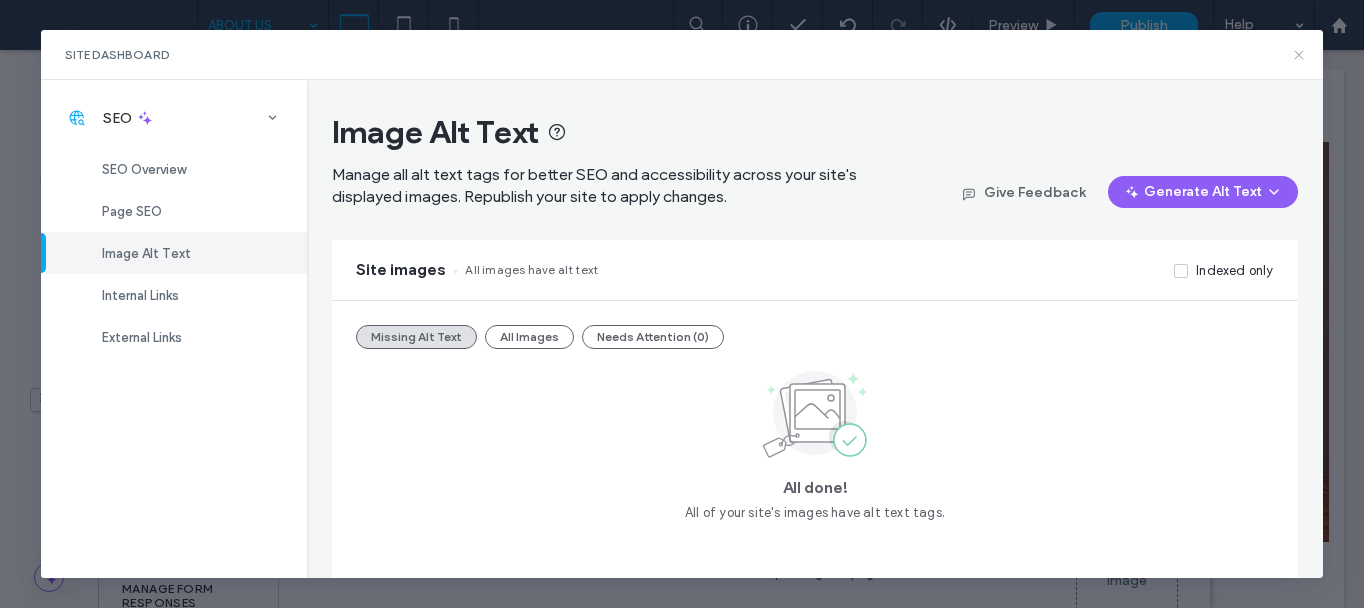 click 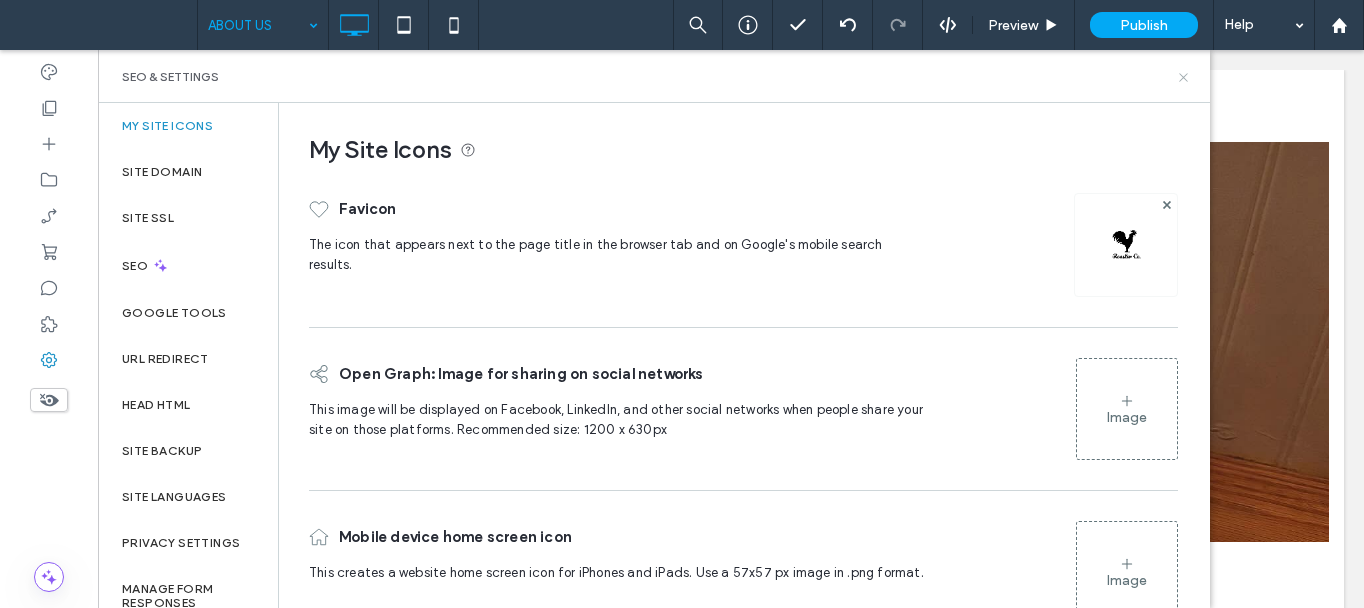 click 